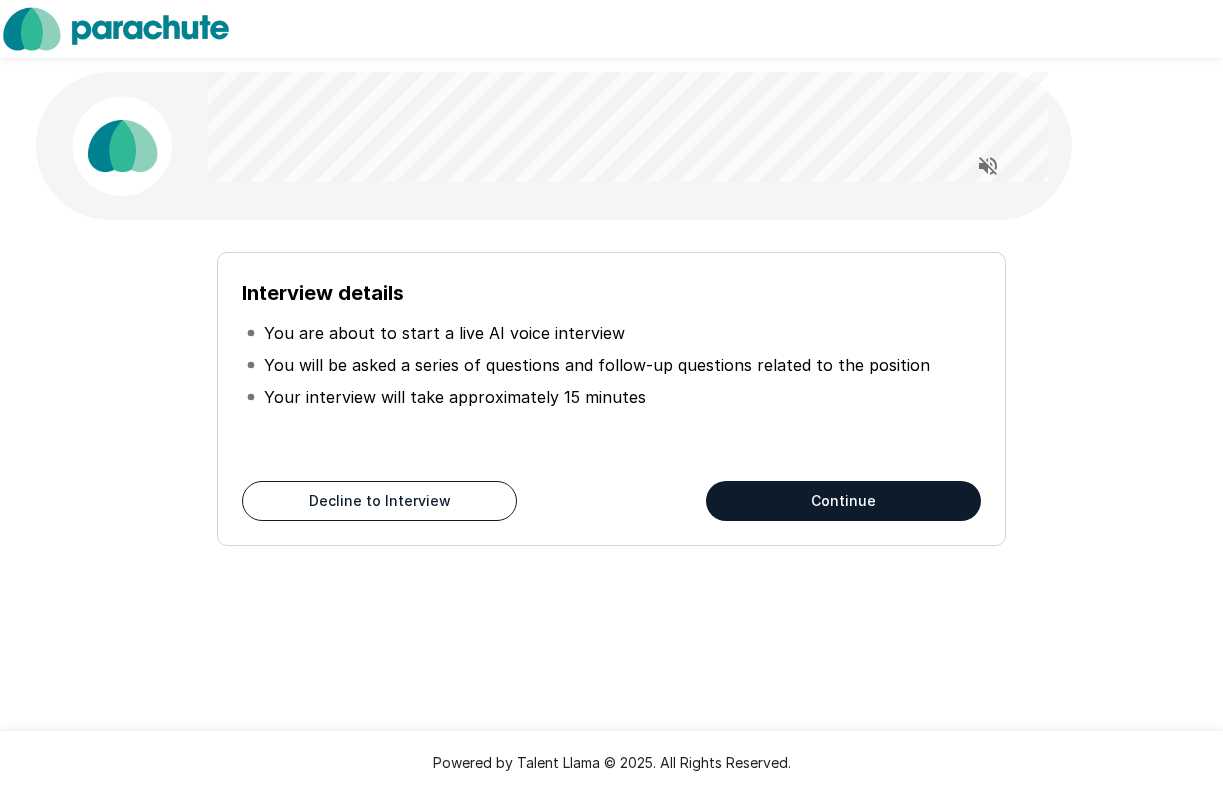 scroll, scrollTop: 0, scrollLeft: 0, axis: both 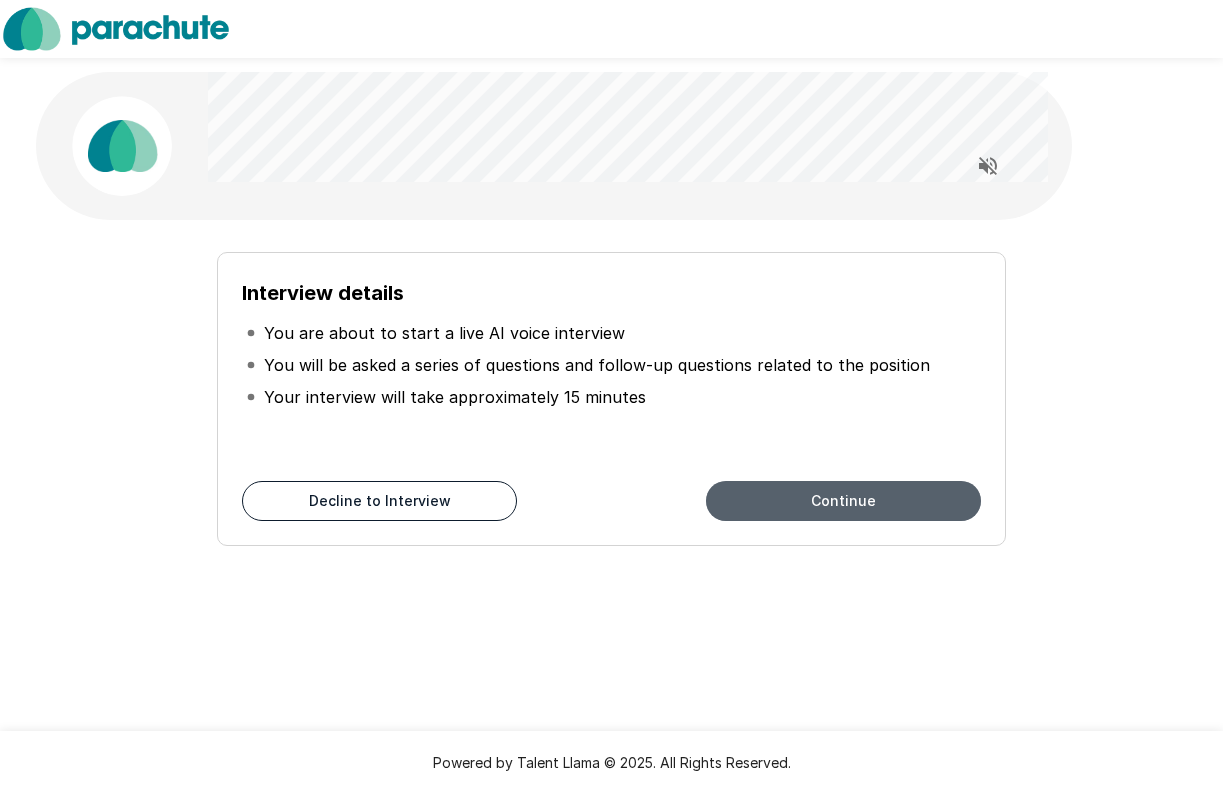click on "Continue" at bounding box center (843, 501) 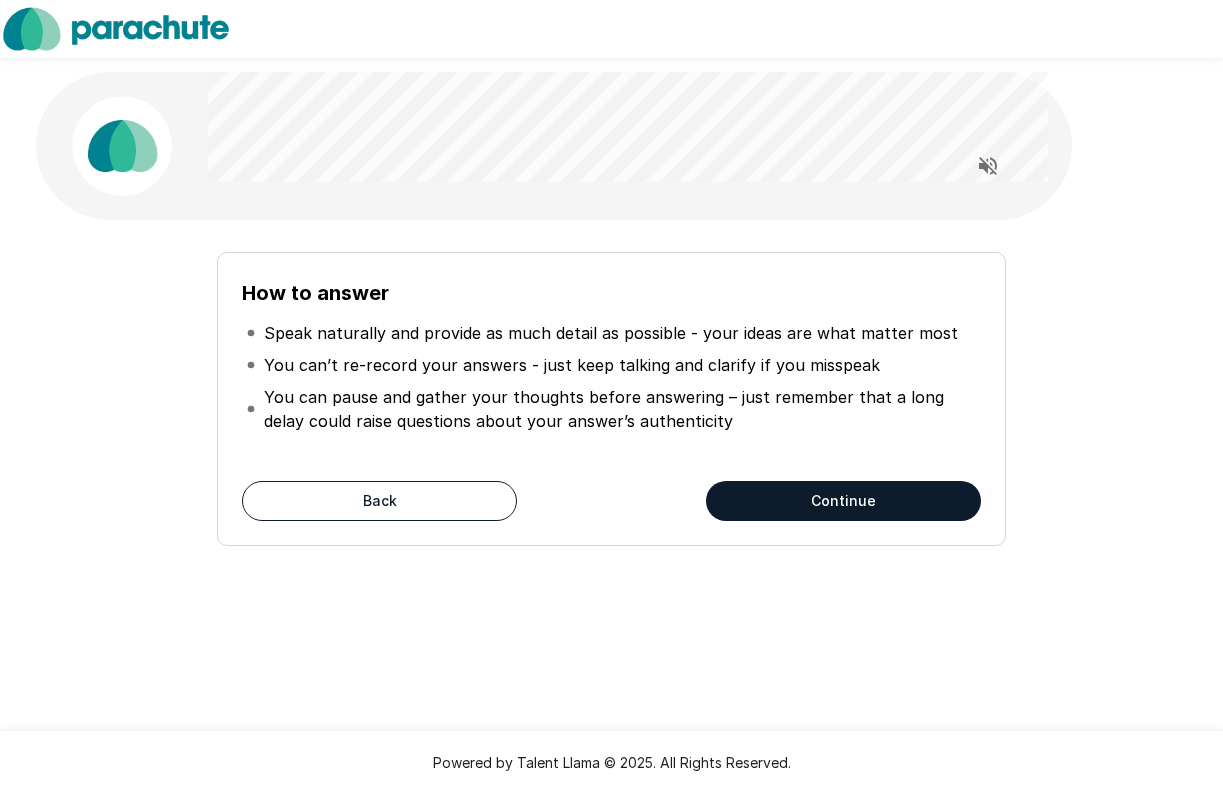 click on "Continue" at bounding box center [843, 501] 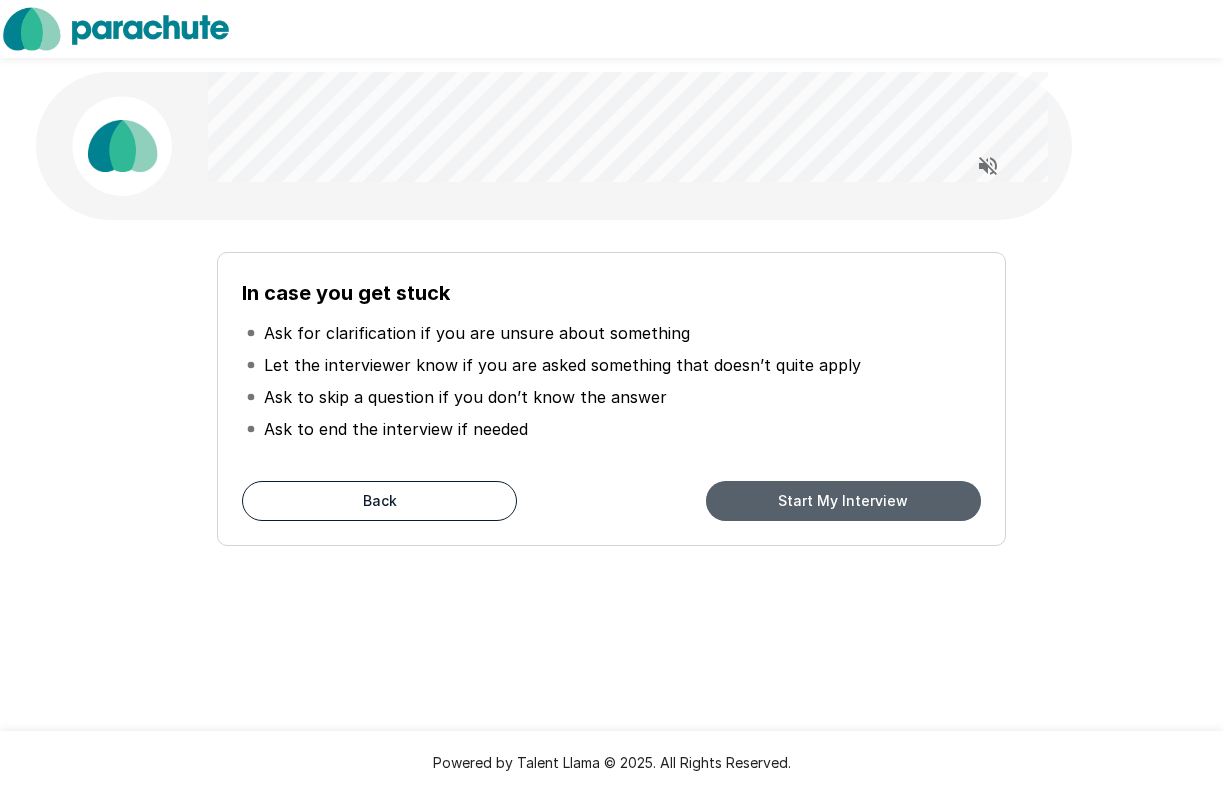 click on "Start My Interview" at bounding box center (843, 501) 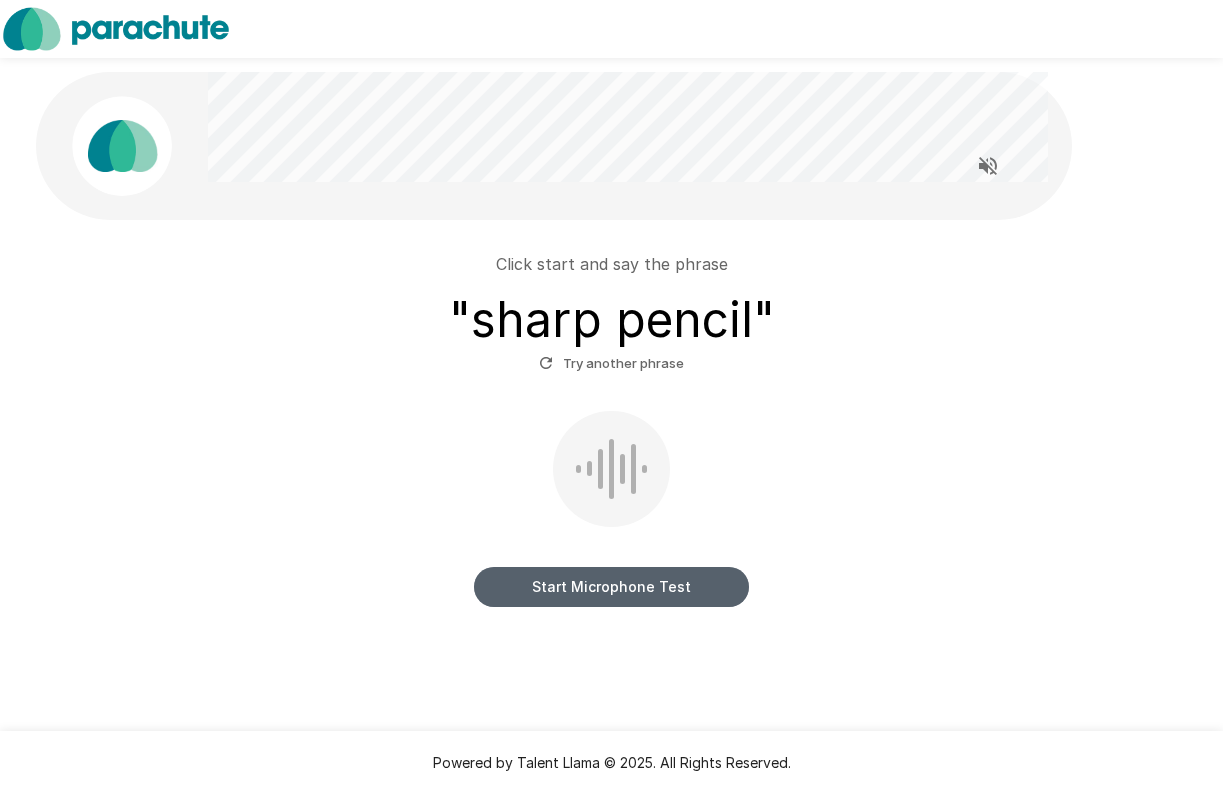 click on "Start Microphone Test" at bounding box center (611, 587) 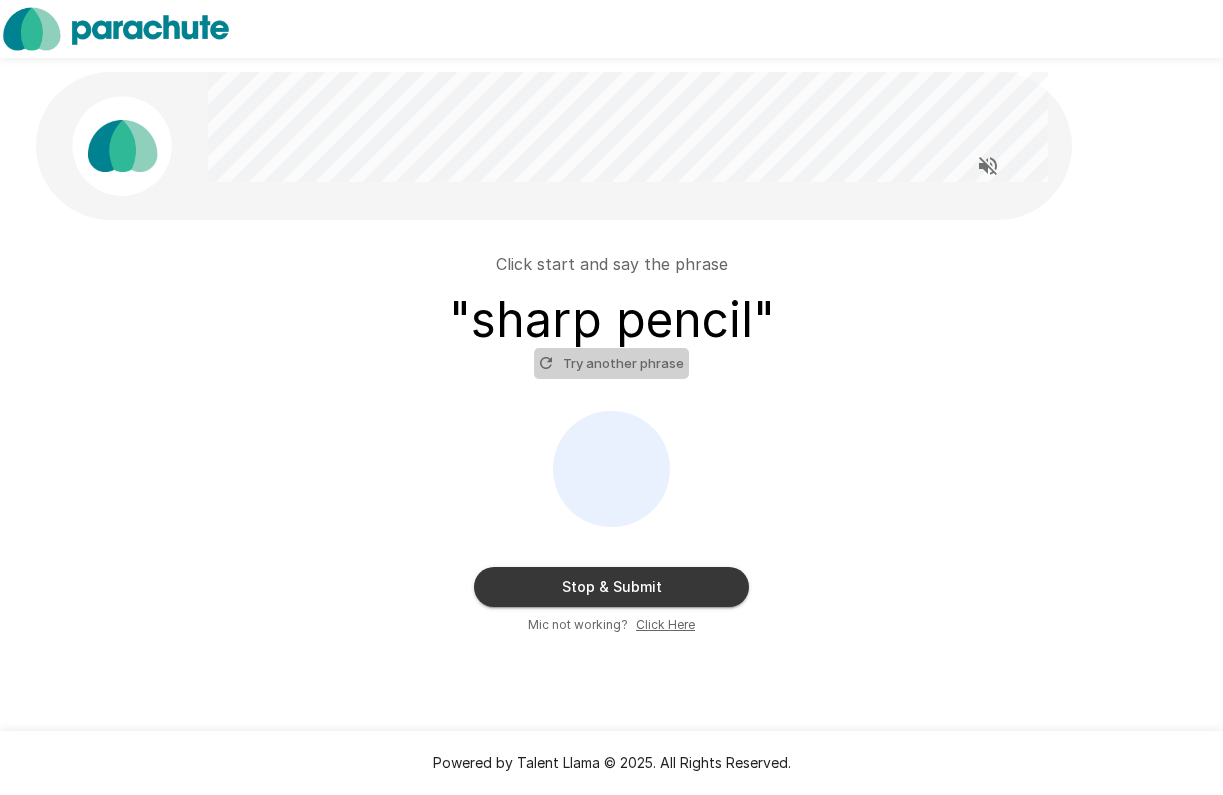 click on "Try another phrase" at bounding box center (611, 363) 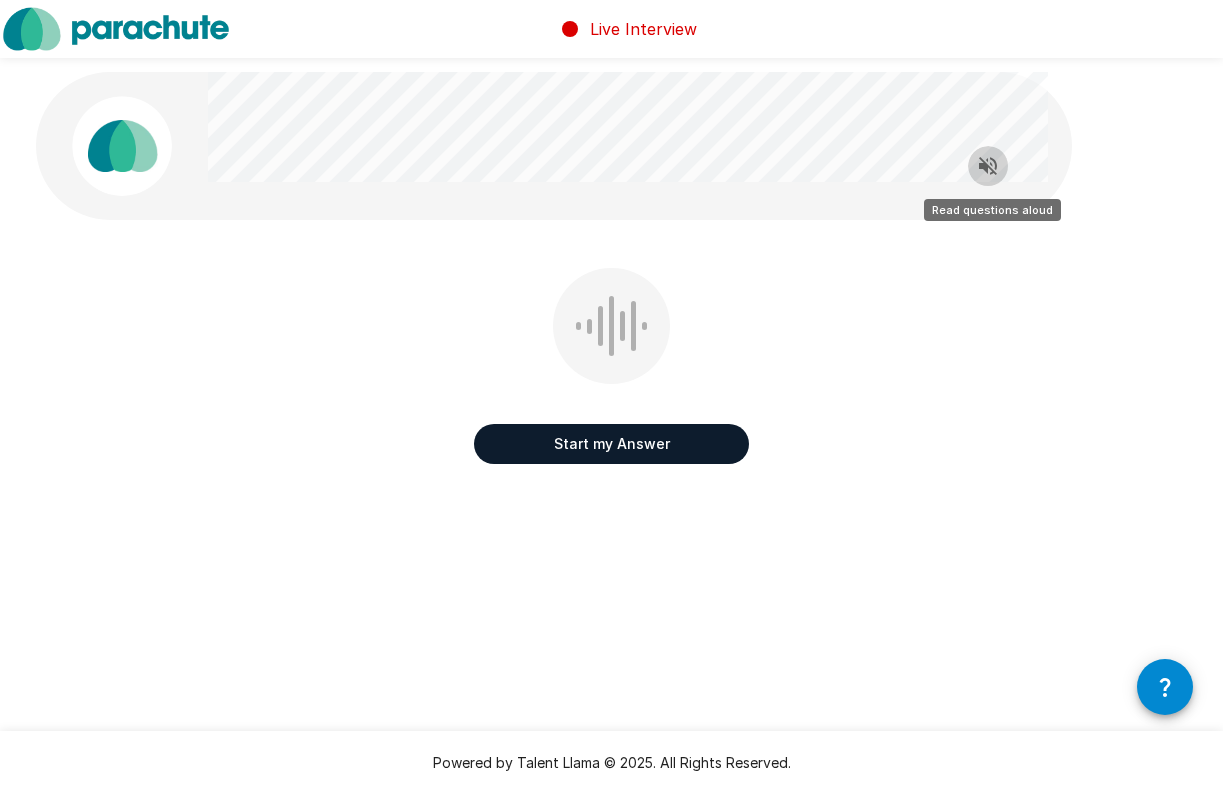 click at bounding box center (988, 166) 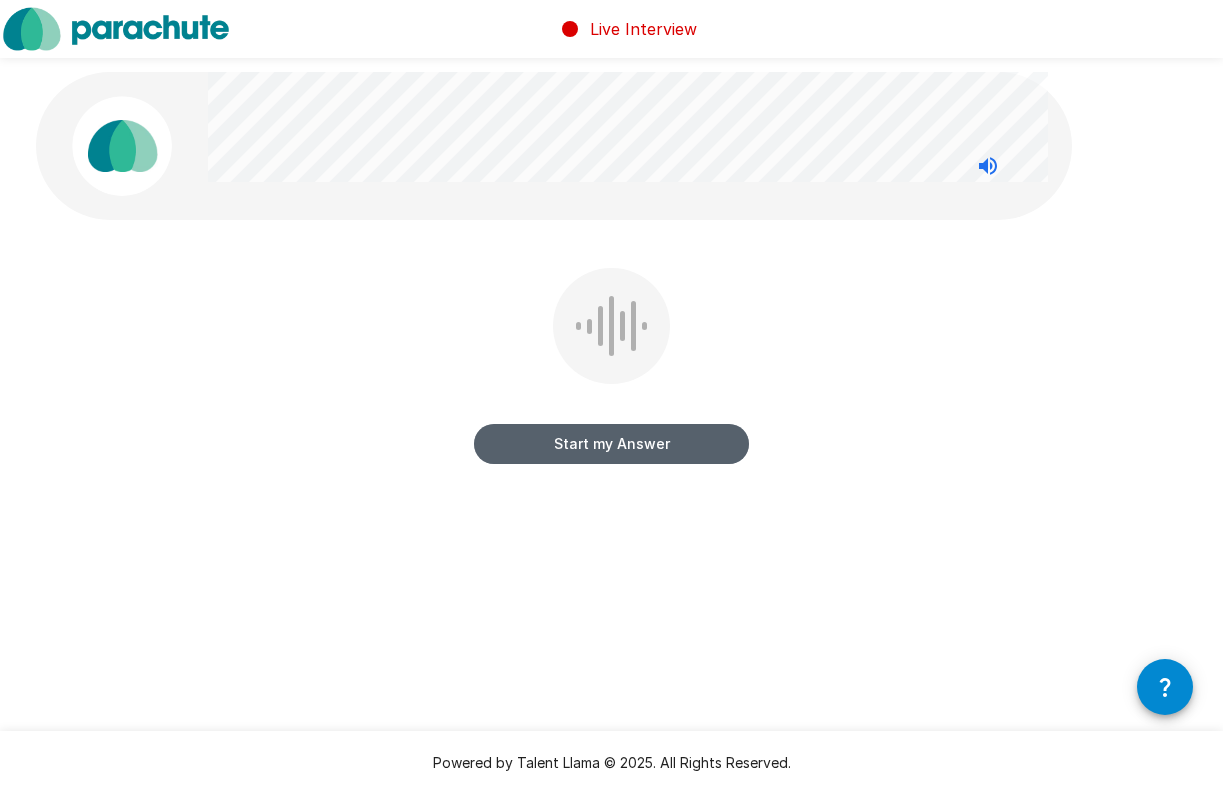 click on "Start my Answer" at bounding box center (611, 444) 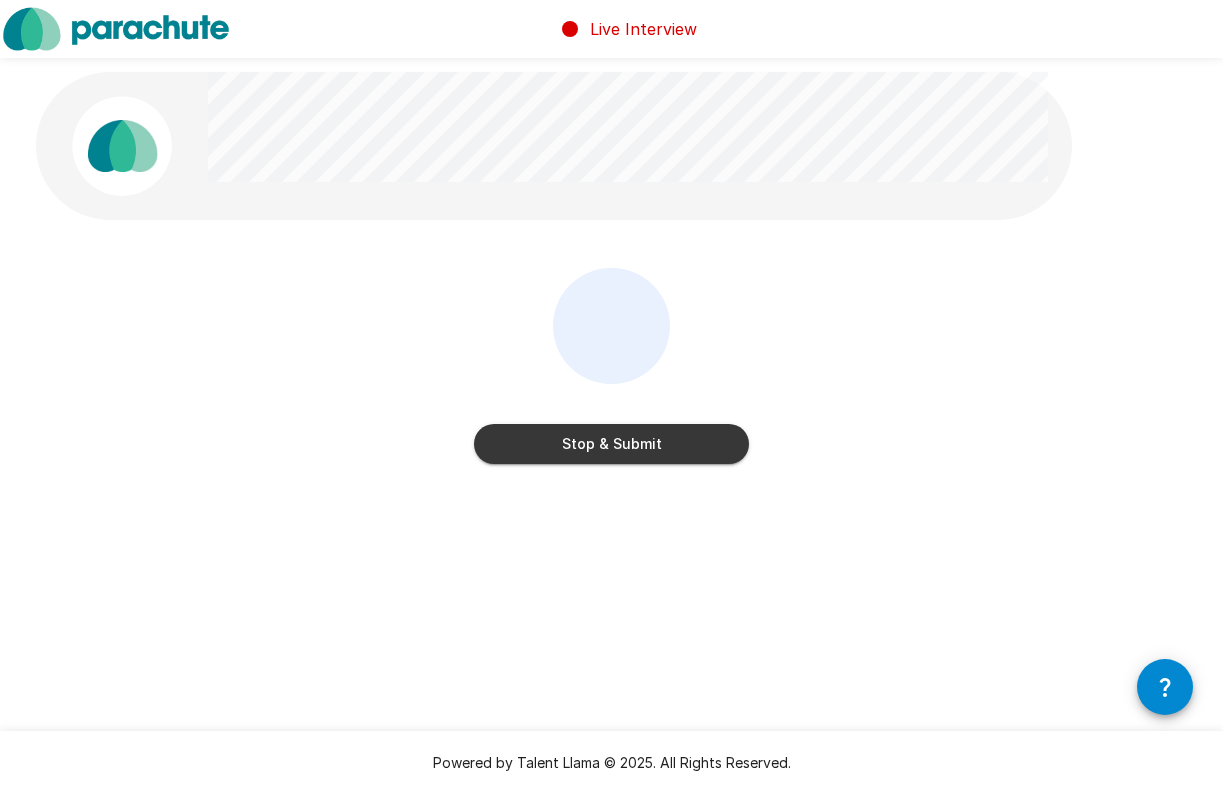 click on "Stop & Submit" at bounding box center (611, 444) 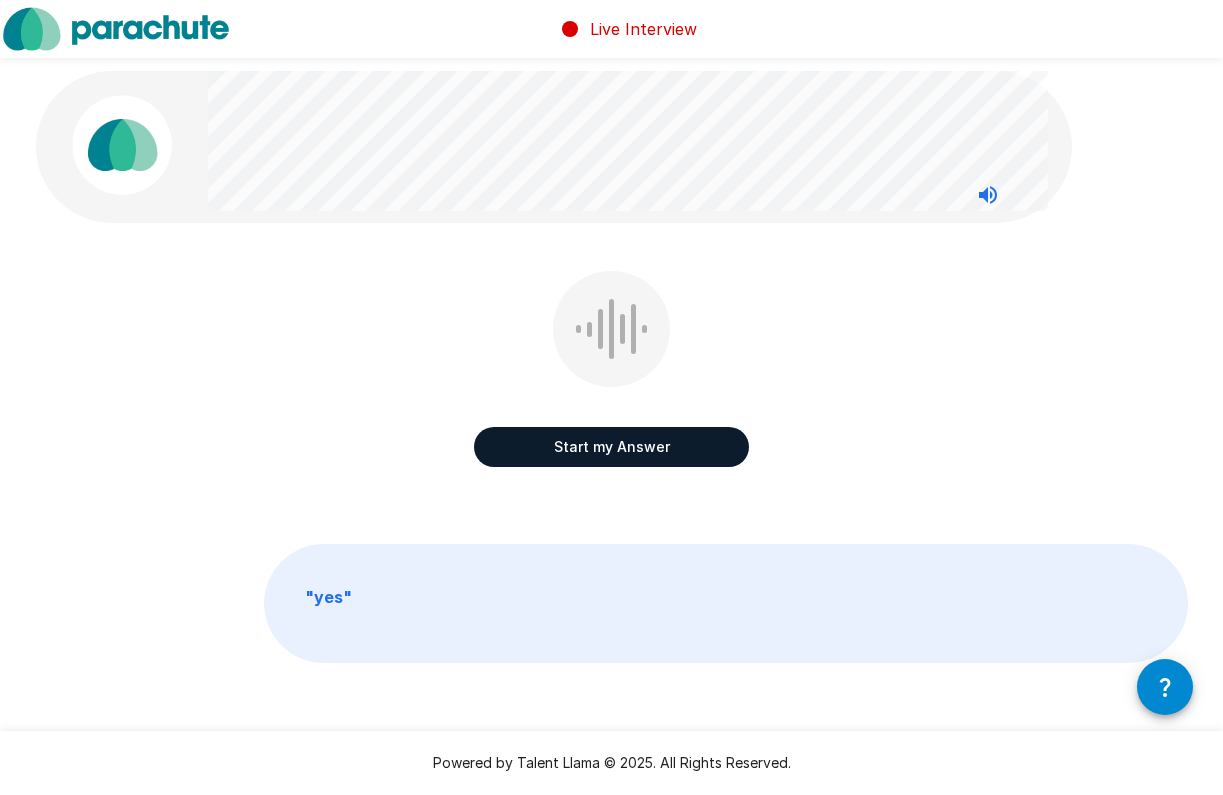 scroll, scrollTop: 1, scrollLeft: 0, axis: vertical 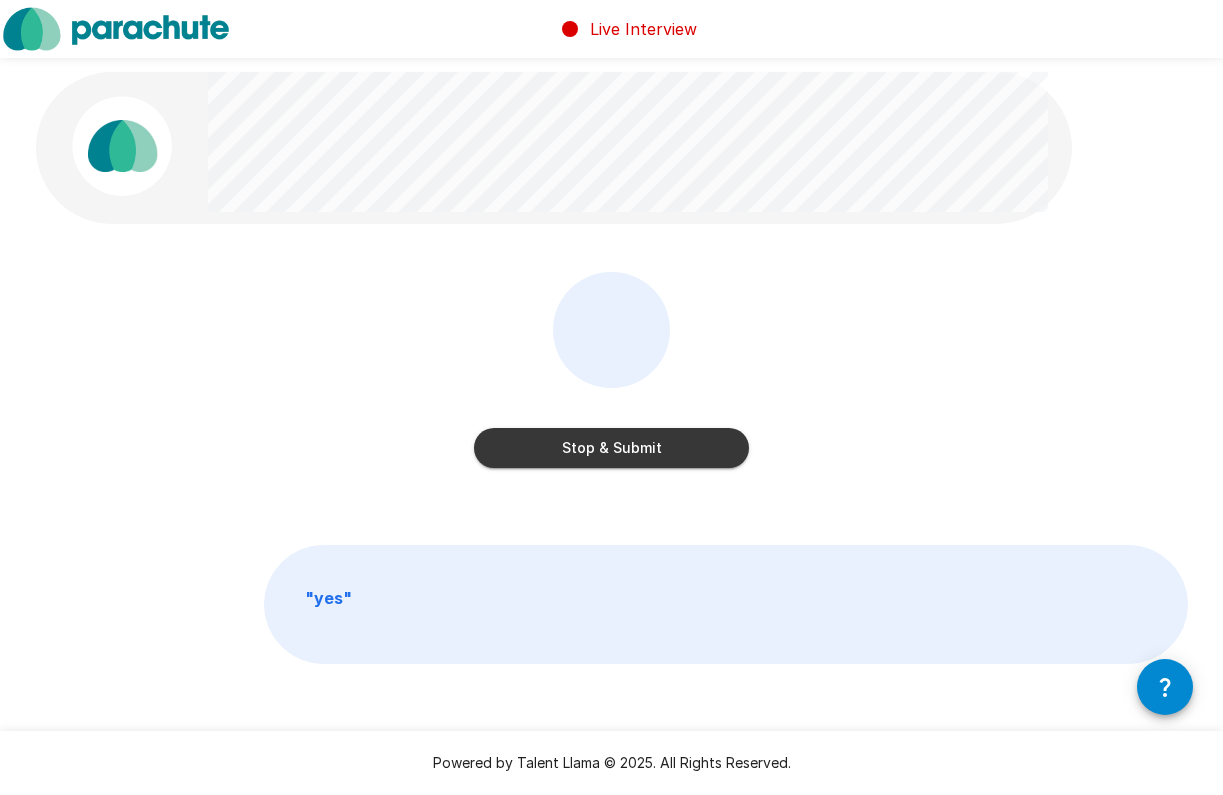 click on "Stop & Submit" at bounding box center [611, 448] 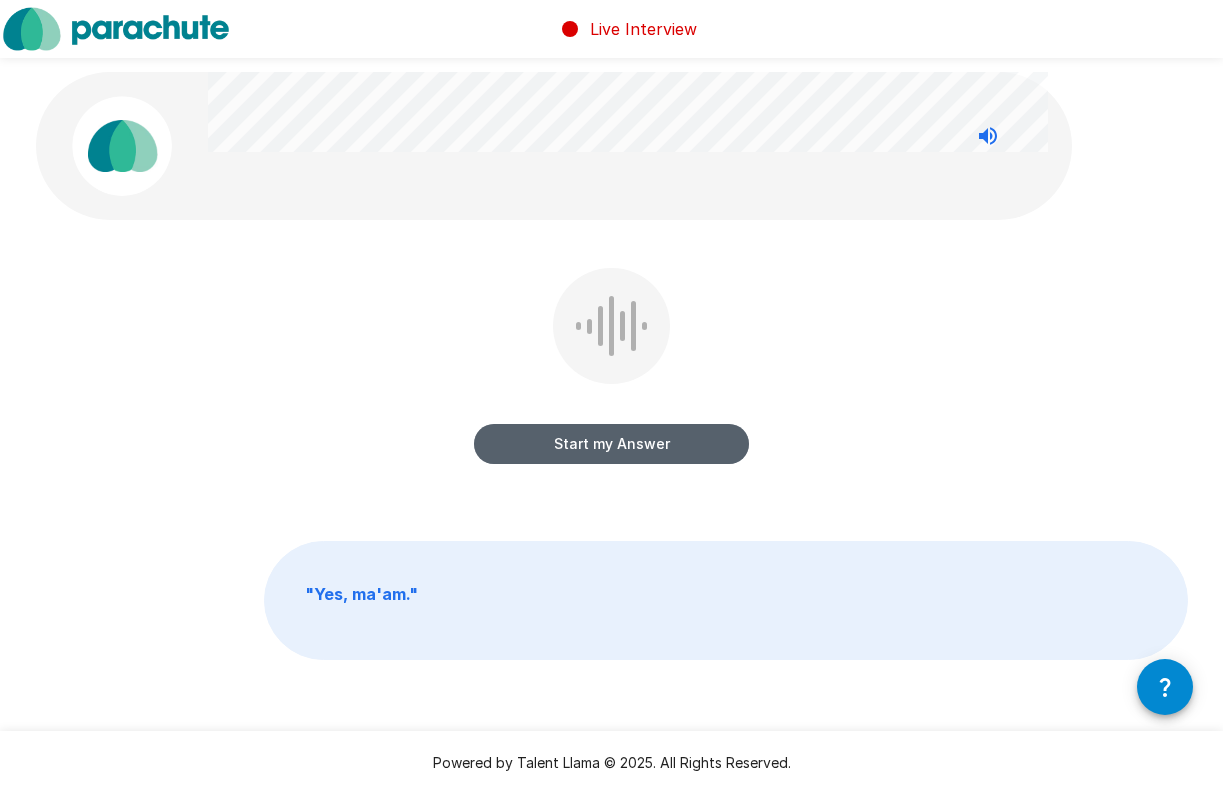 click on "Start my Answer" at bounding box center [611, 444] 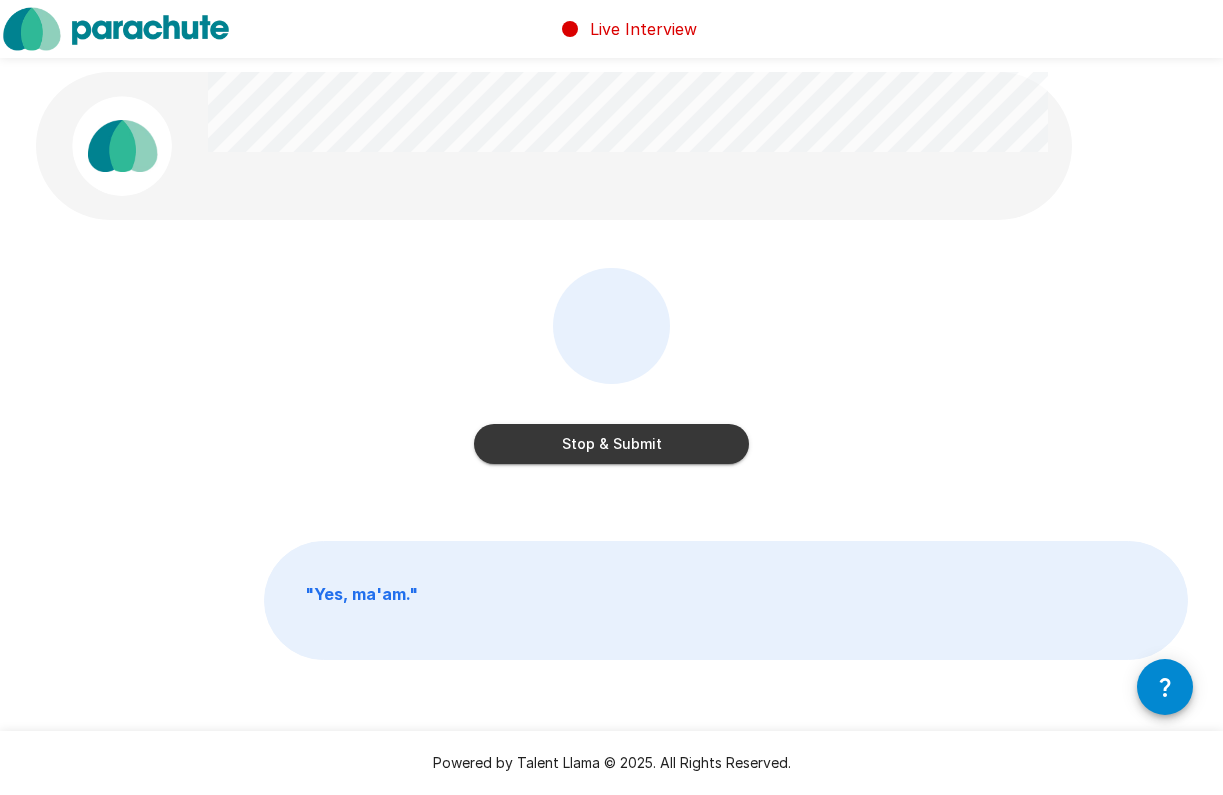 click on "Stop & Submit" at bounding box center [611, 444] 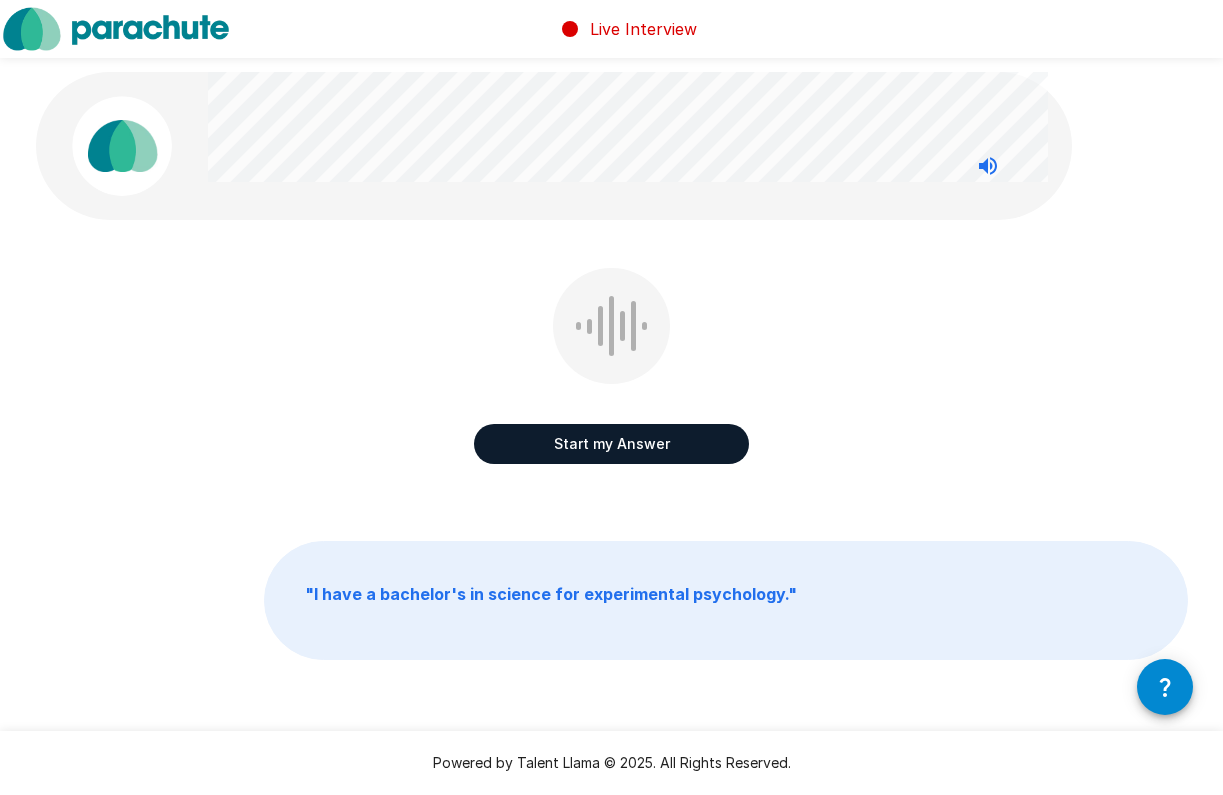 click on "Start my Answer" at bounding box center [611, 444] 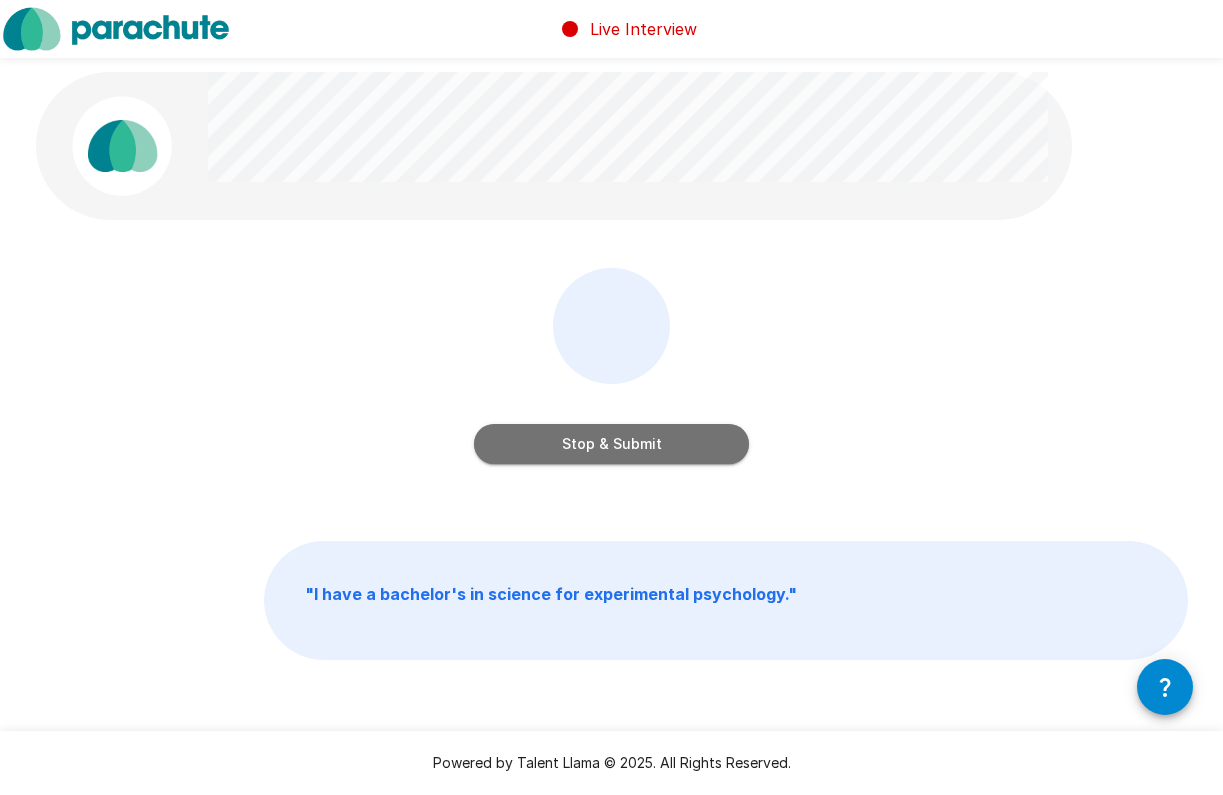 click on "Stop & Submit" at bounding box center (611, 444) 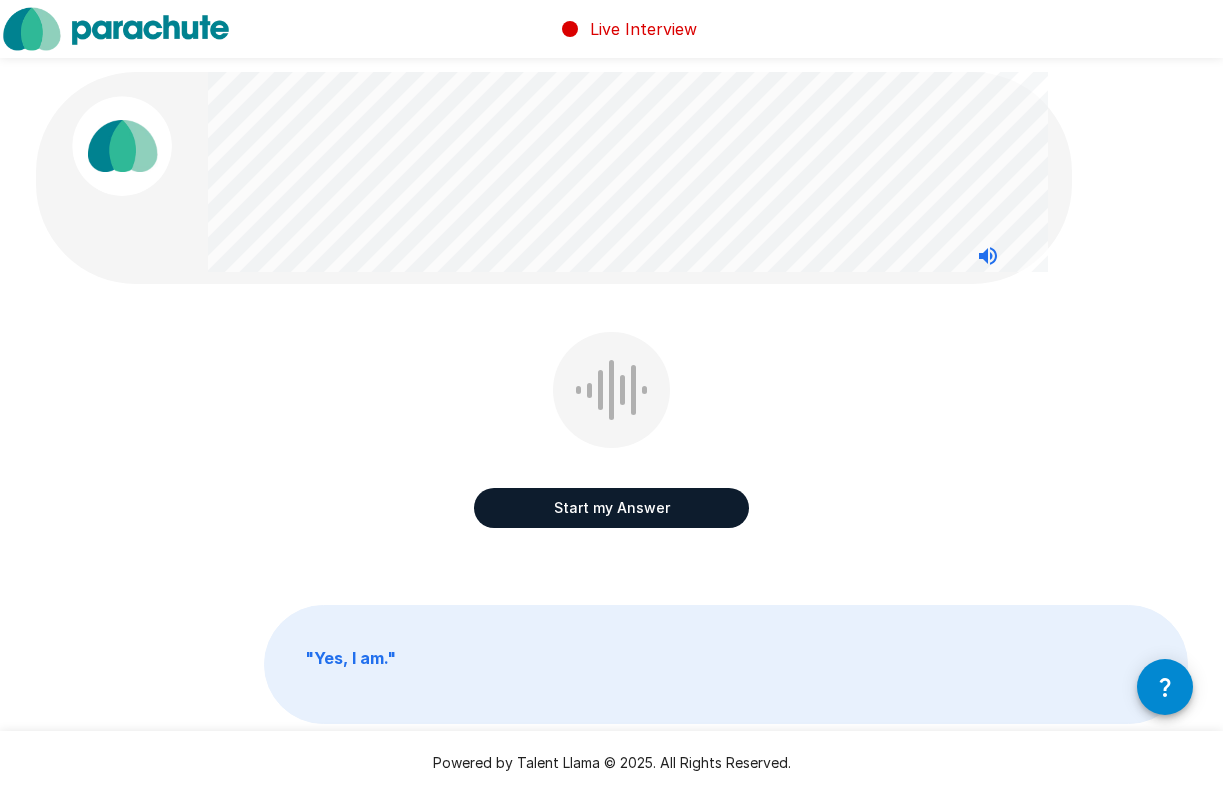click on "Start my Answer" at bounding box center (611, 508) 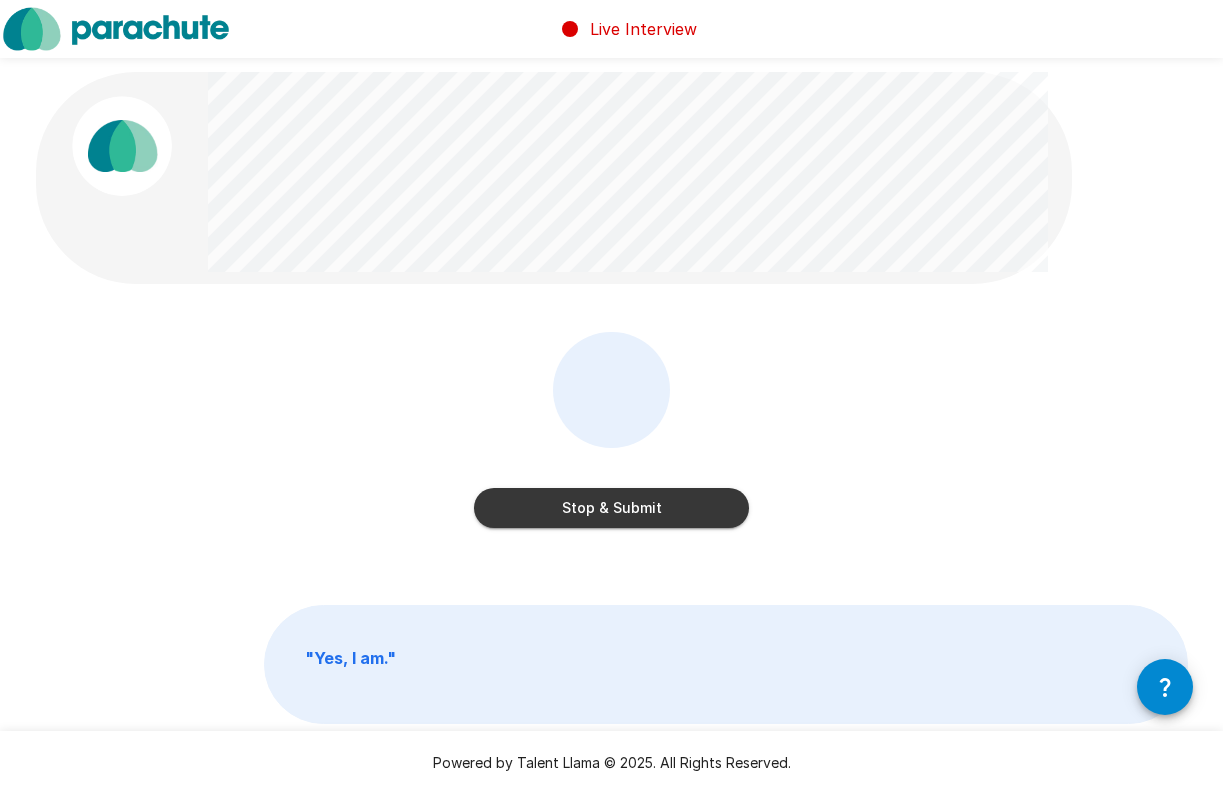 click on "Stop & Submit" at bounding box center (611, 508) 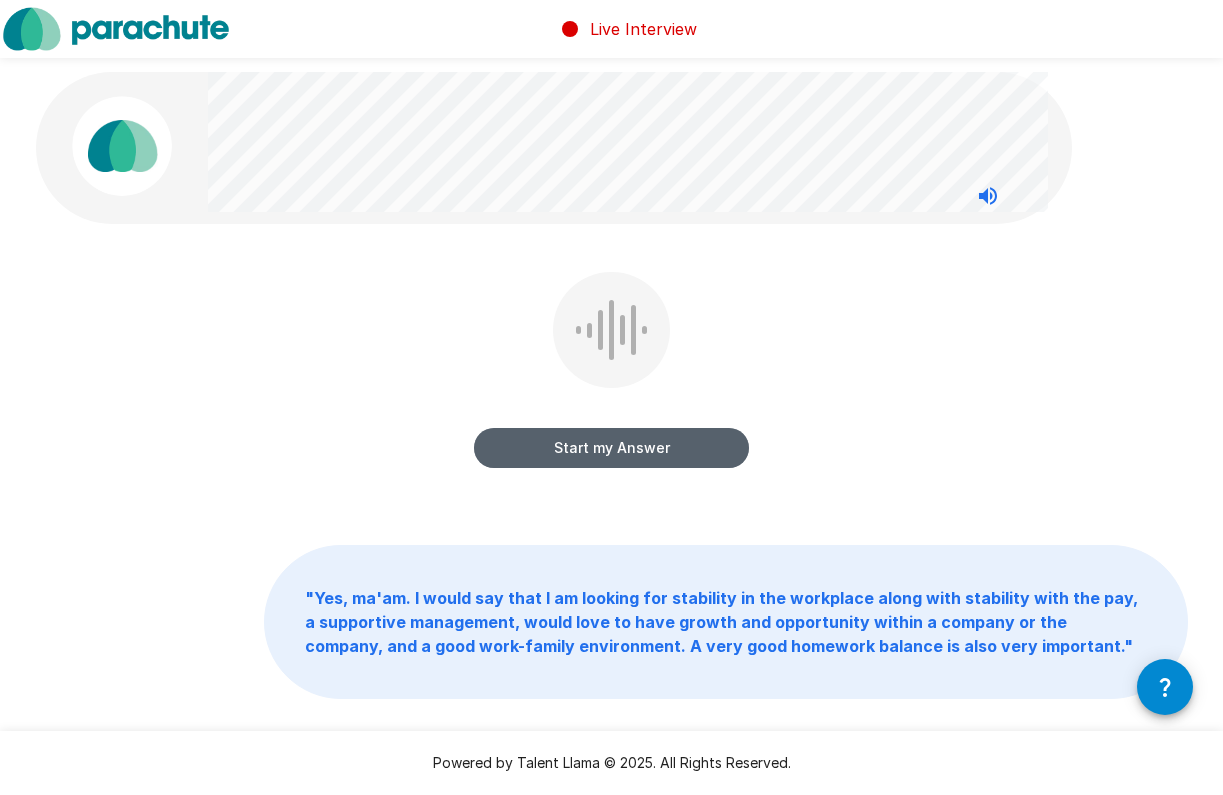 click on "Start my Answer" at bounding box center (611, 448) 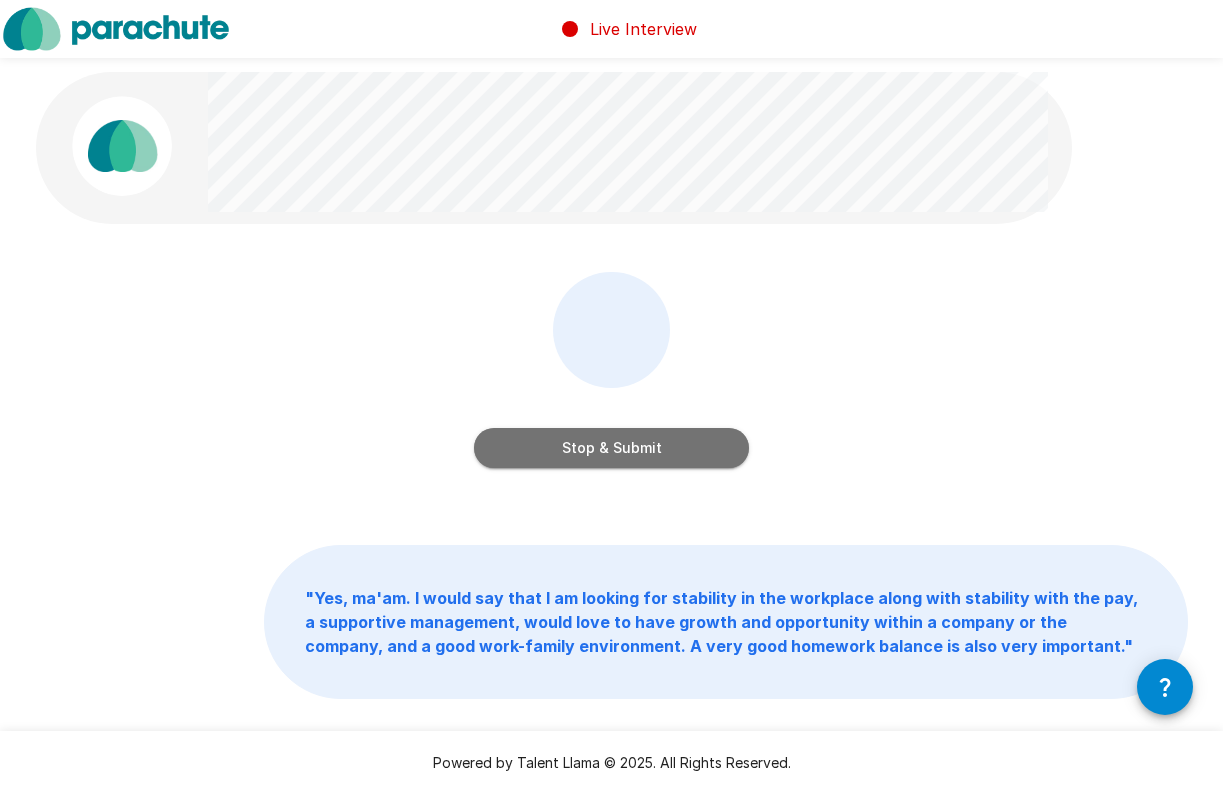 click on "Stop & Submit" at bounding box center (611, 448) 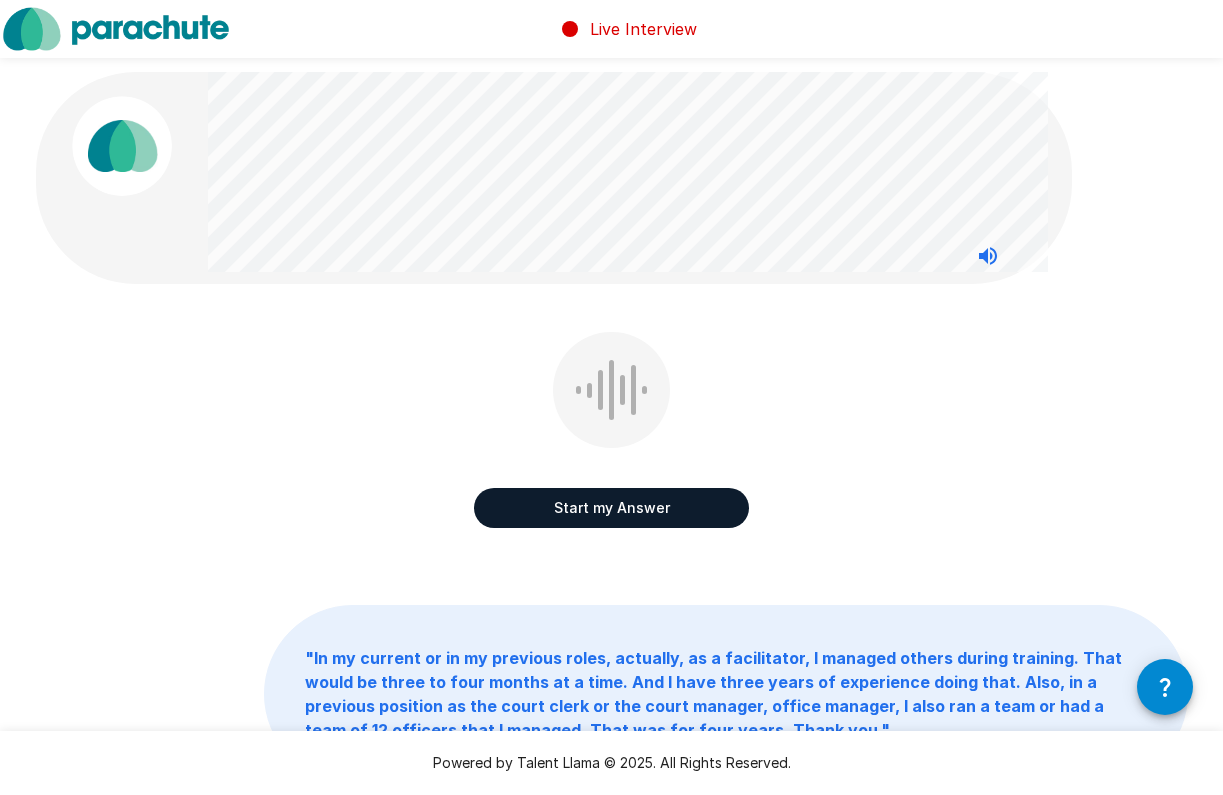 click on "Start my Answer" at bounding box center (611, 508) 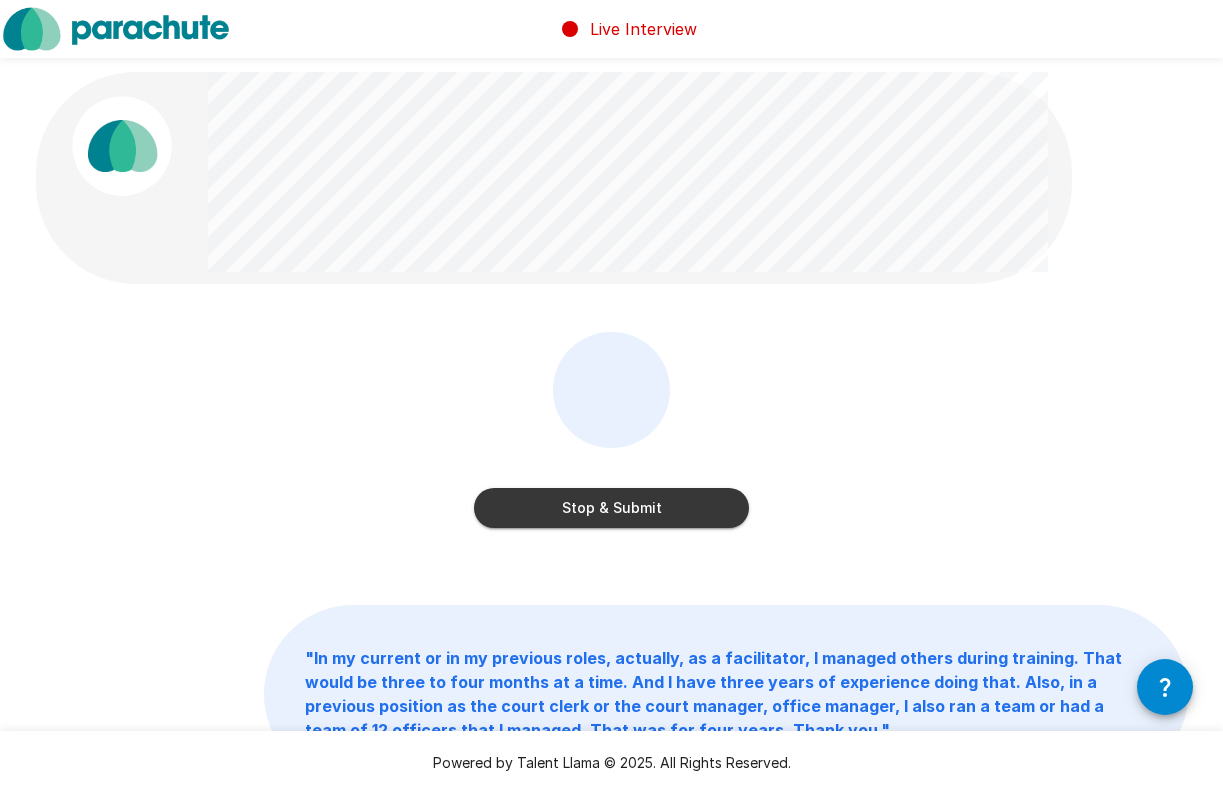 click on "Stop & Submit" at bounding box center [611, 508] 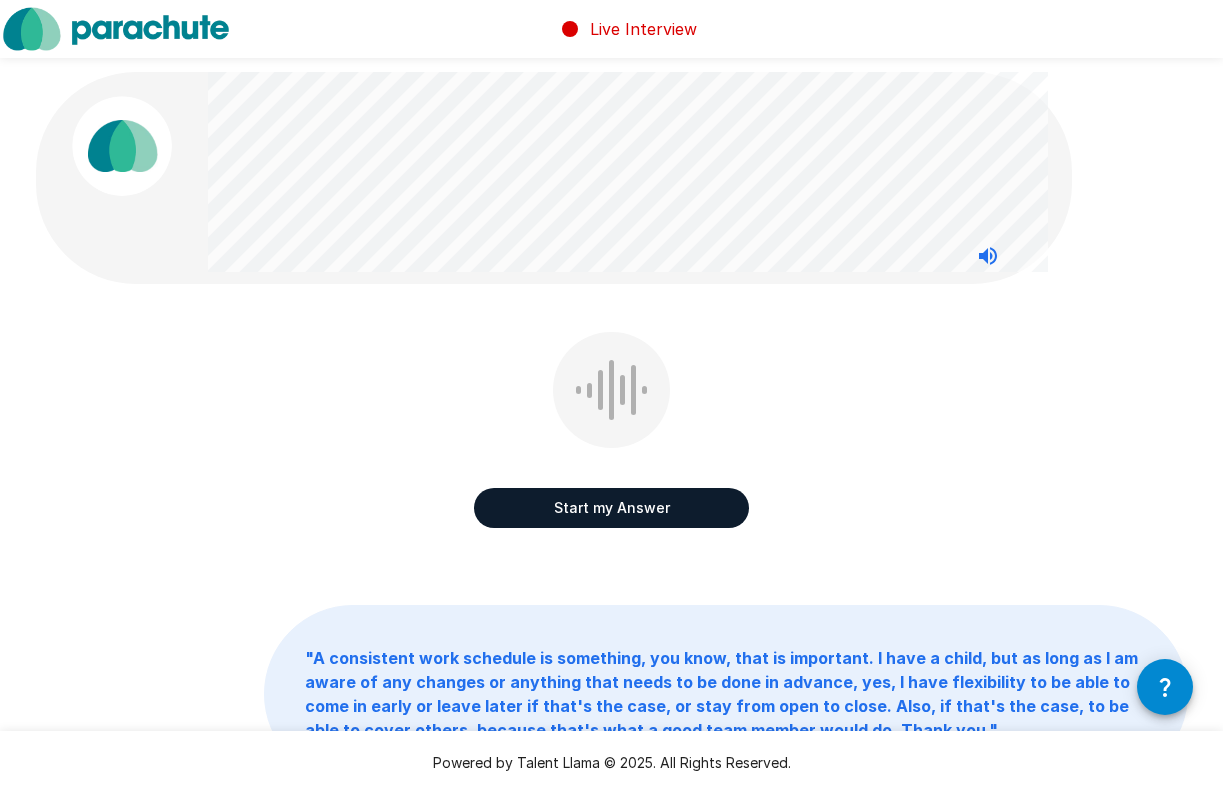 click on "Start my Answer" at bounding box center [611, 508] 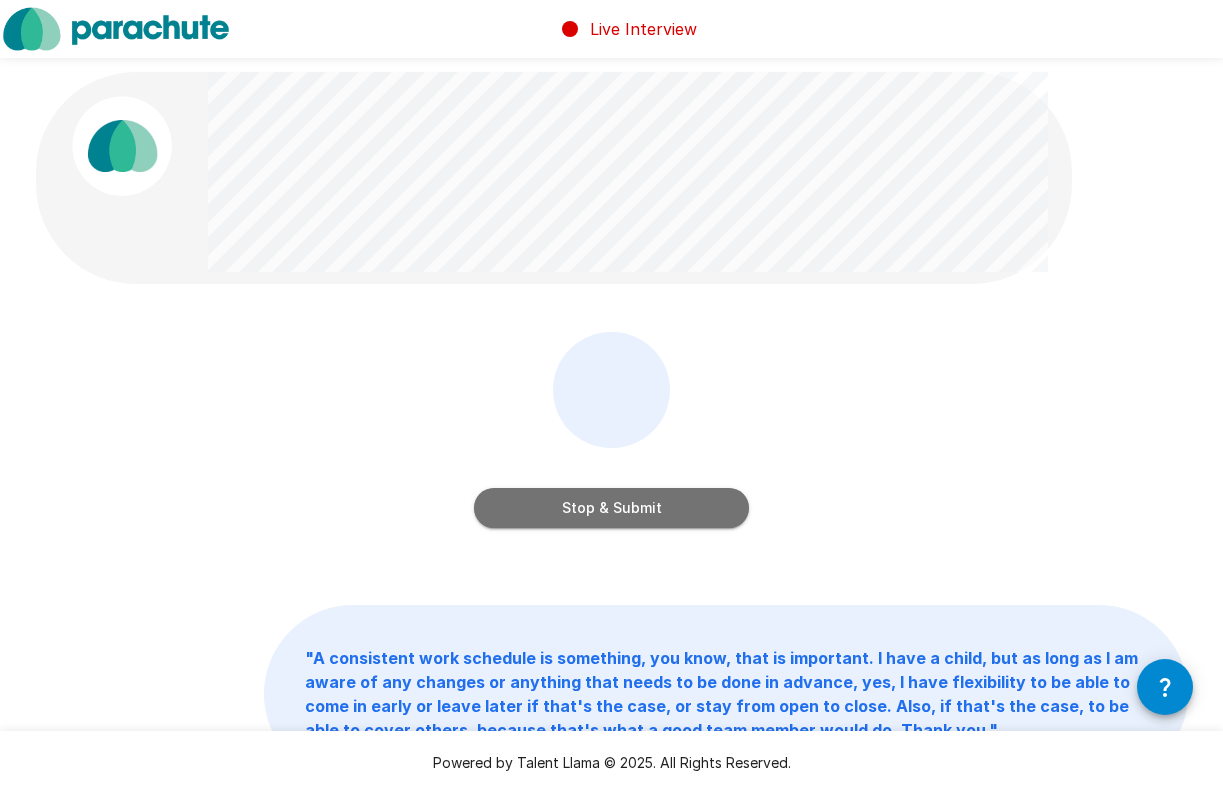 click on "Stop & Submit" at bounding box center (611, 508) 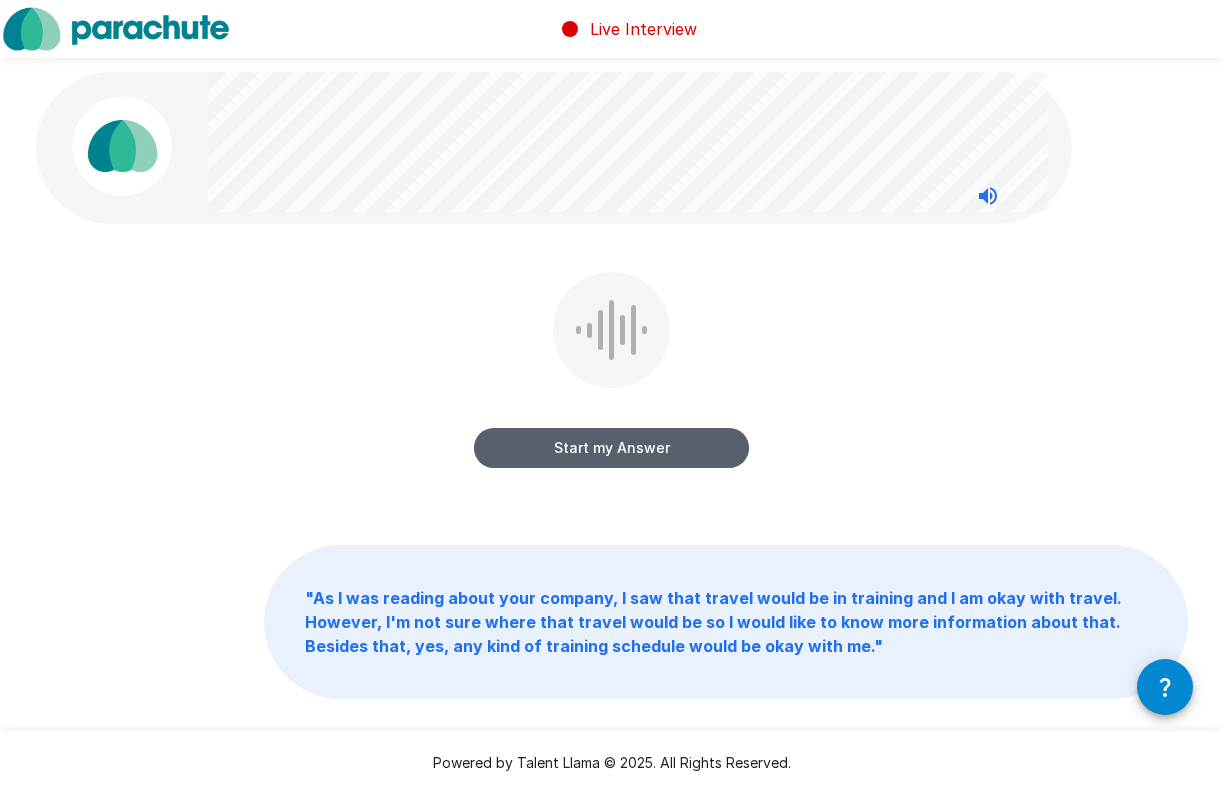 click on "Start my Answer" at bounding box center [611, 448] 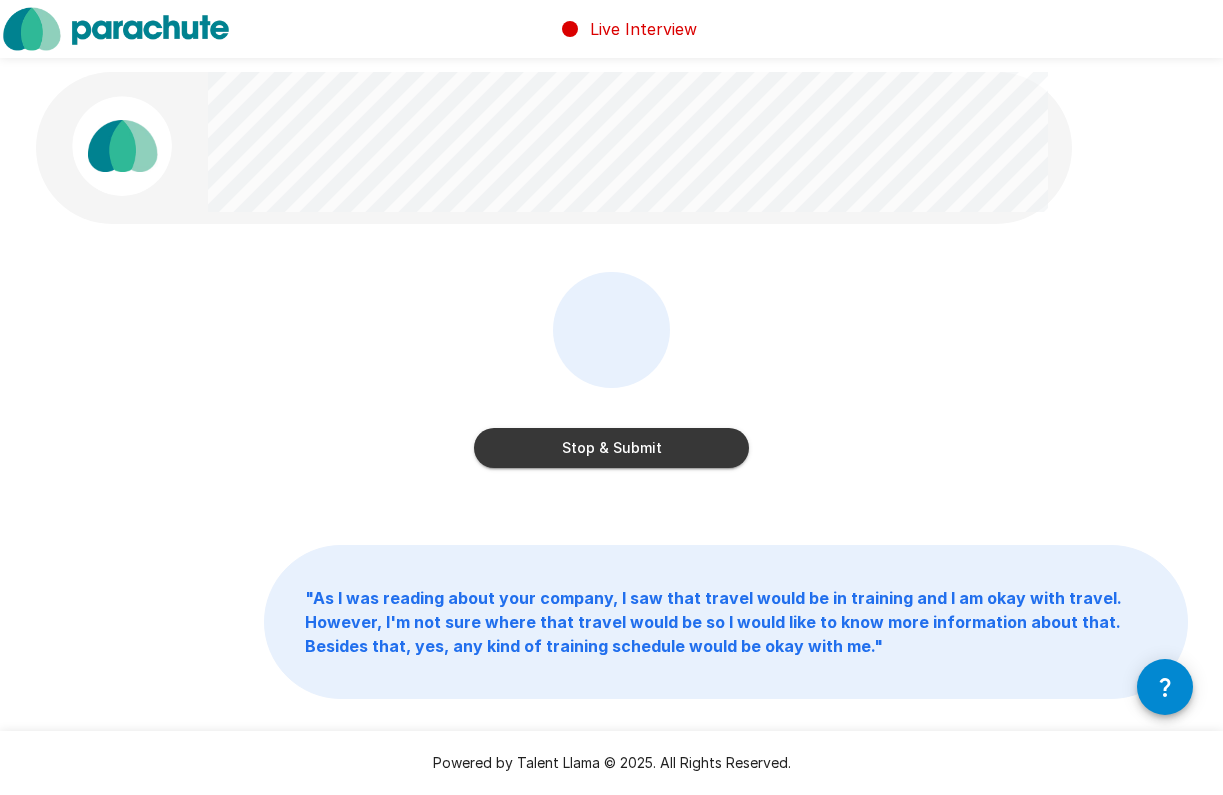click on "Stop & Submit" at bounding box center (611, 448) 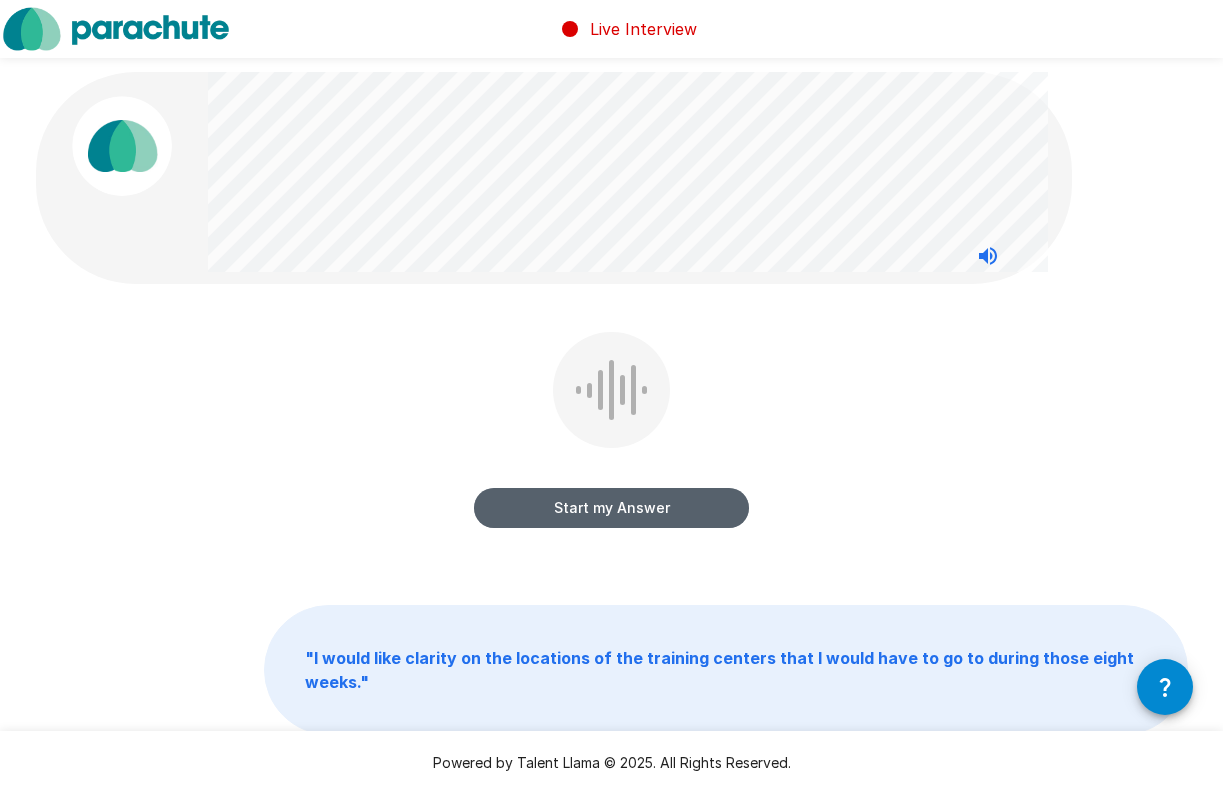 click on "Start my Answer" at bounding box center (611, 508) 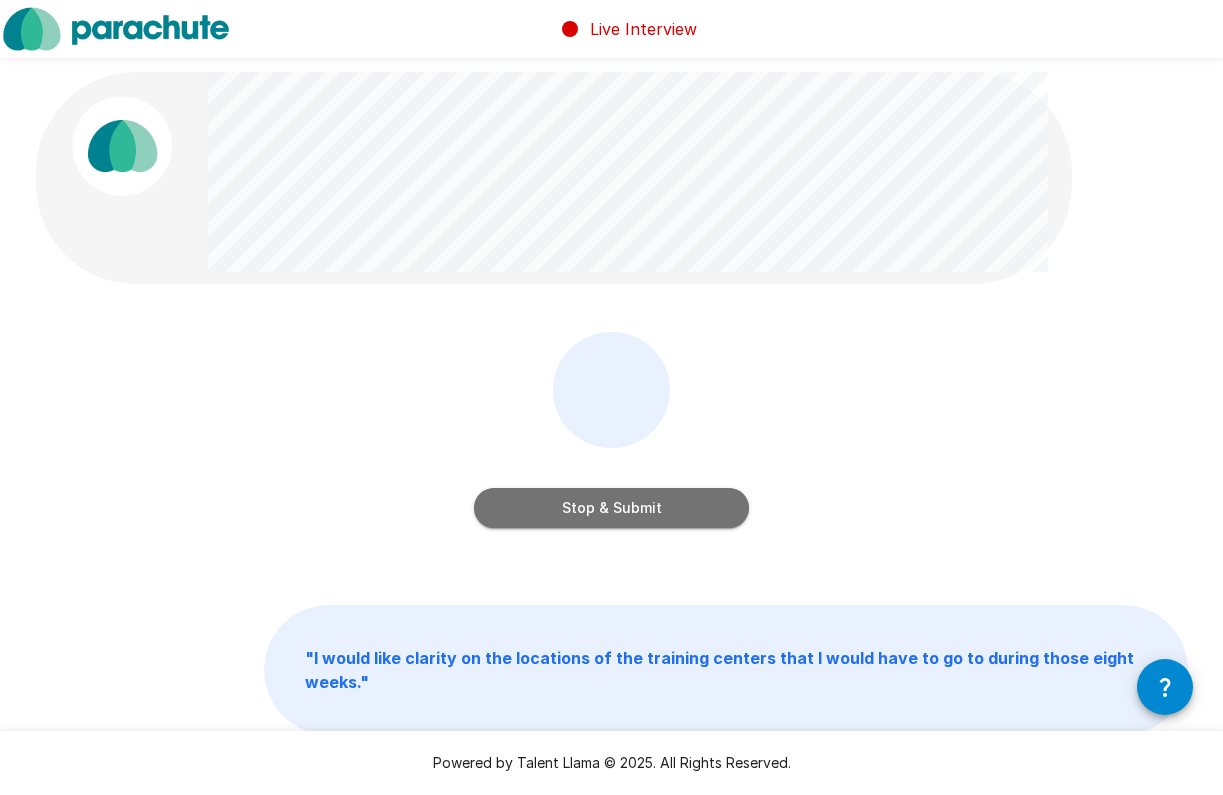 click on "Stop & Submit" at bounding box center (611, 508) 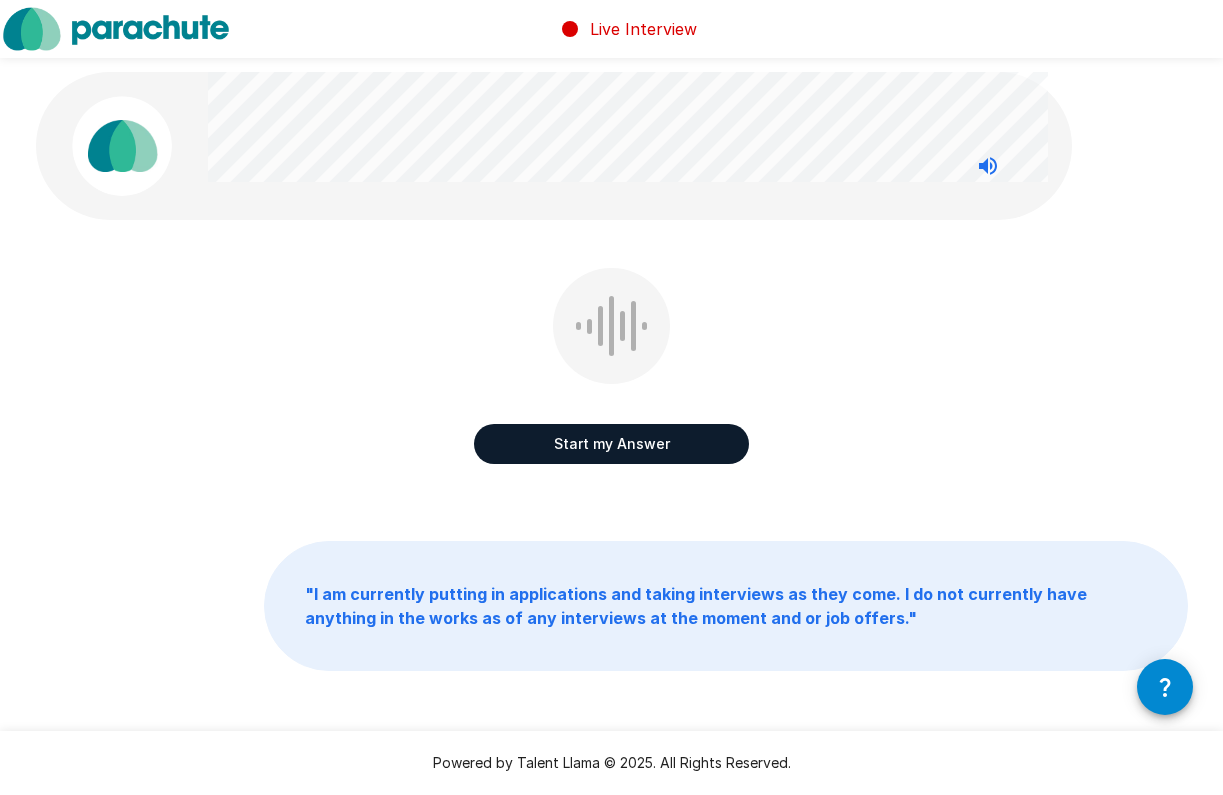 click on "Start my Answer" at bounding box center (611, 444) 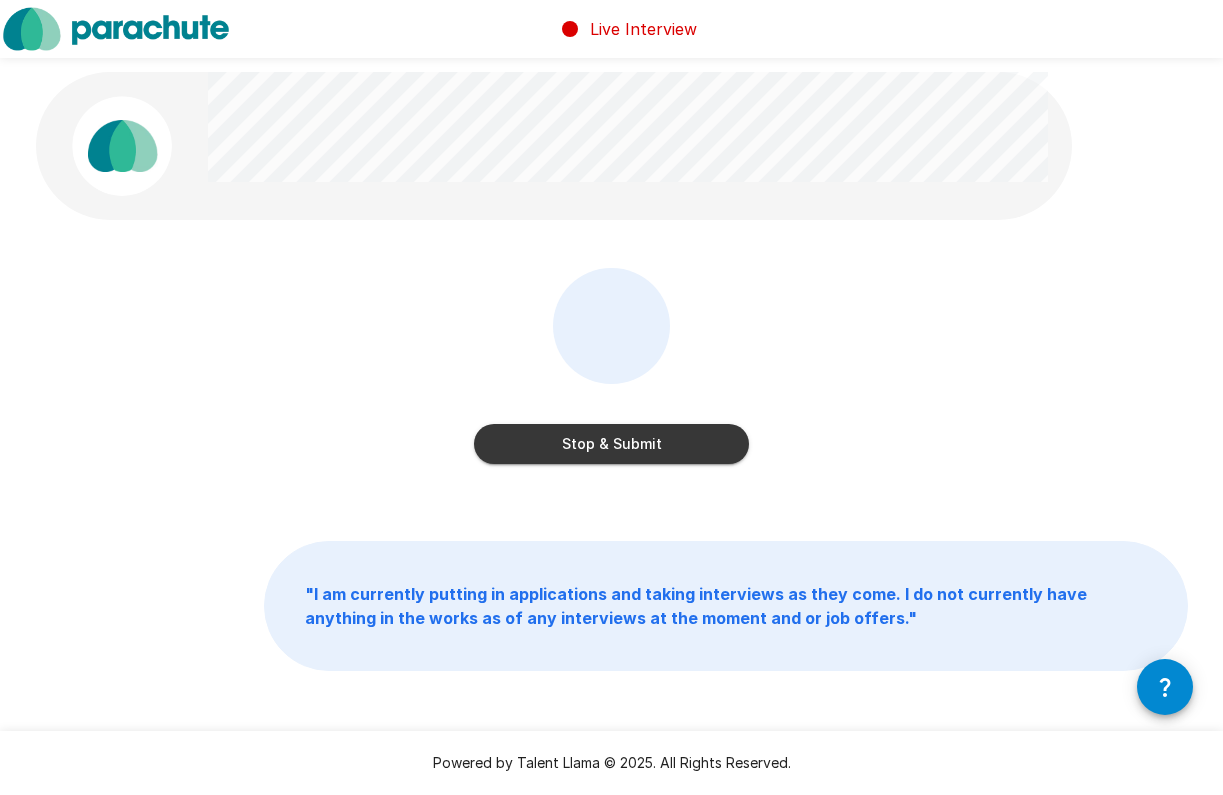 click on "Stop & Submit" at bounding box center [611, 444] 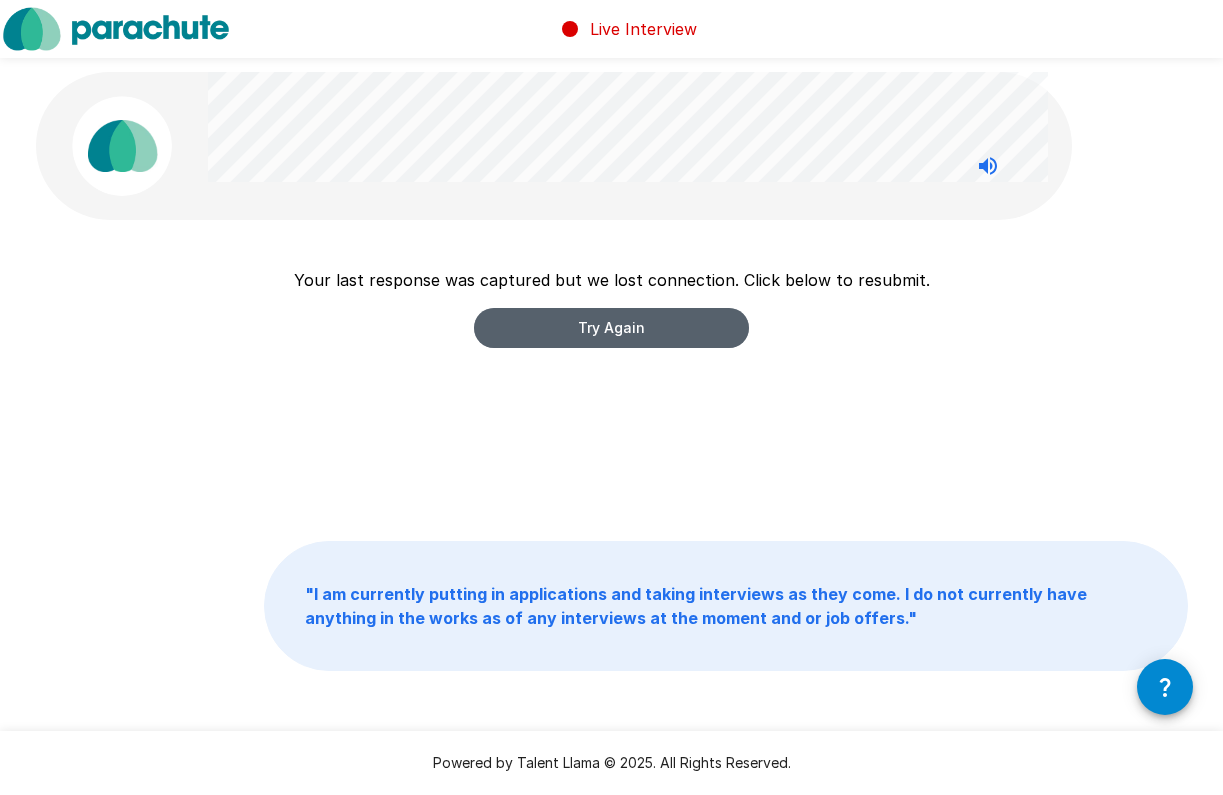 click on "Try Again" at bounding box center (611, 328) 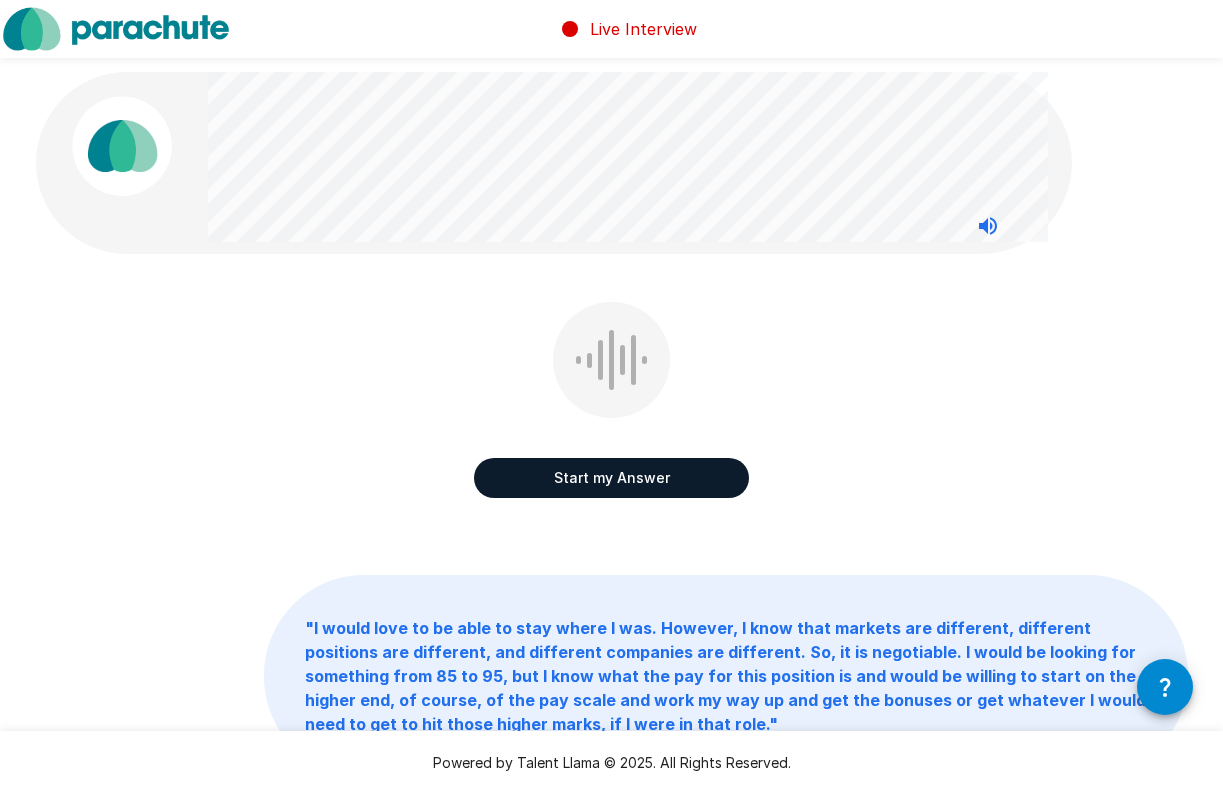 click on "Start my Answer" at bounding box center [611, 478] 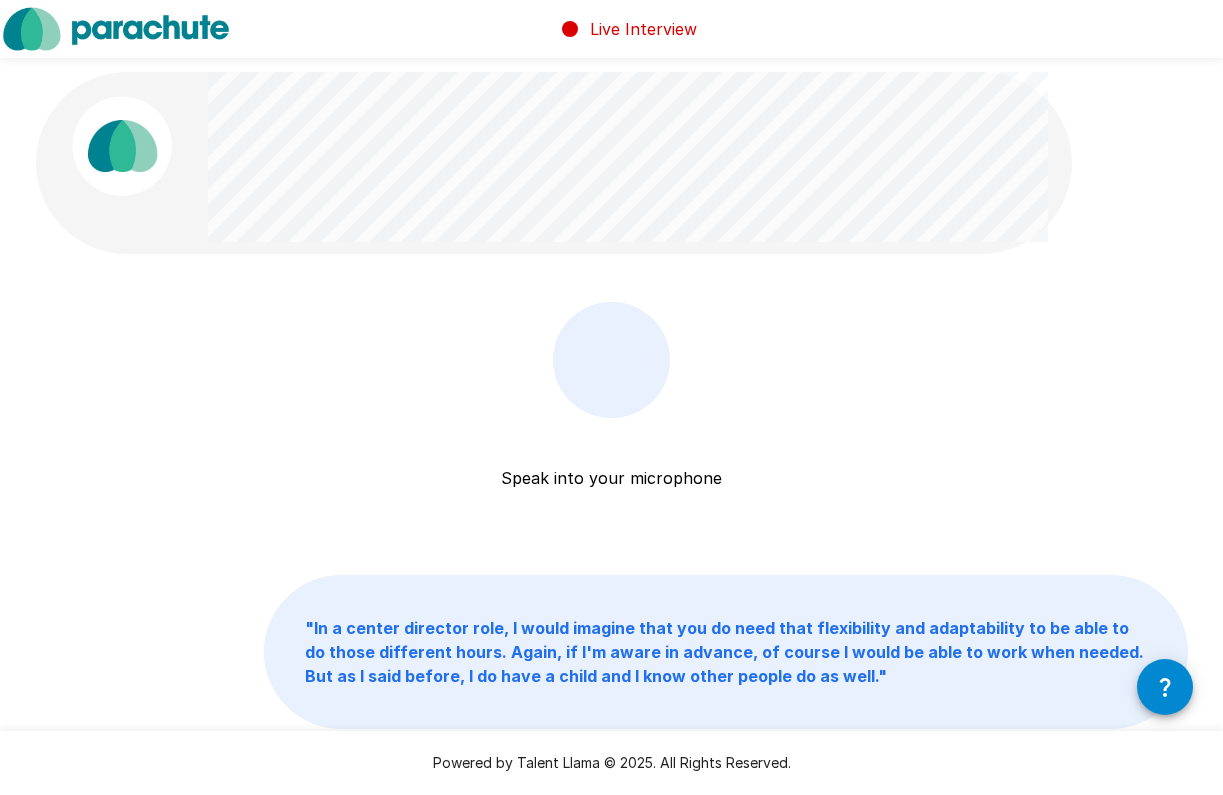 click on "Speak into your microphone Stop & Submit" at bounding box center [612, 414] 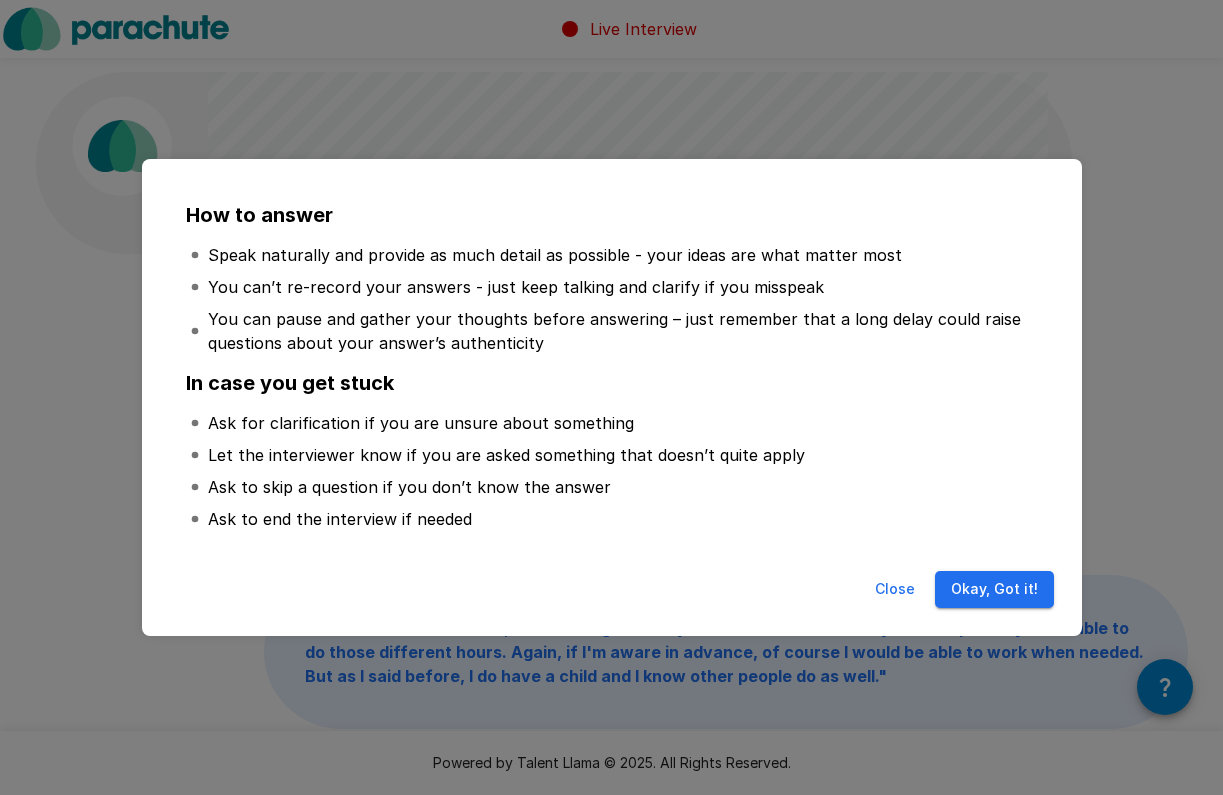 click on "Close" at bounding box center [895, 589] 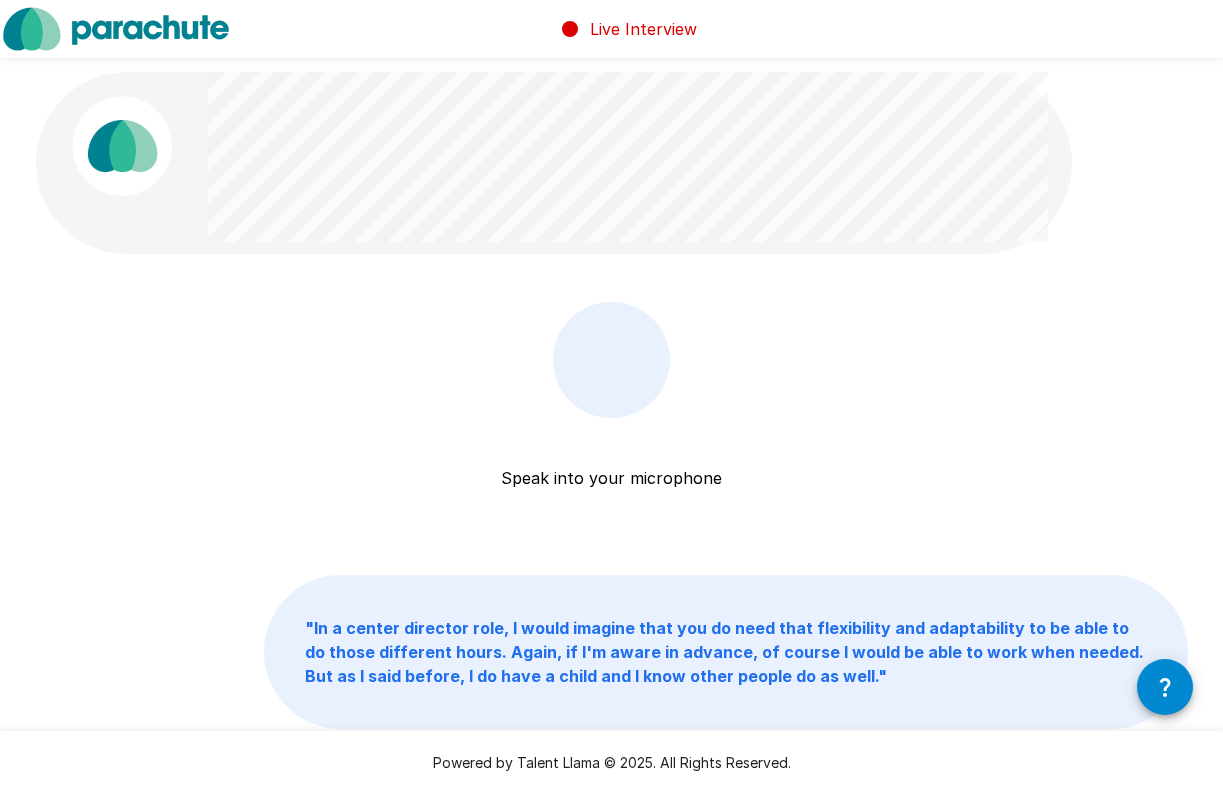 click on "Speak into your microphone" at bounding box center (611, 454) 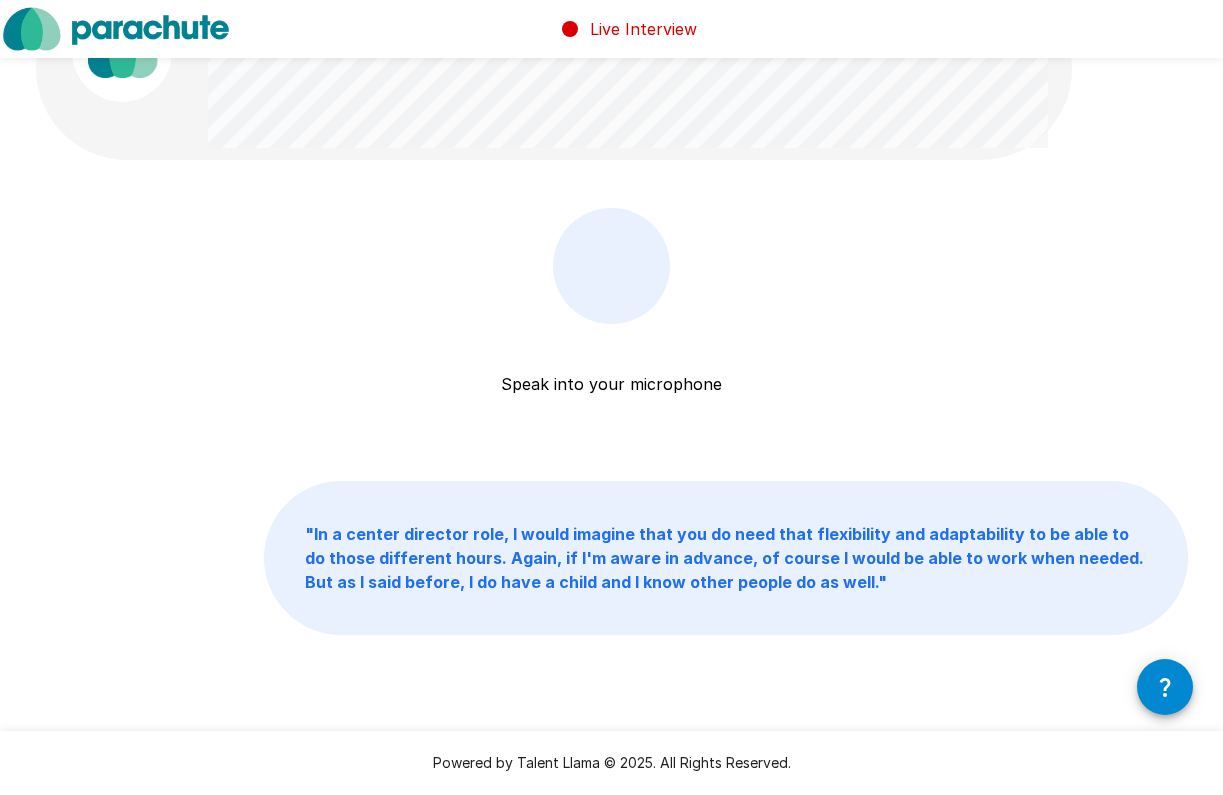 scroll, scrollTop: 93, scrollLeft: 0, axis: vertical 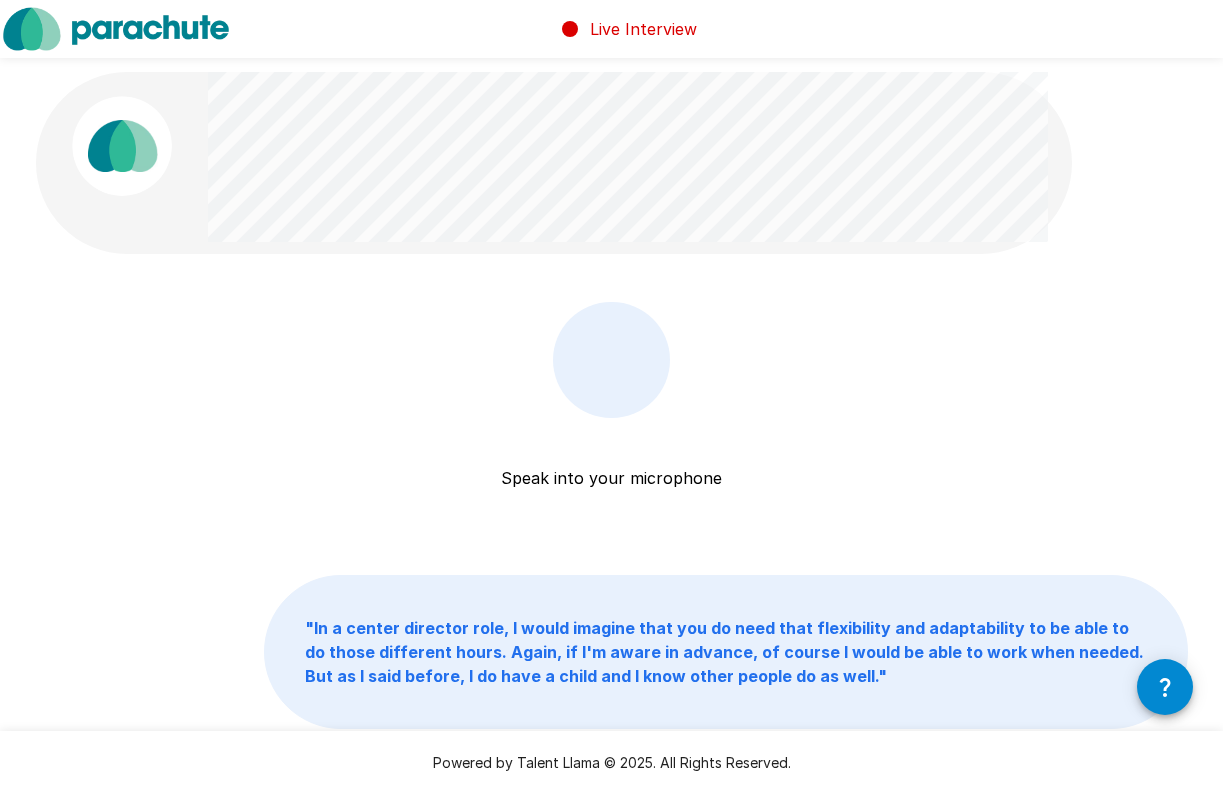 click at bounding box center [611, 360] 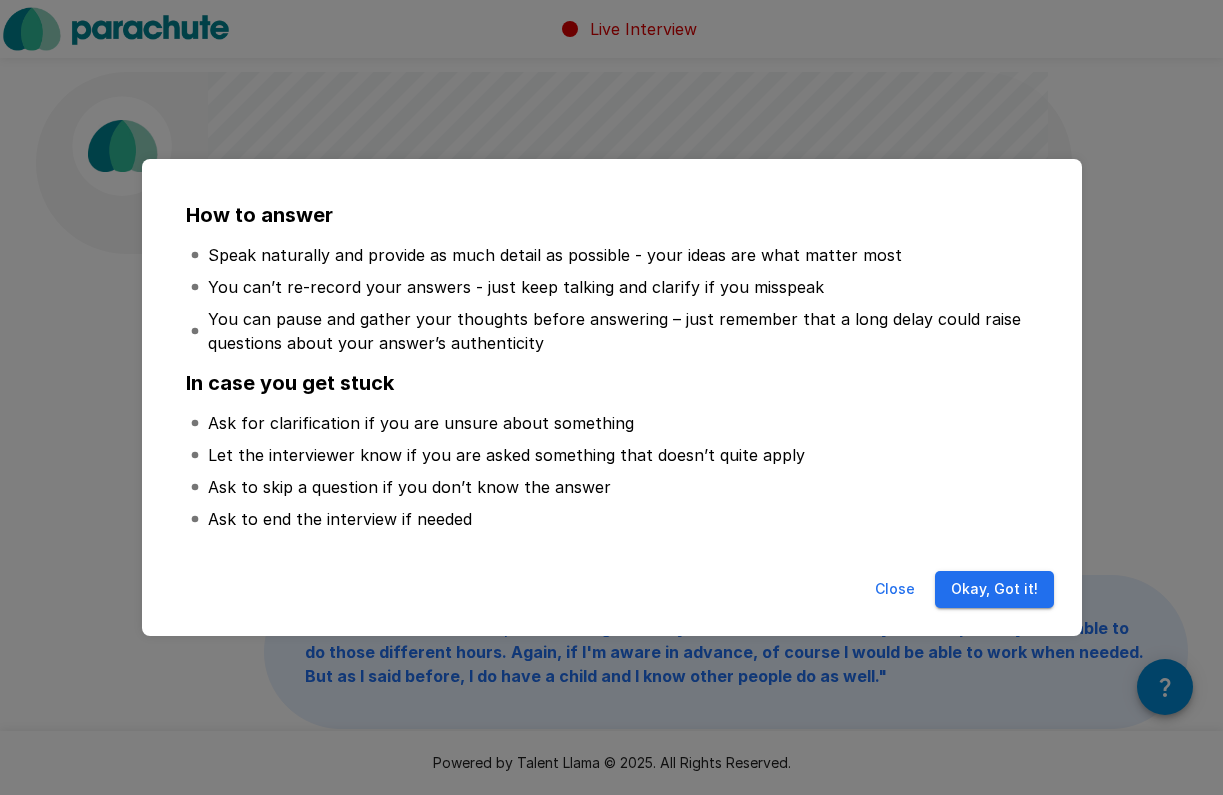 click on "Close" at bounding box center (895, 589) 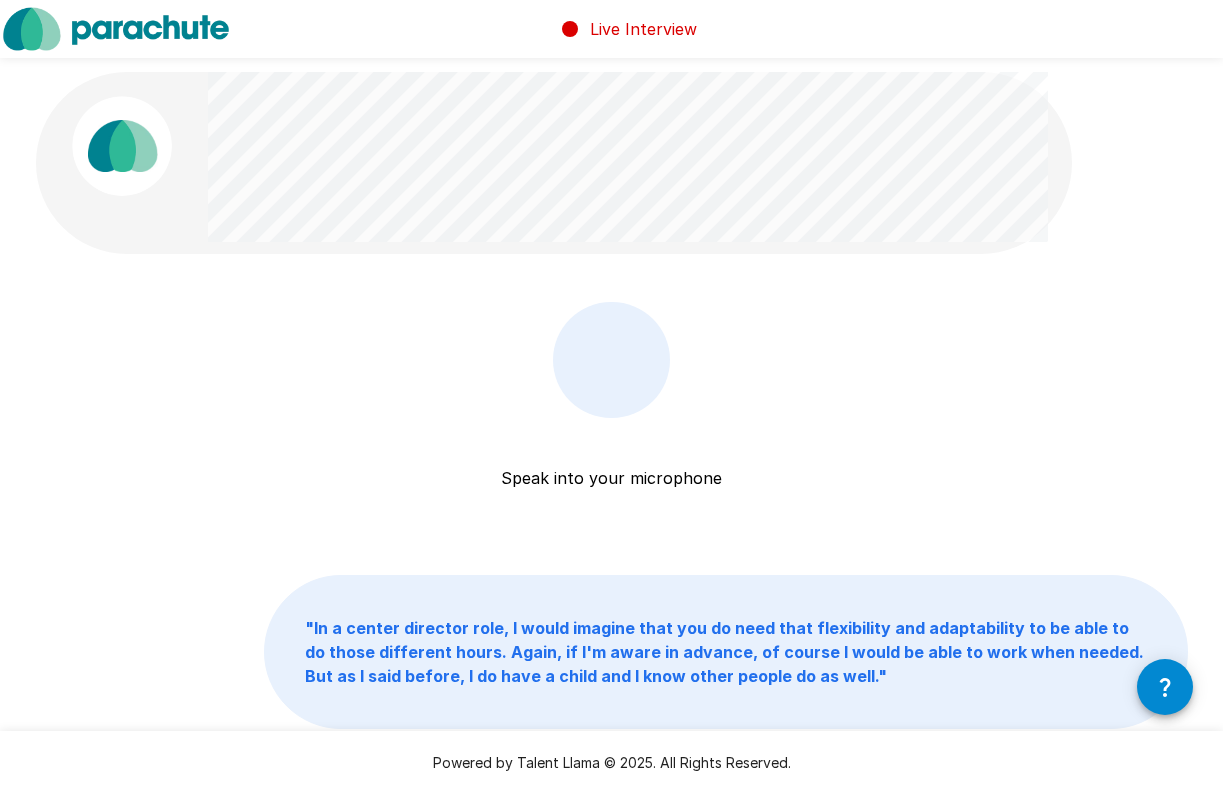 scroll, scrollTop: 0, scrollLeft: 0, axis: both 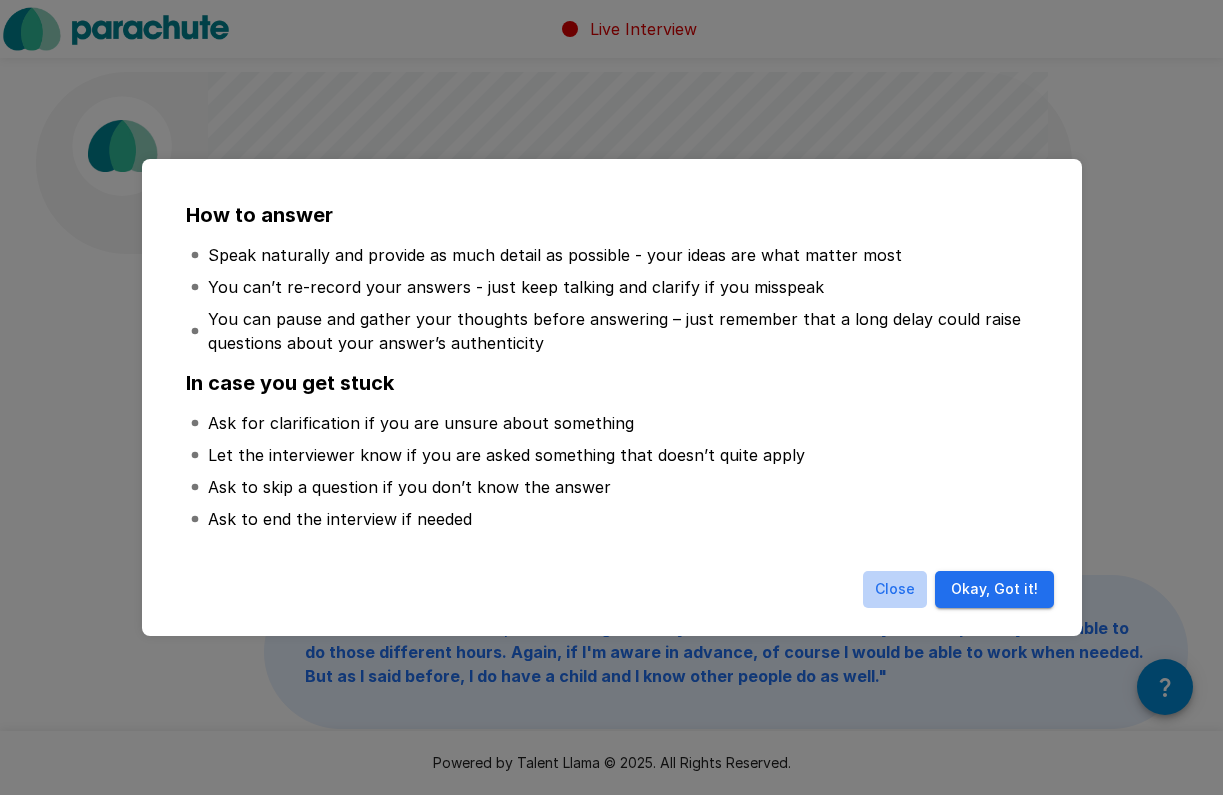 click on "Close" at bounding box center (895, 589) 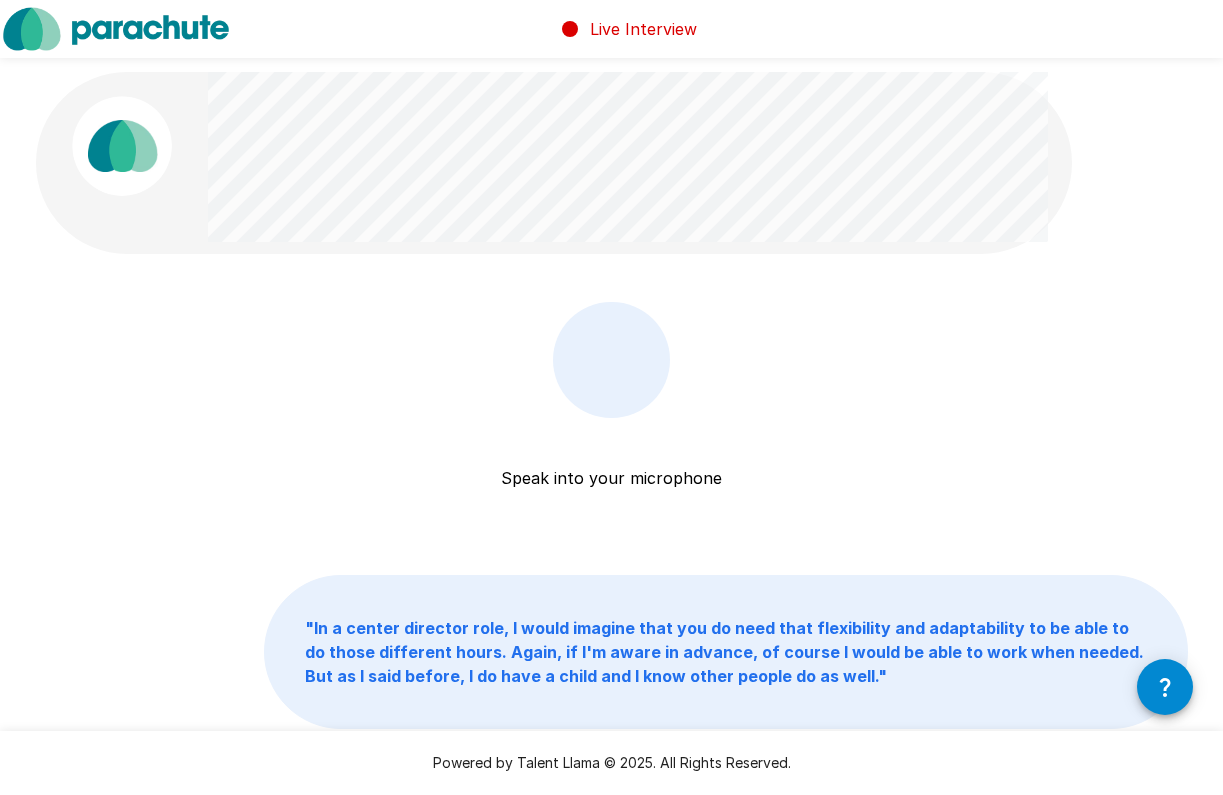click on "" In a center director role, I would imagine that you do need that flexibility and adaptability to be able to do those different hours. Again, if I'm aware in advance, of course I would be able to work when needed. But as I said before, I do have a child and I know other people do as well. "" at bounding box center (724, 652) 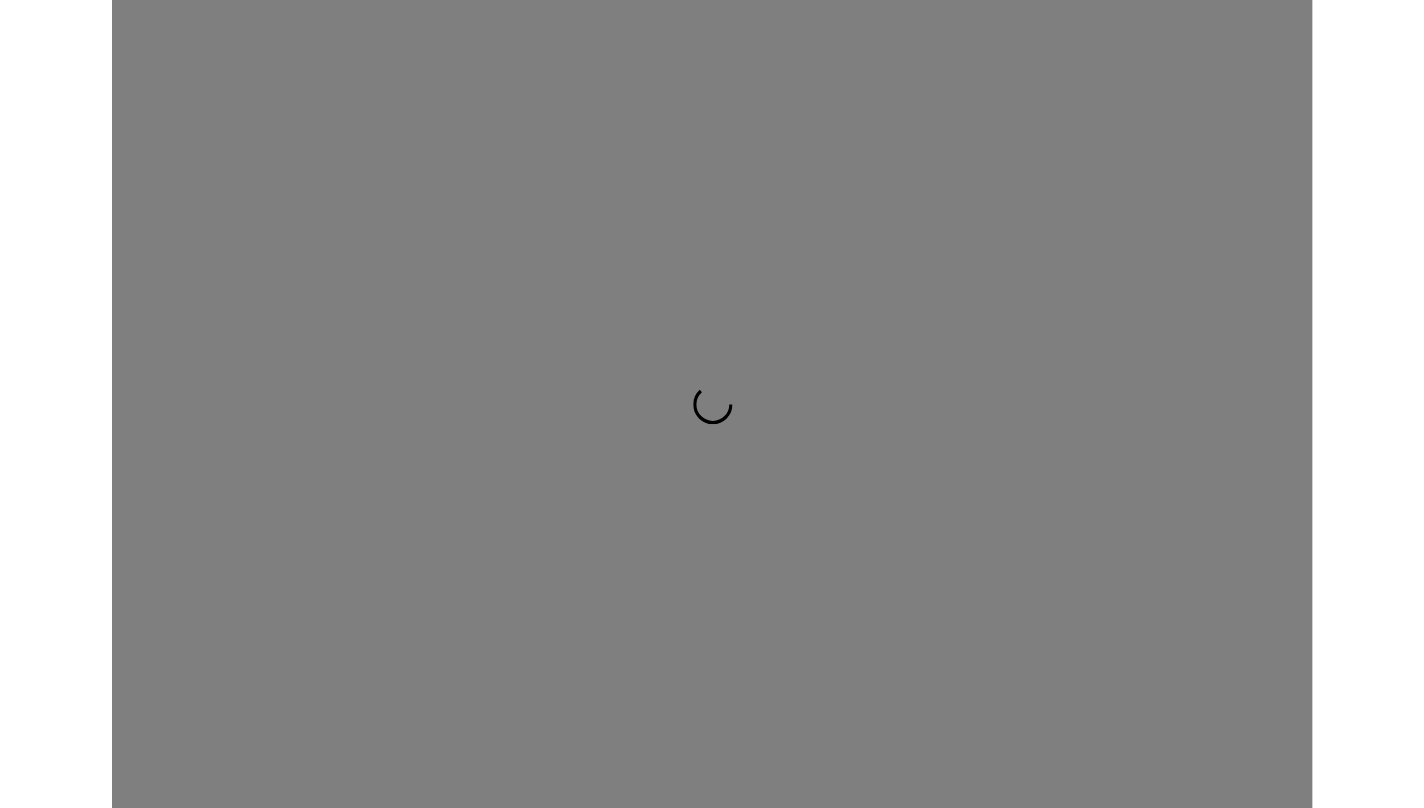scroll, scrollTop: 0, scrollLeft: 0, axis: both 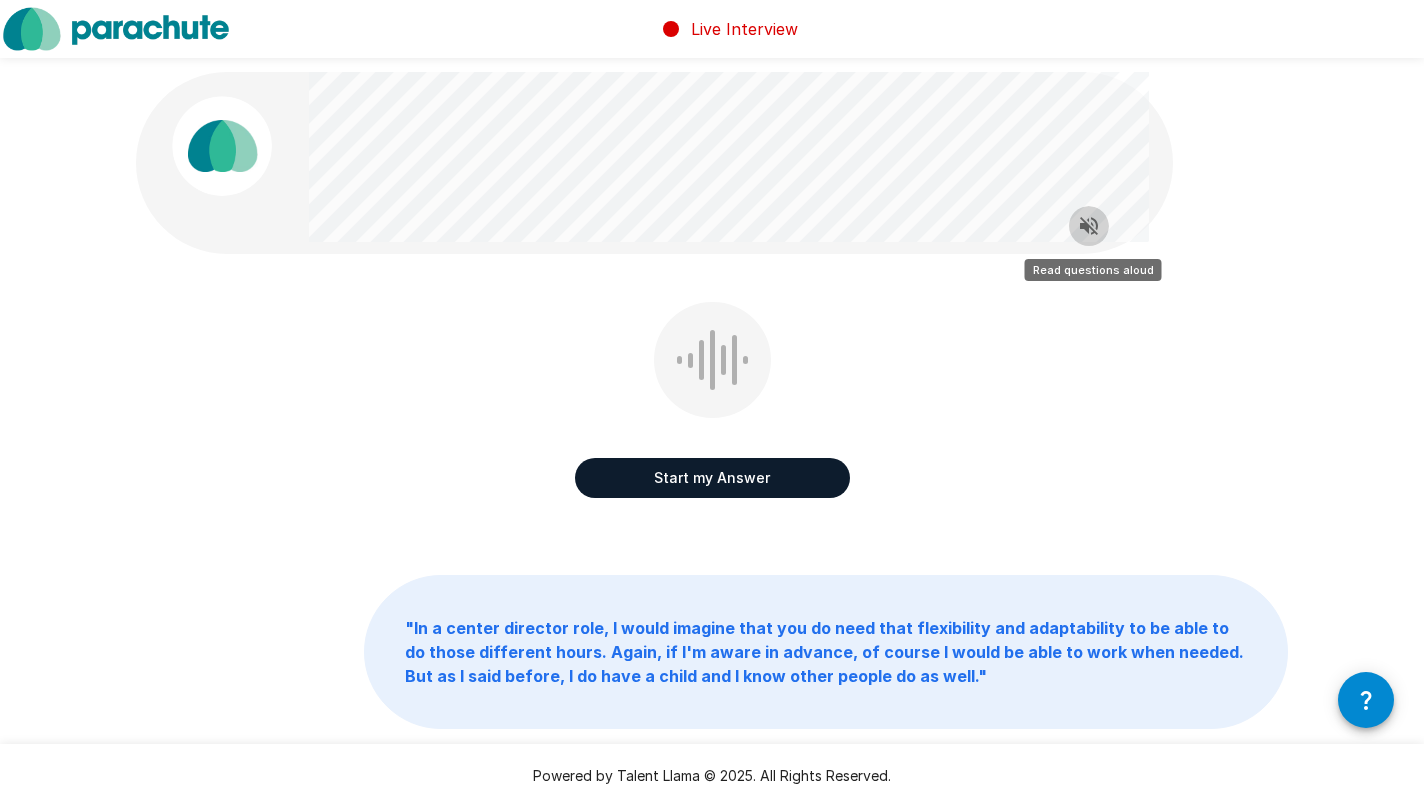 click 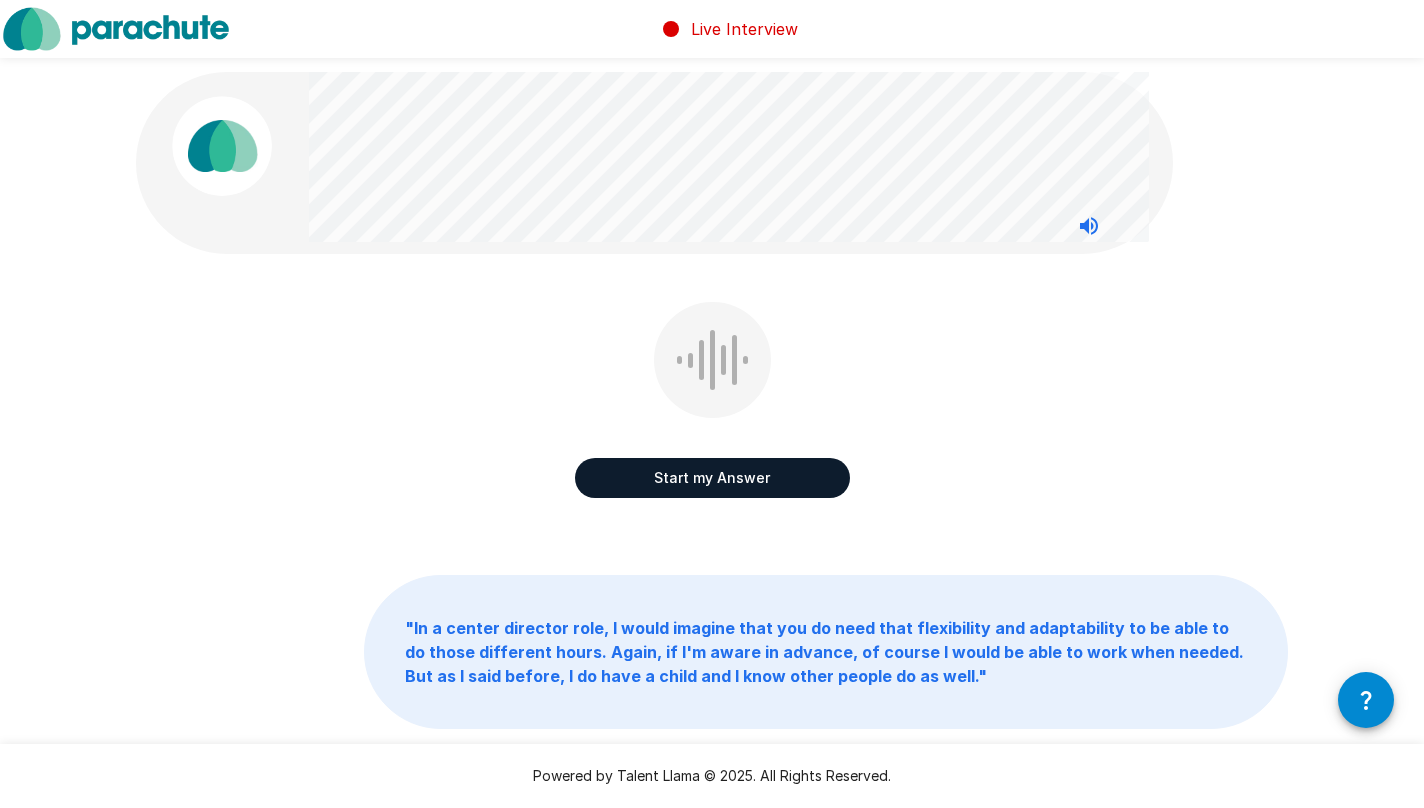 scroll, scrollTop: 0, scrollLeft: 0, axis: both 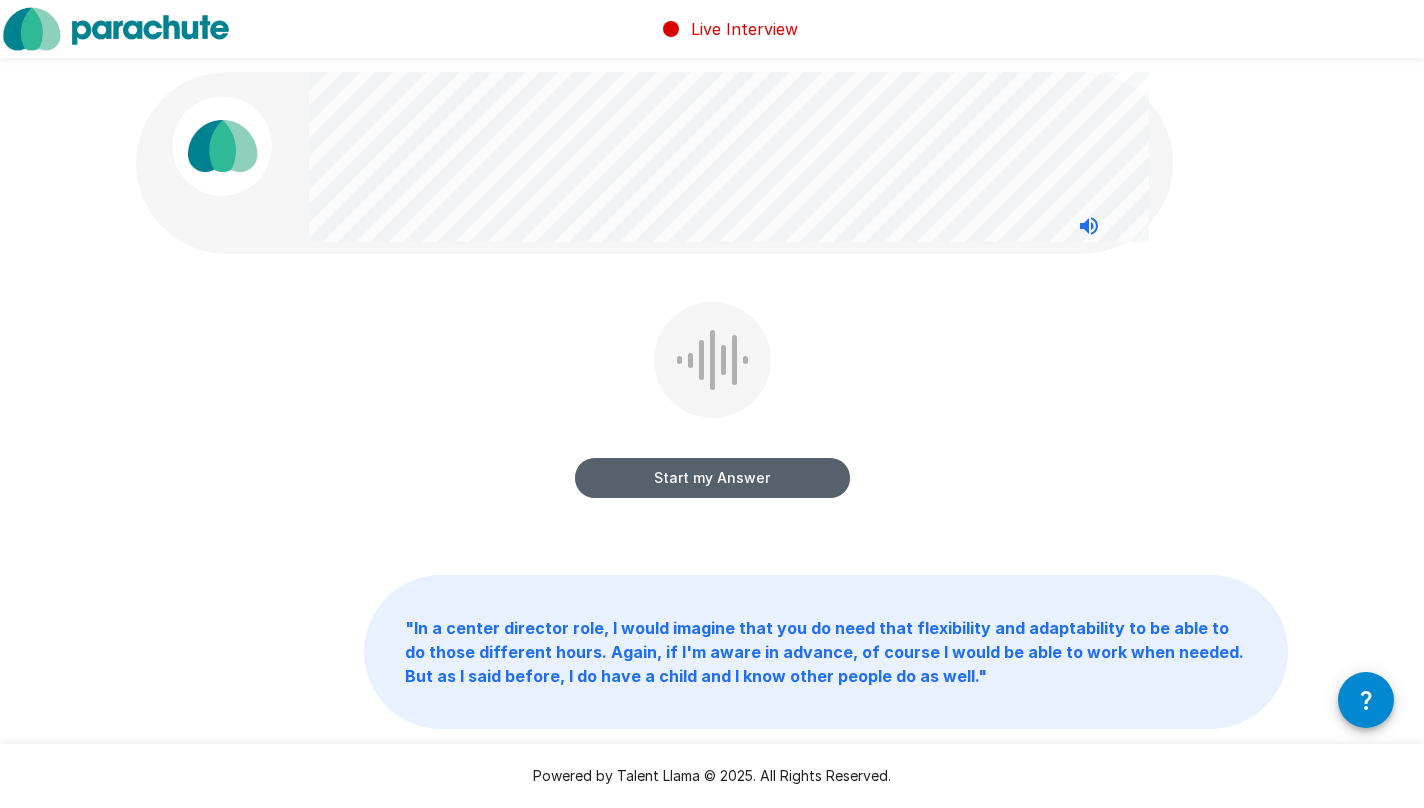click on "Start my Answer" at bounding box center [712, 478] 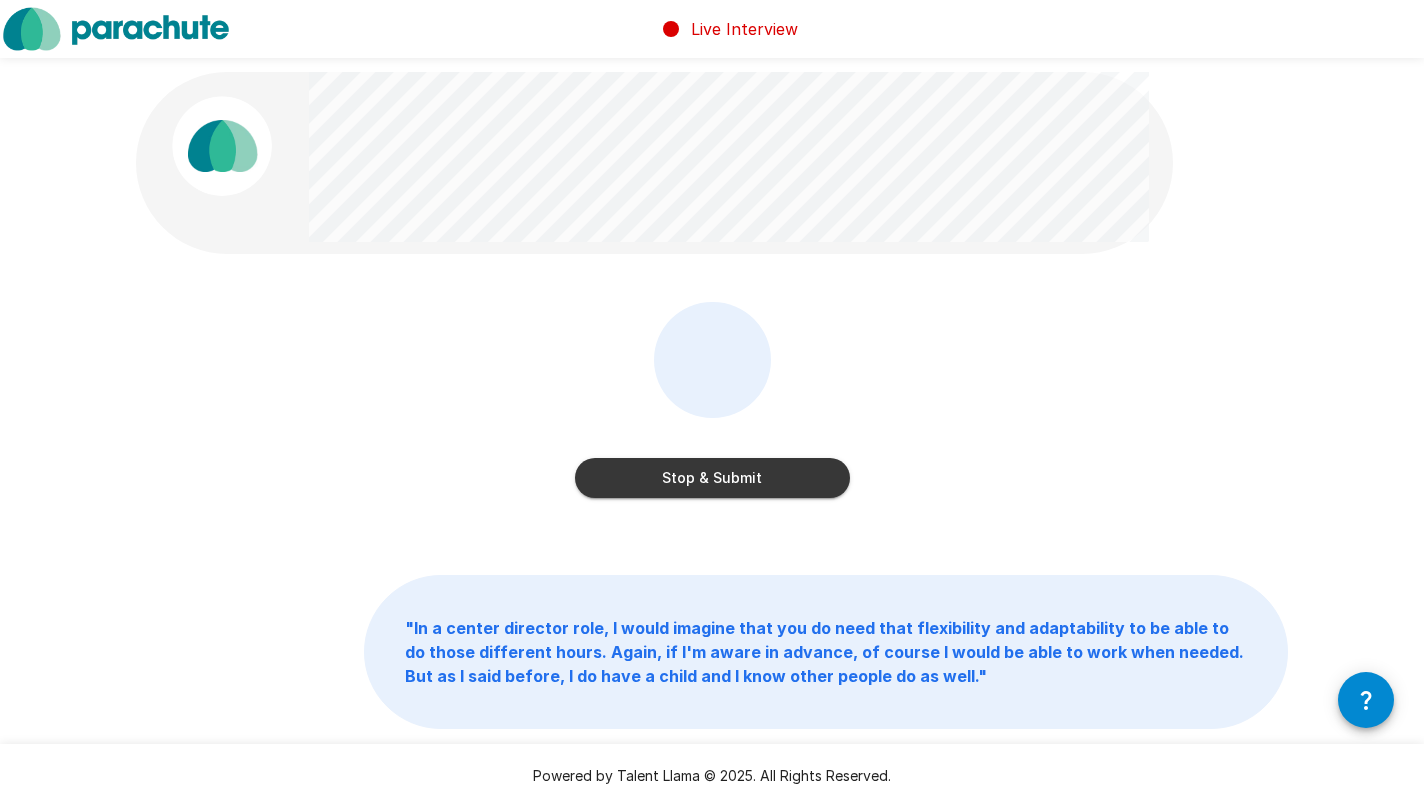scroll, scrollTop: 0, scrollLeft: 1, axis: horizontal 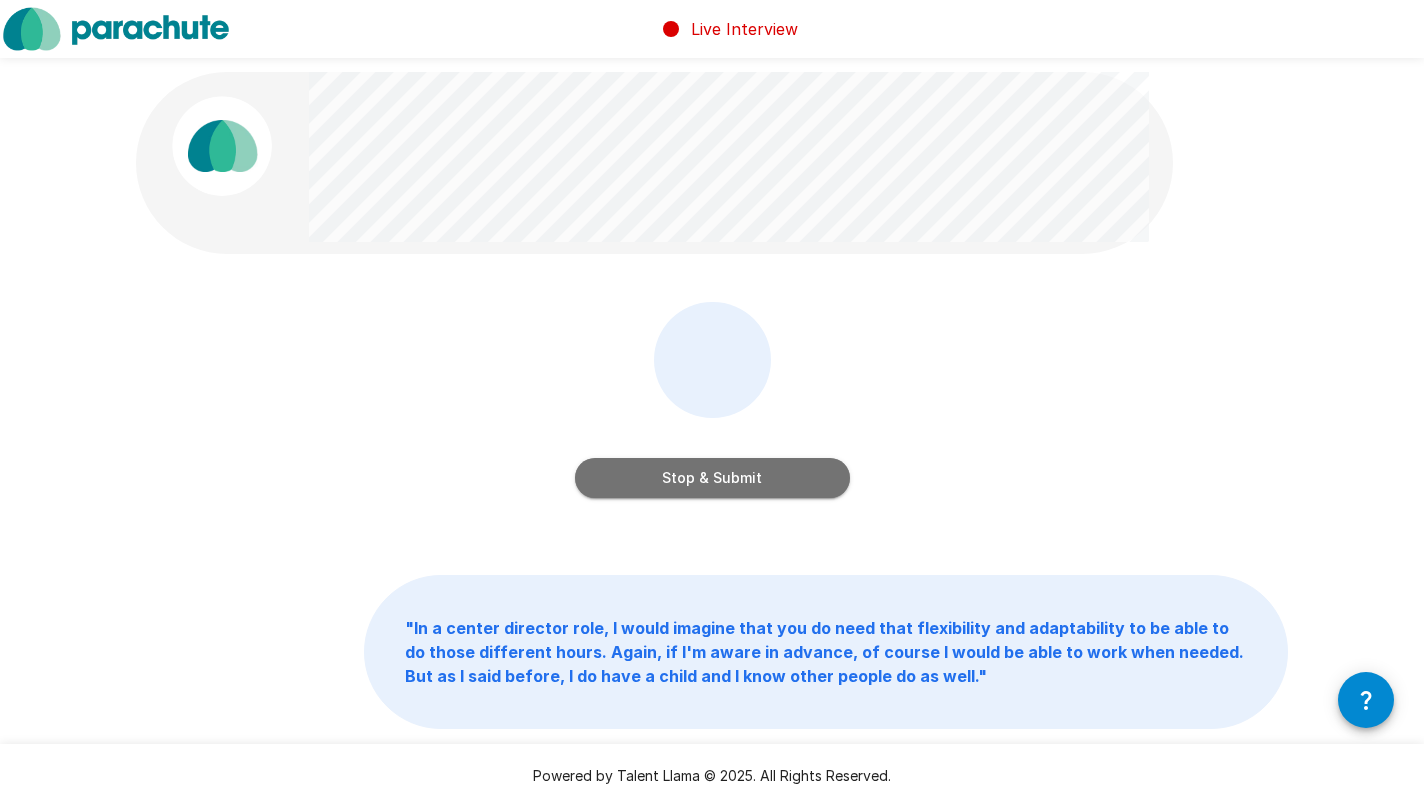 click on "Stop & Submit" at bounding box center [712, 478] 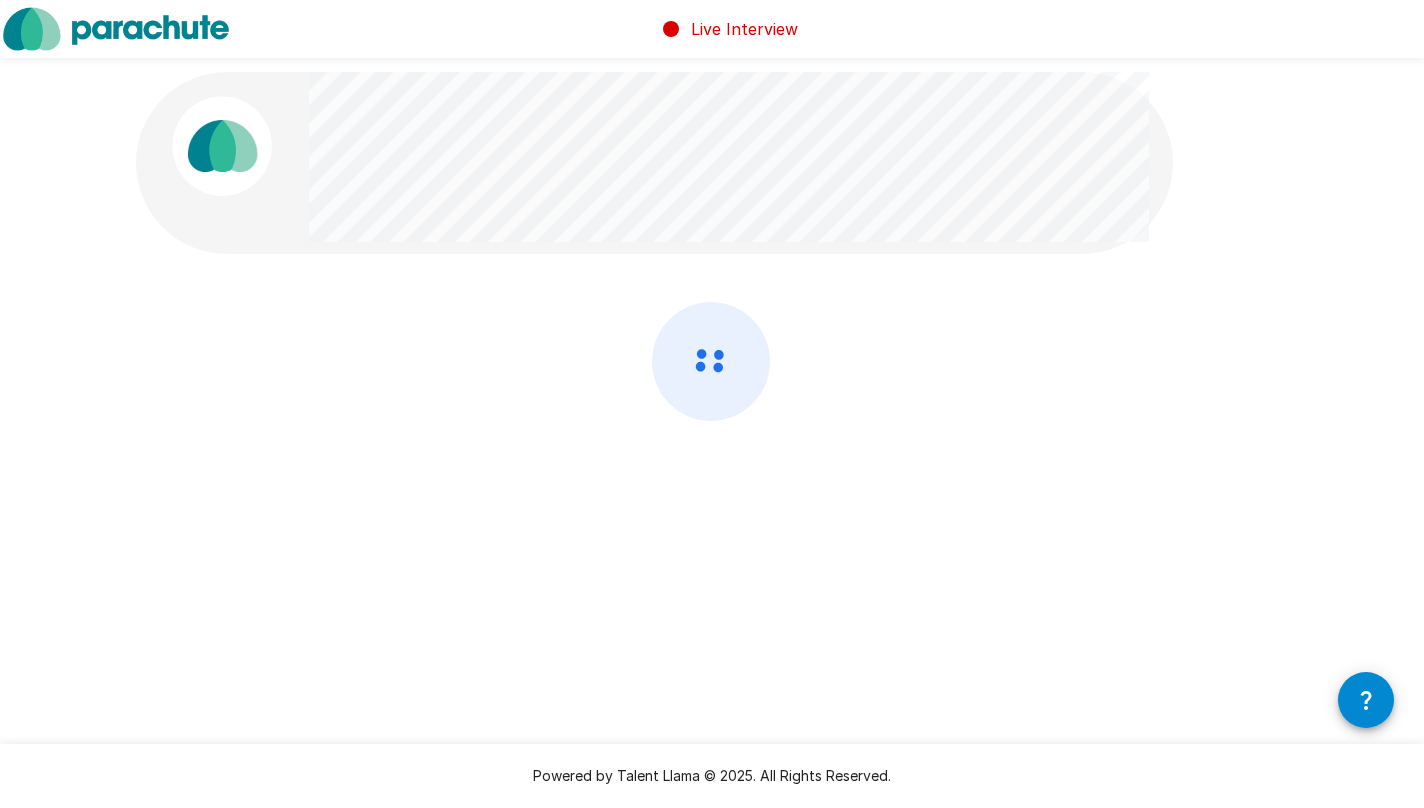 scroll, scrollTop: 0, scrollLeft: 0, axis: both 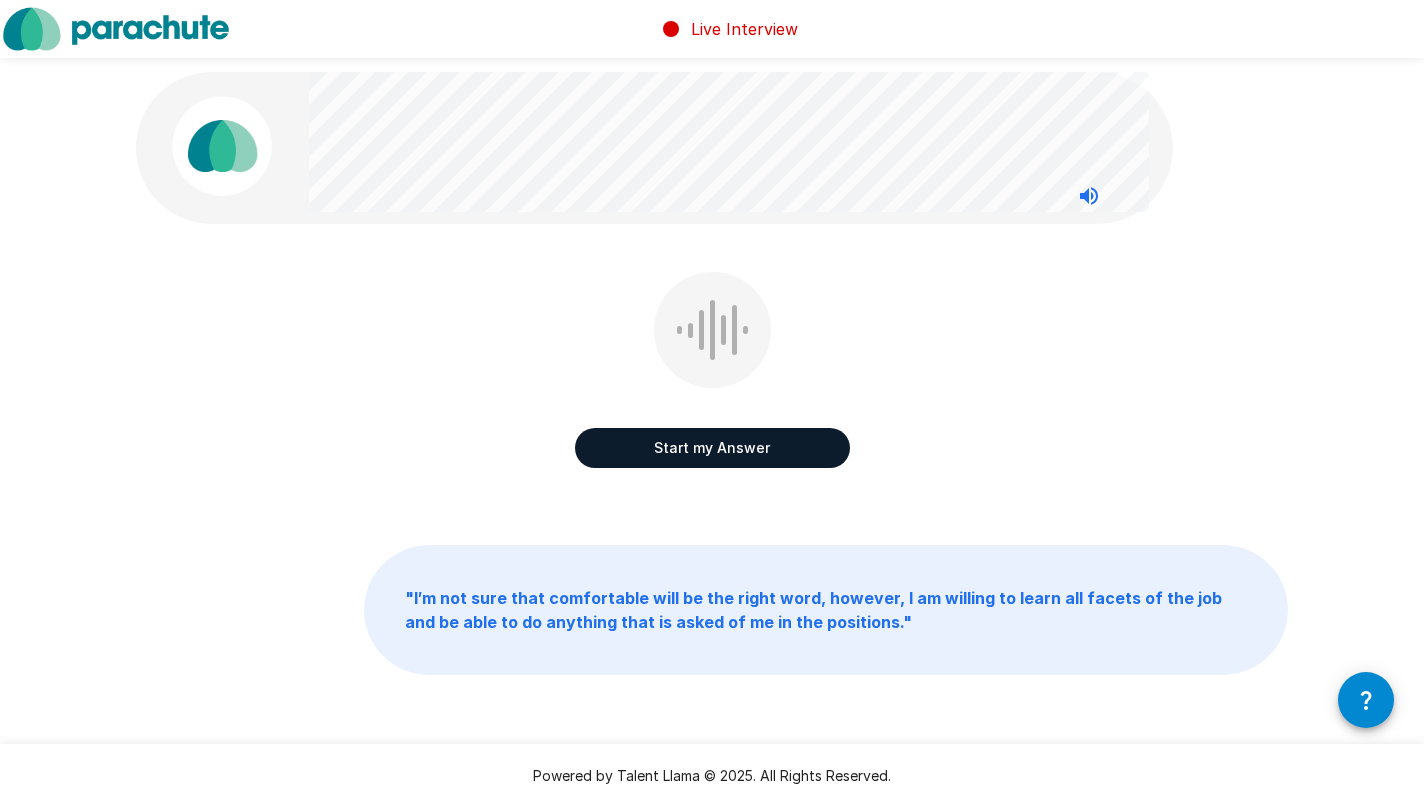 click on "Start my Answer" at bounding box center (712, 448) 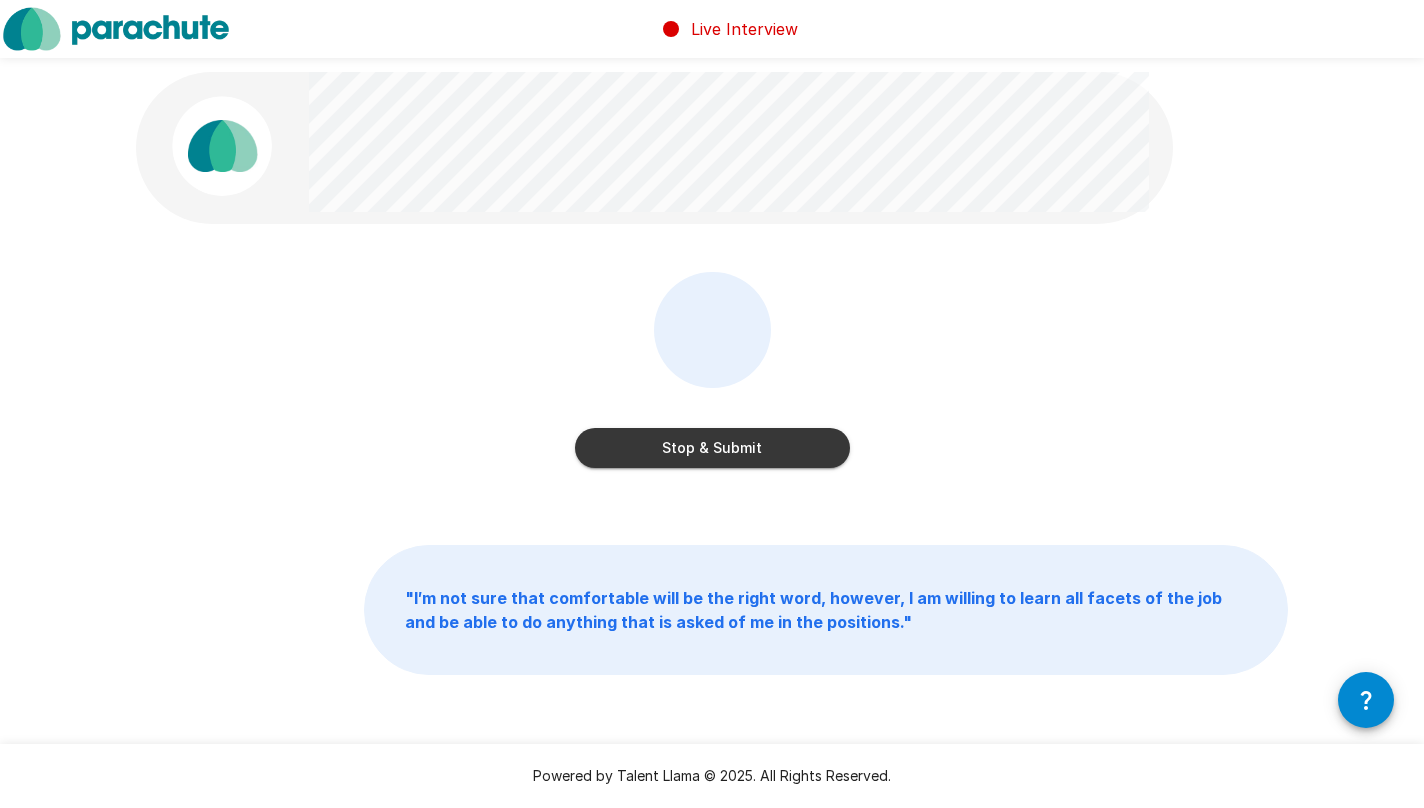 click on "Stop & Submit" at bounding box center (712, 448) 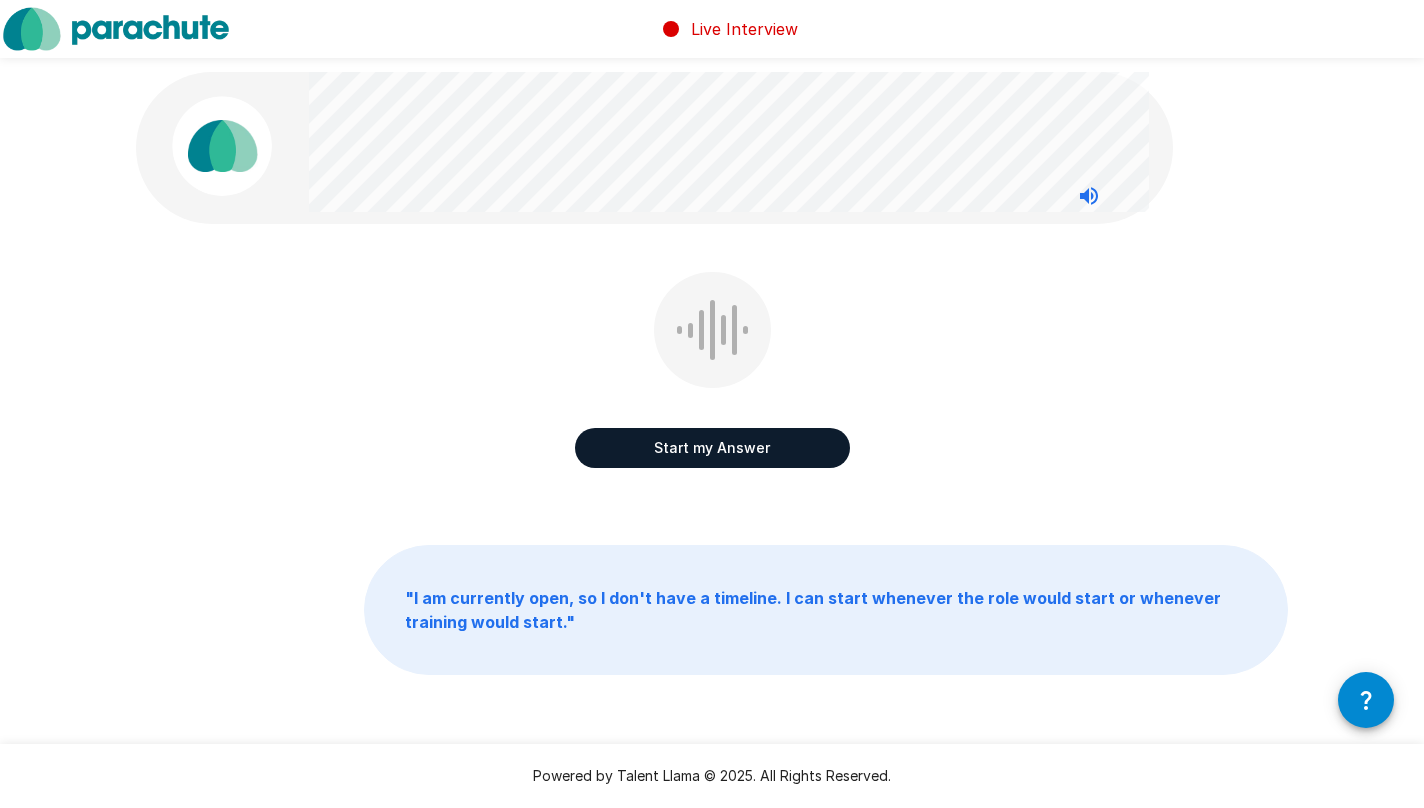 click on "Start my Answer" at bounding box center [712, 448] 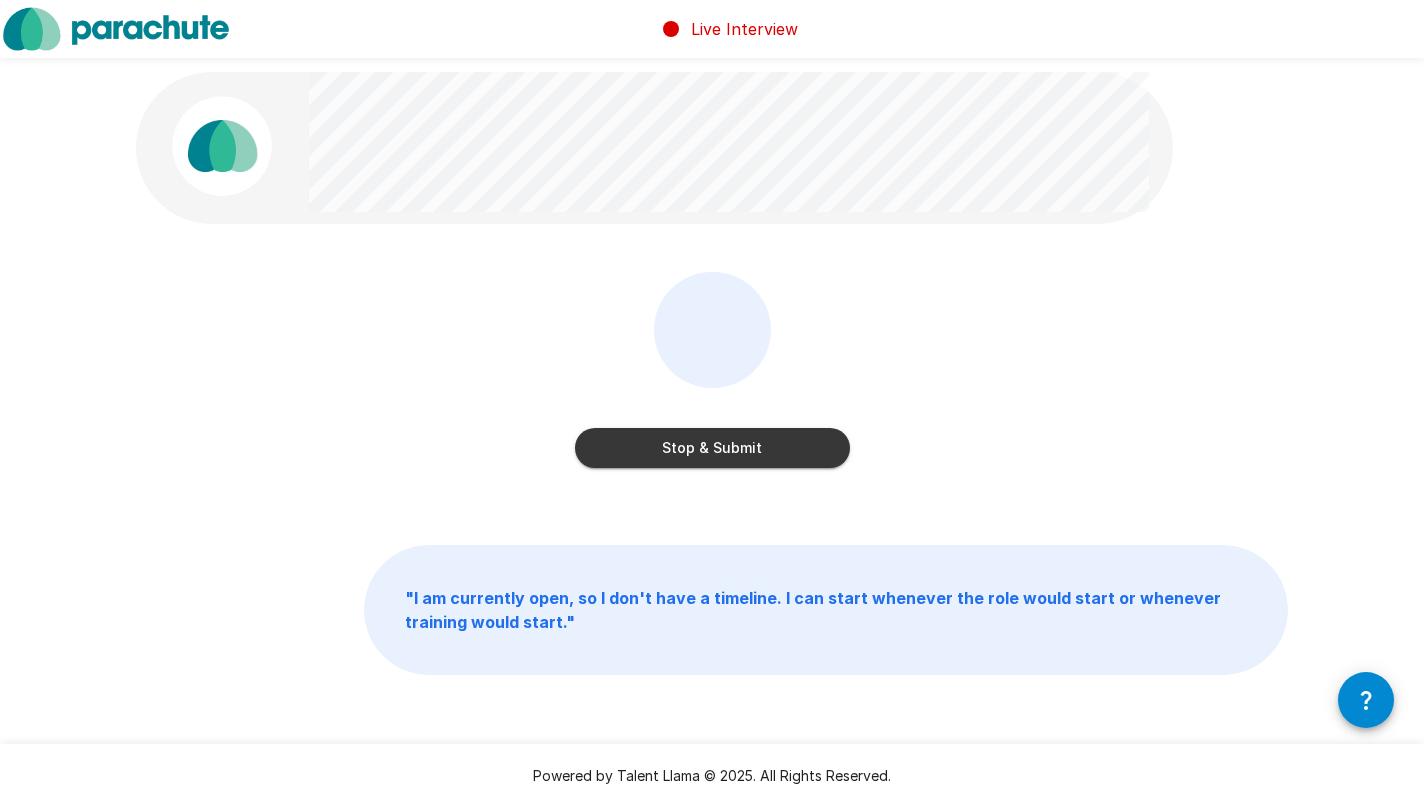 click on "Stop & Submit" at bounding box center (712, 448) 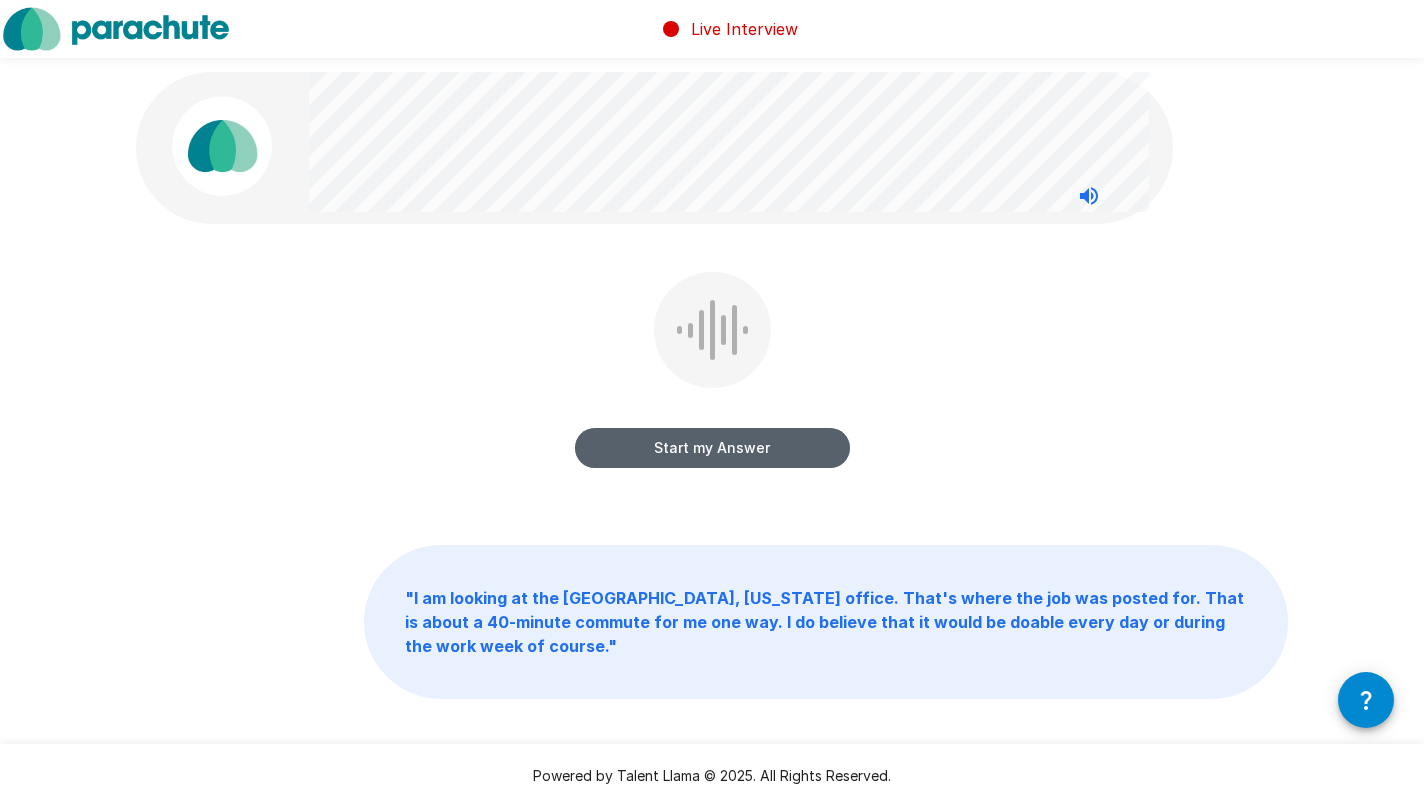drag, startPoint x: 800, startPoint y: 460, endPoint x: 872, endPoint y: 455, distance: 72.1734 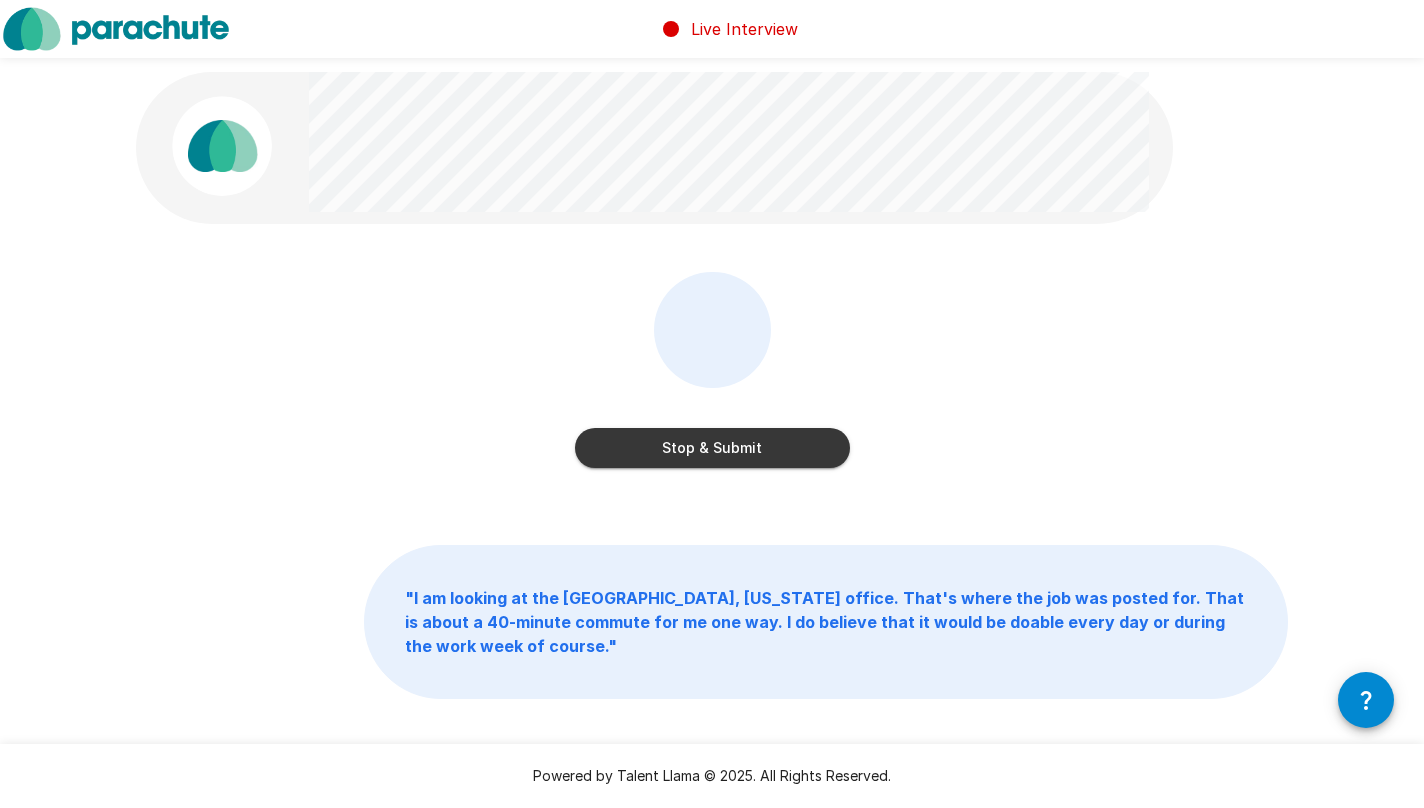 click on "Stop & Submit" at bounding box center [712, 448] 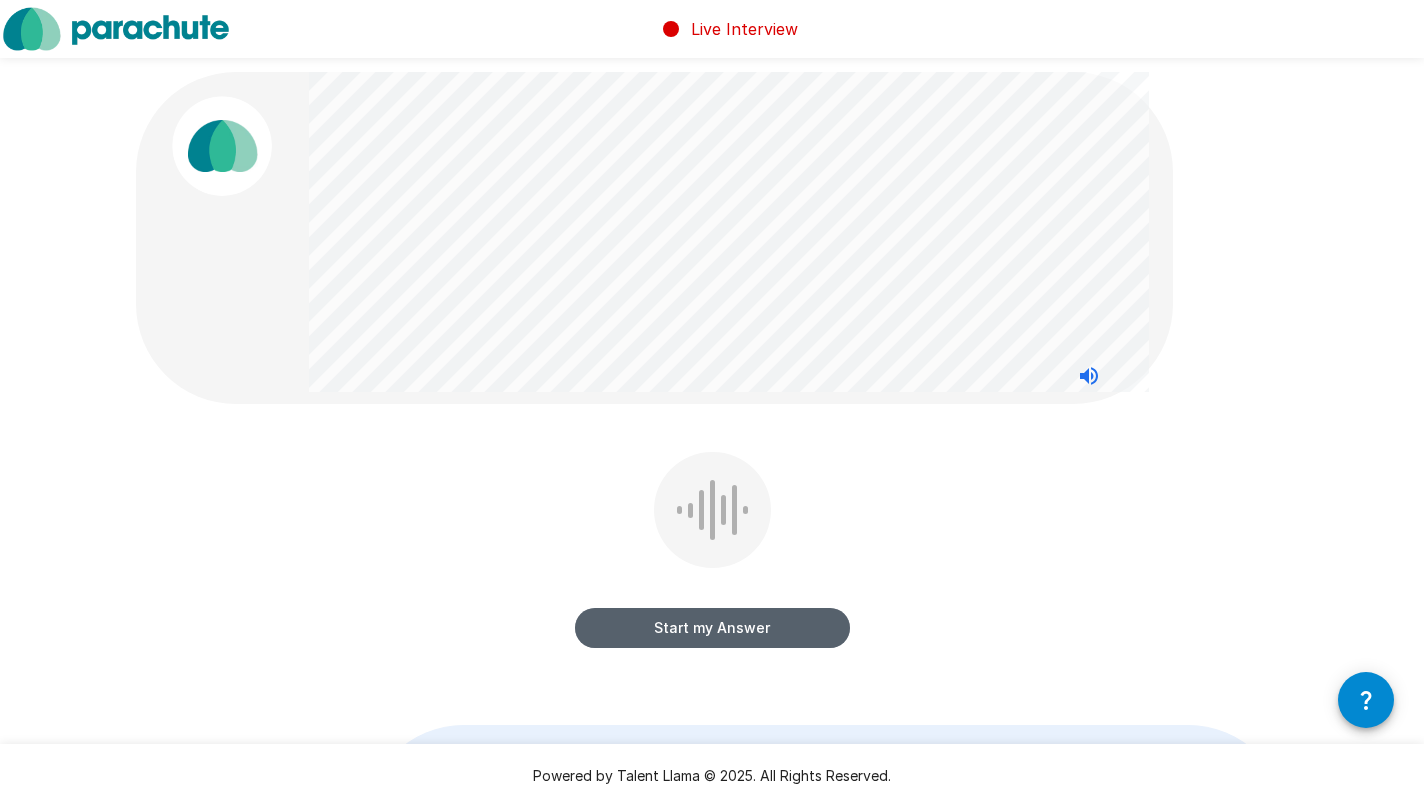click on "Start my Answer" at bounding box center [712, 628] 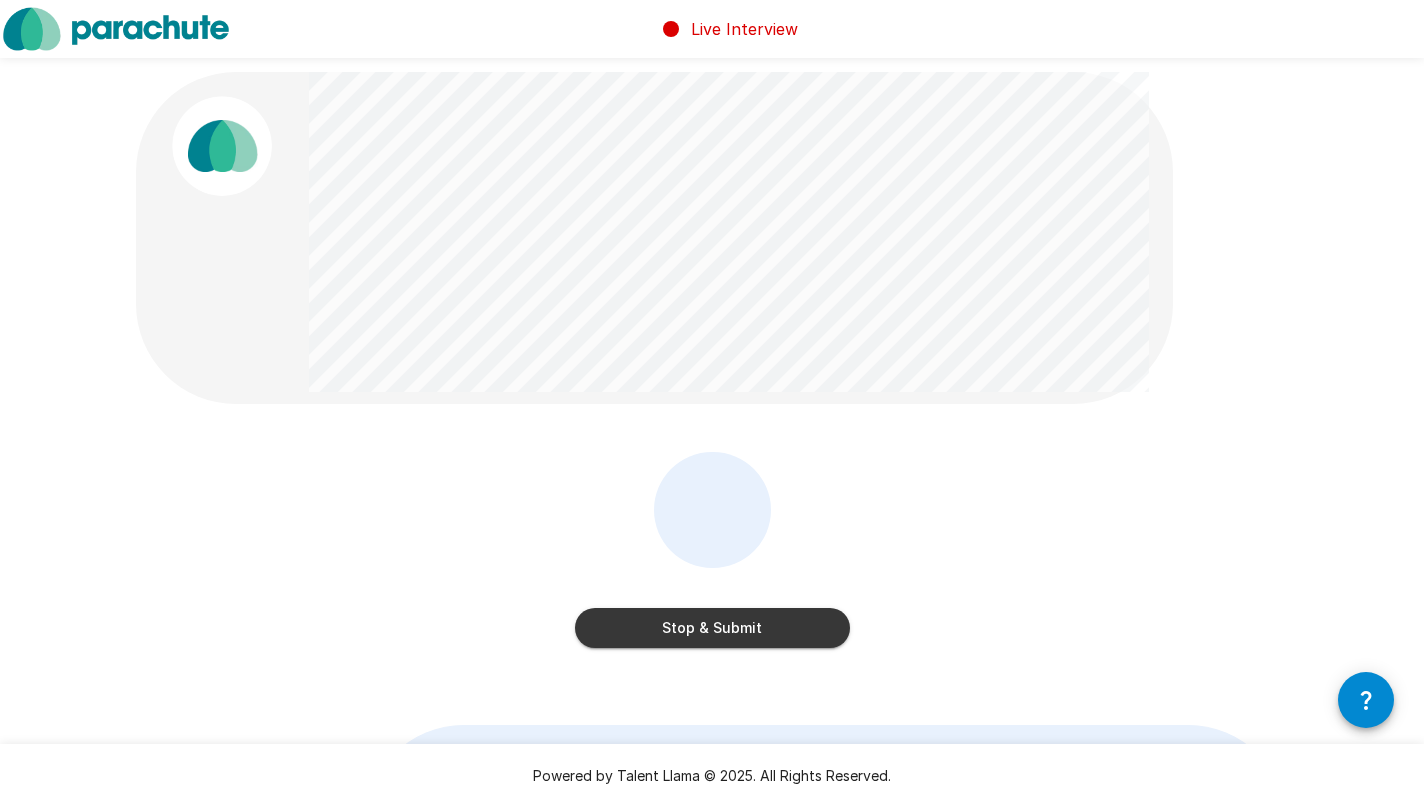 click on "Stop & Submit" at bounding box center (712, 628) 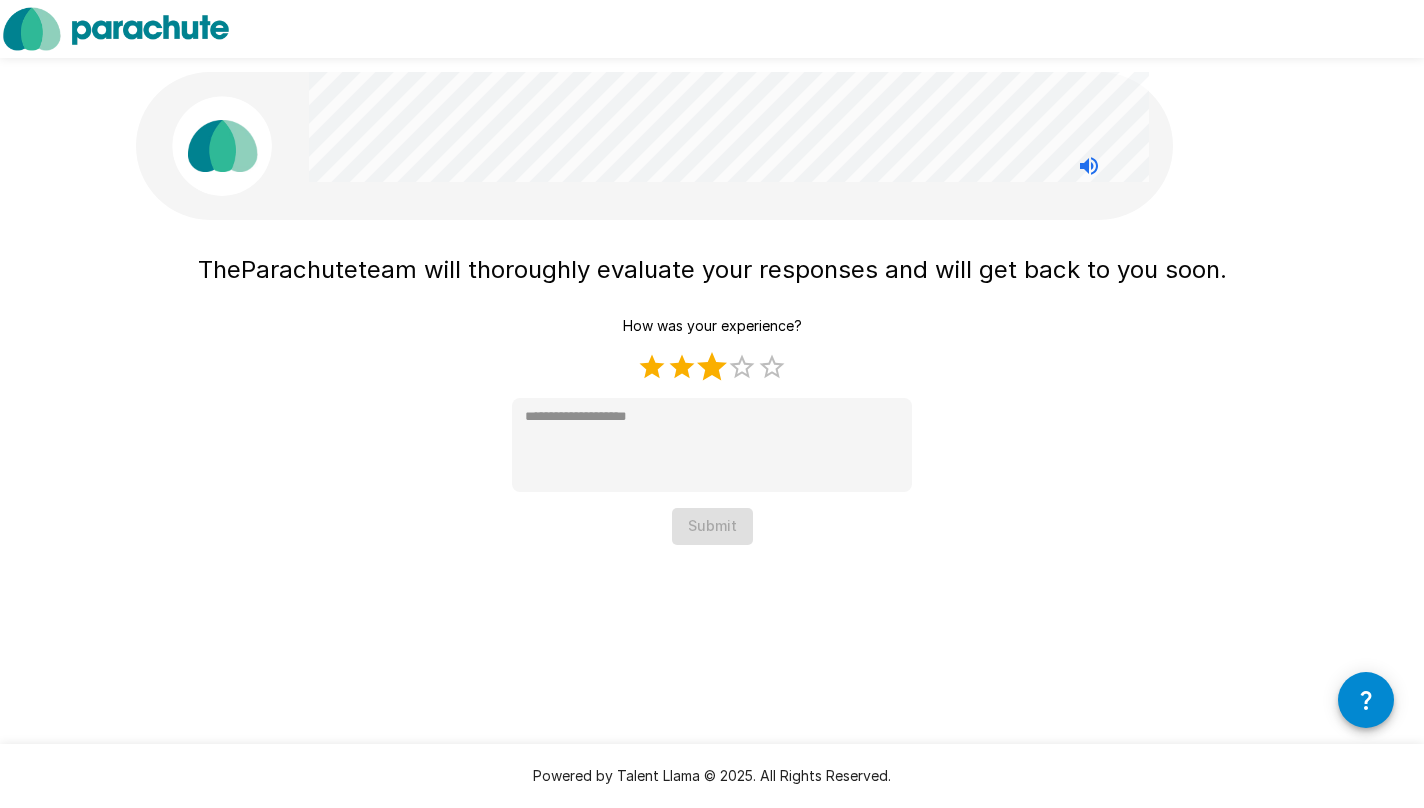 click on "3 Stars" at bounding box center (712, 367) 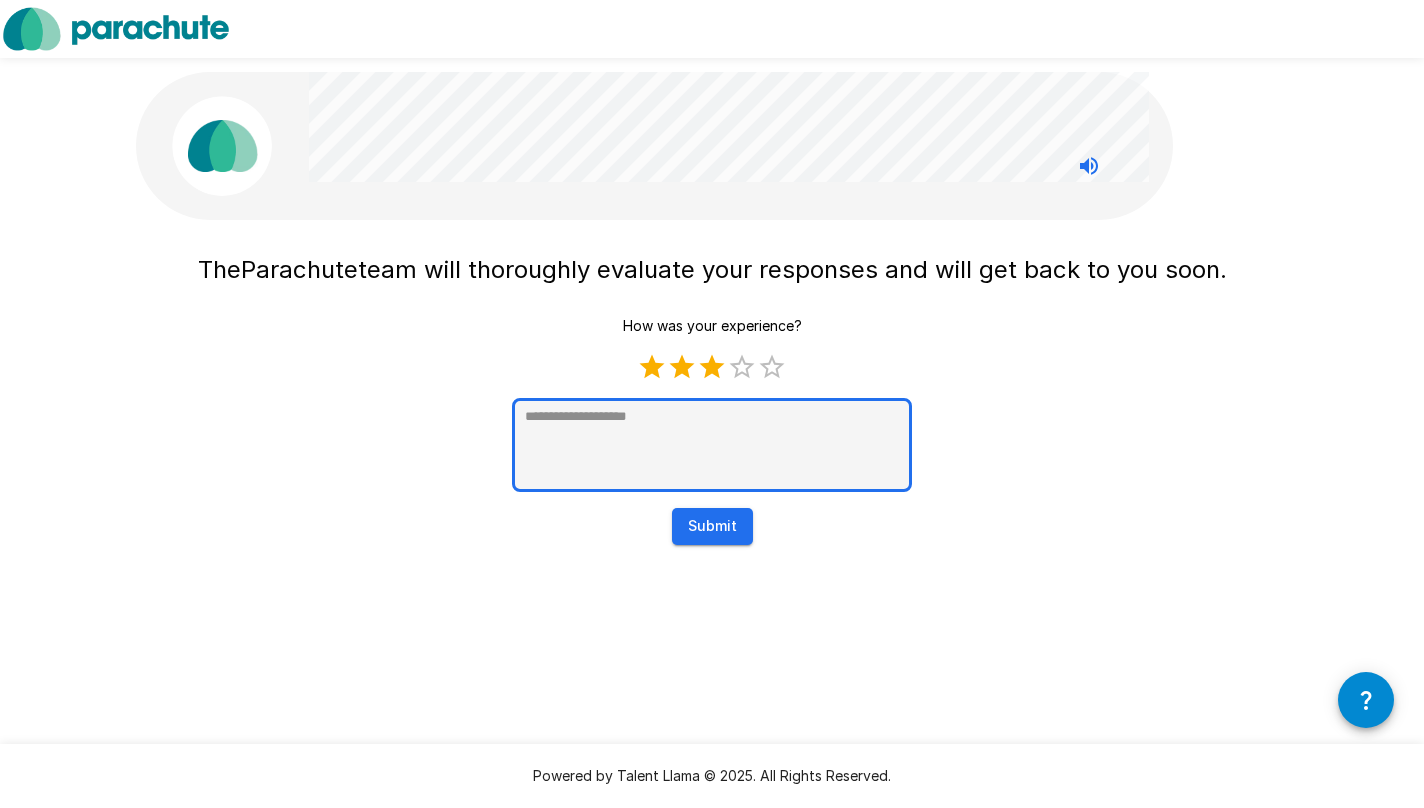 type on "*" 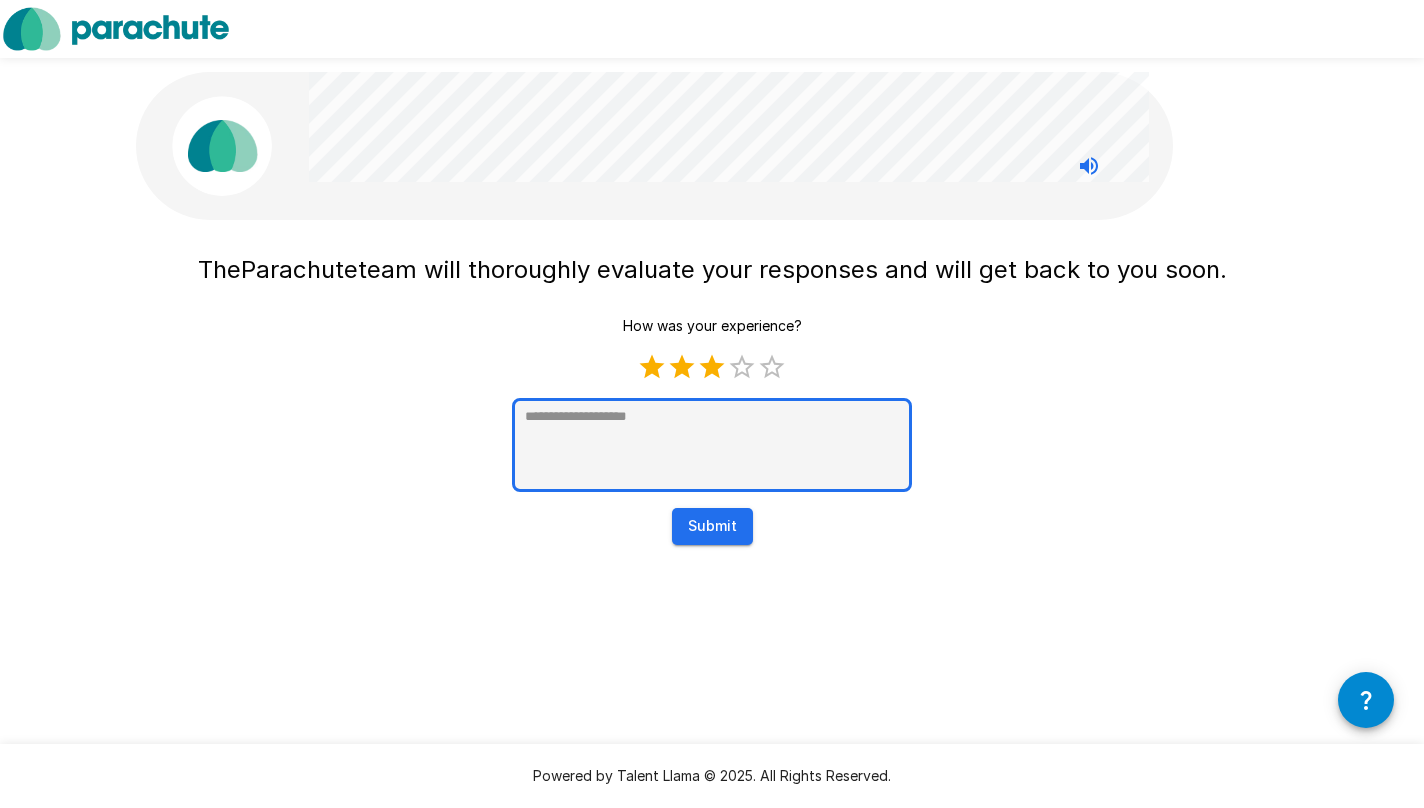 click at bounding box center (712, 445) 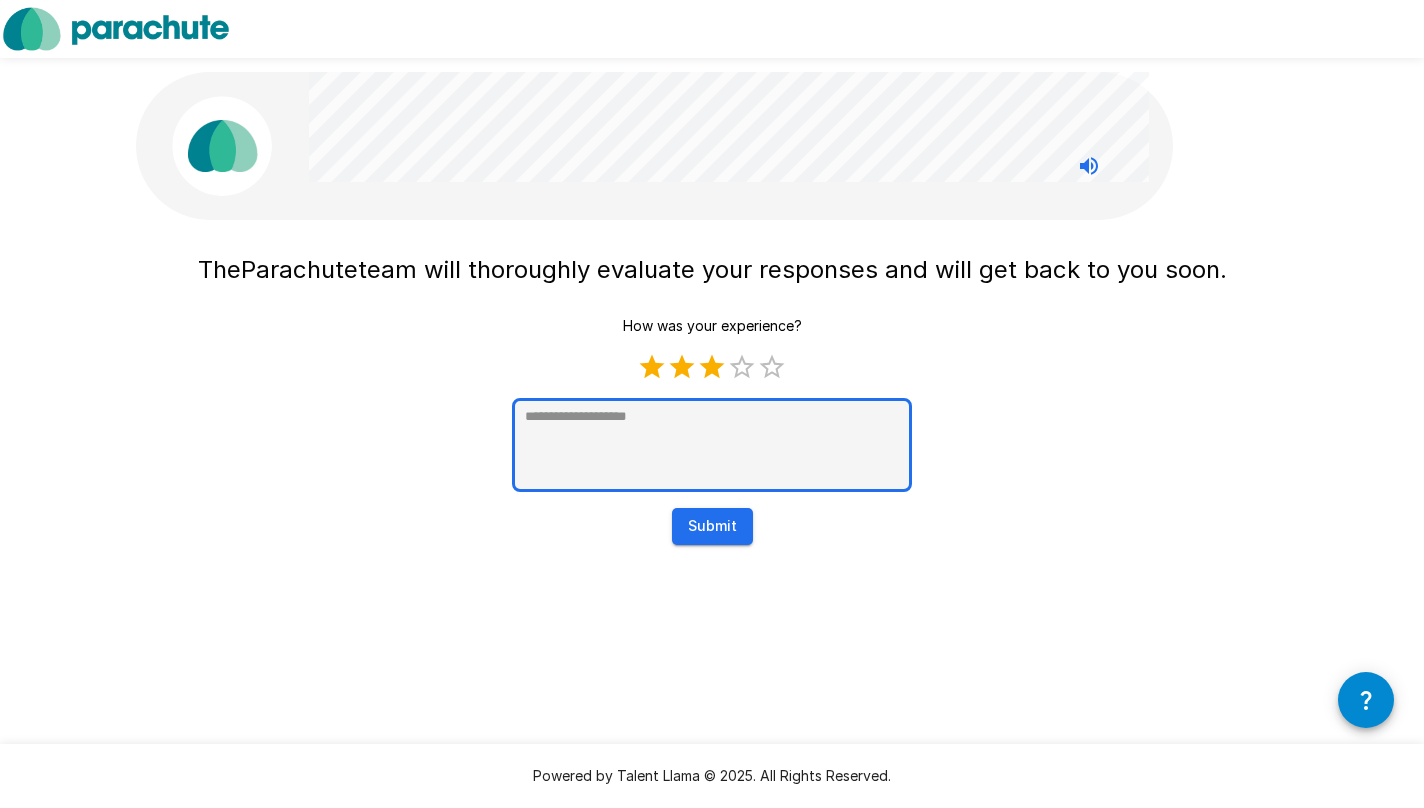 type on "*" 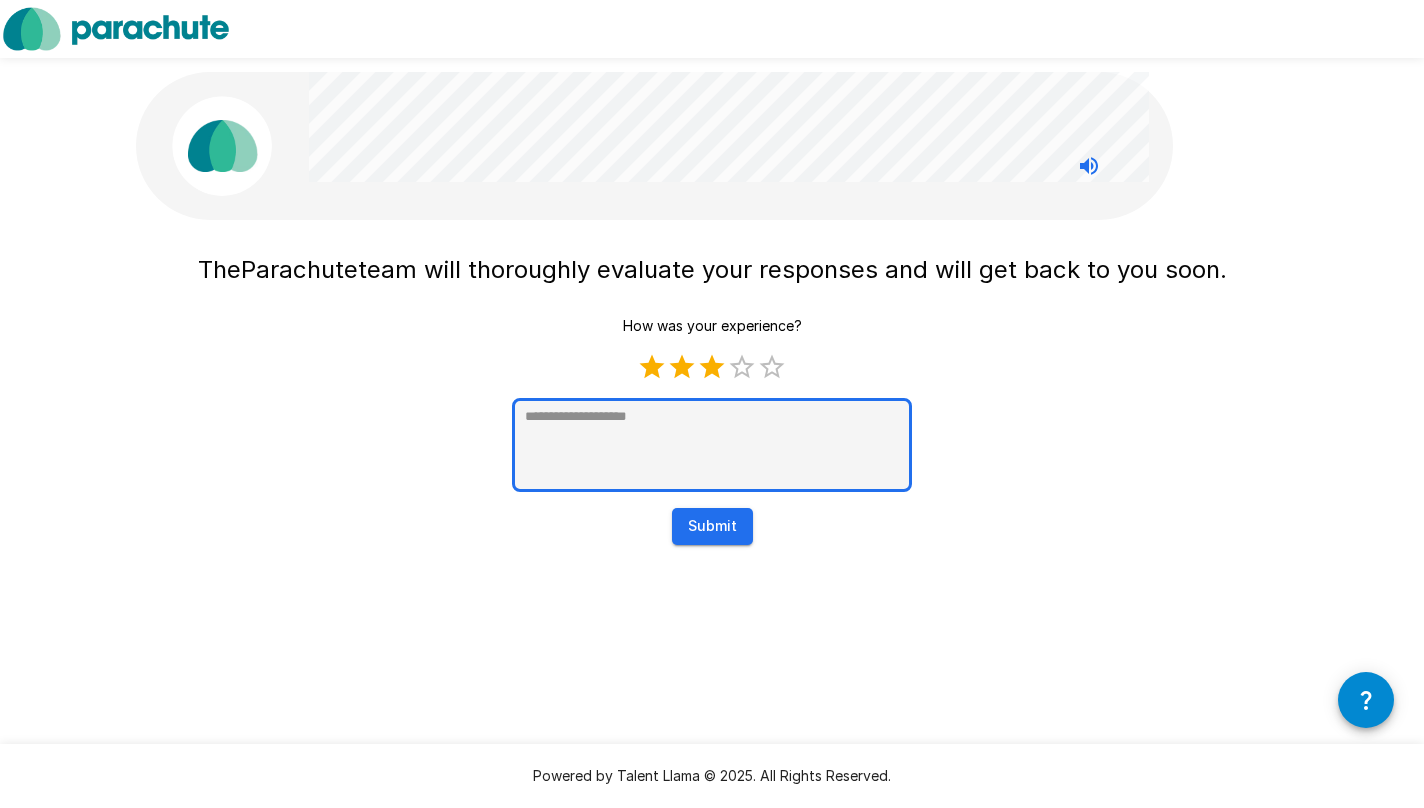 type on "*" 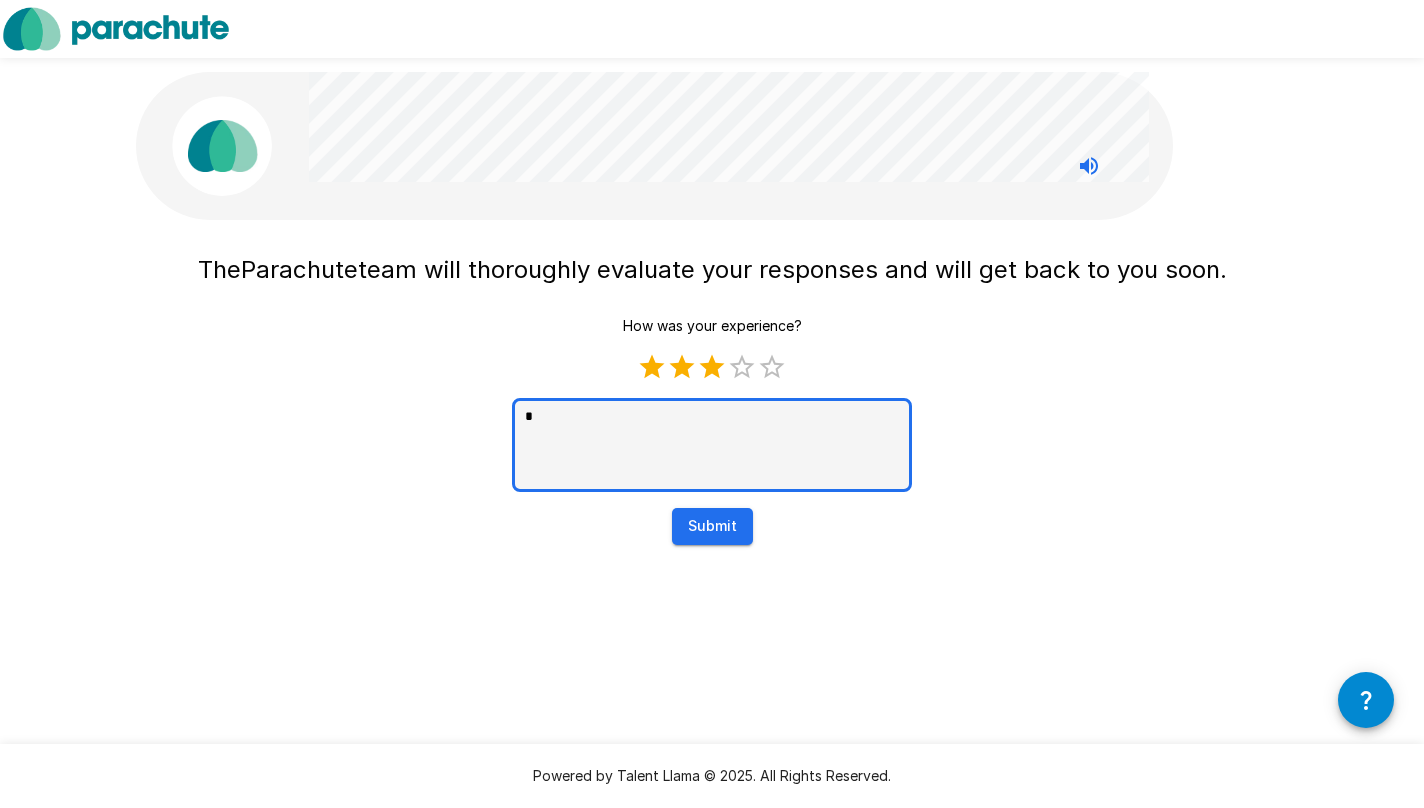 type on "**" 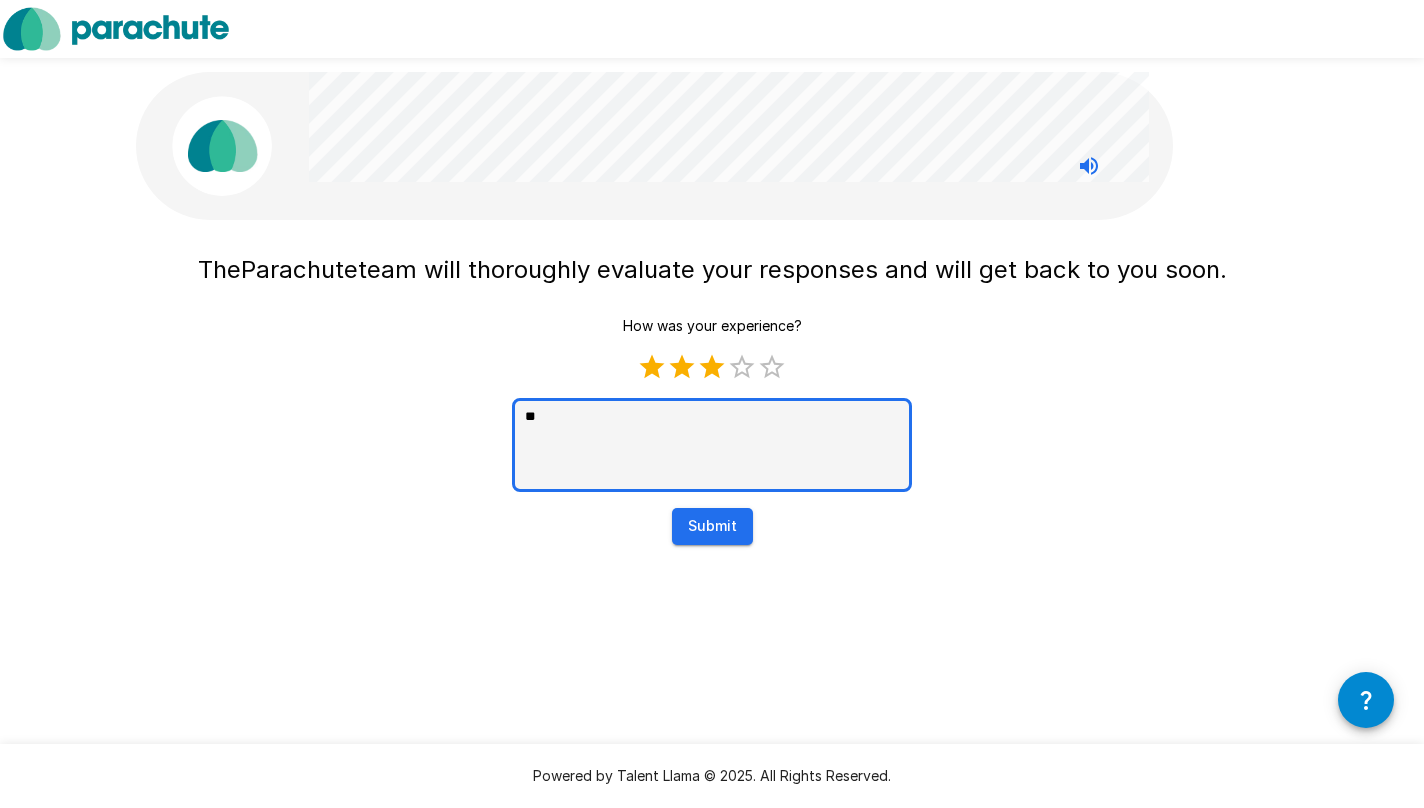 type on "***" 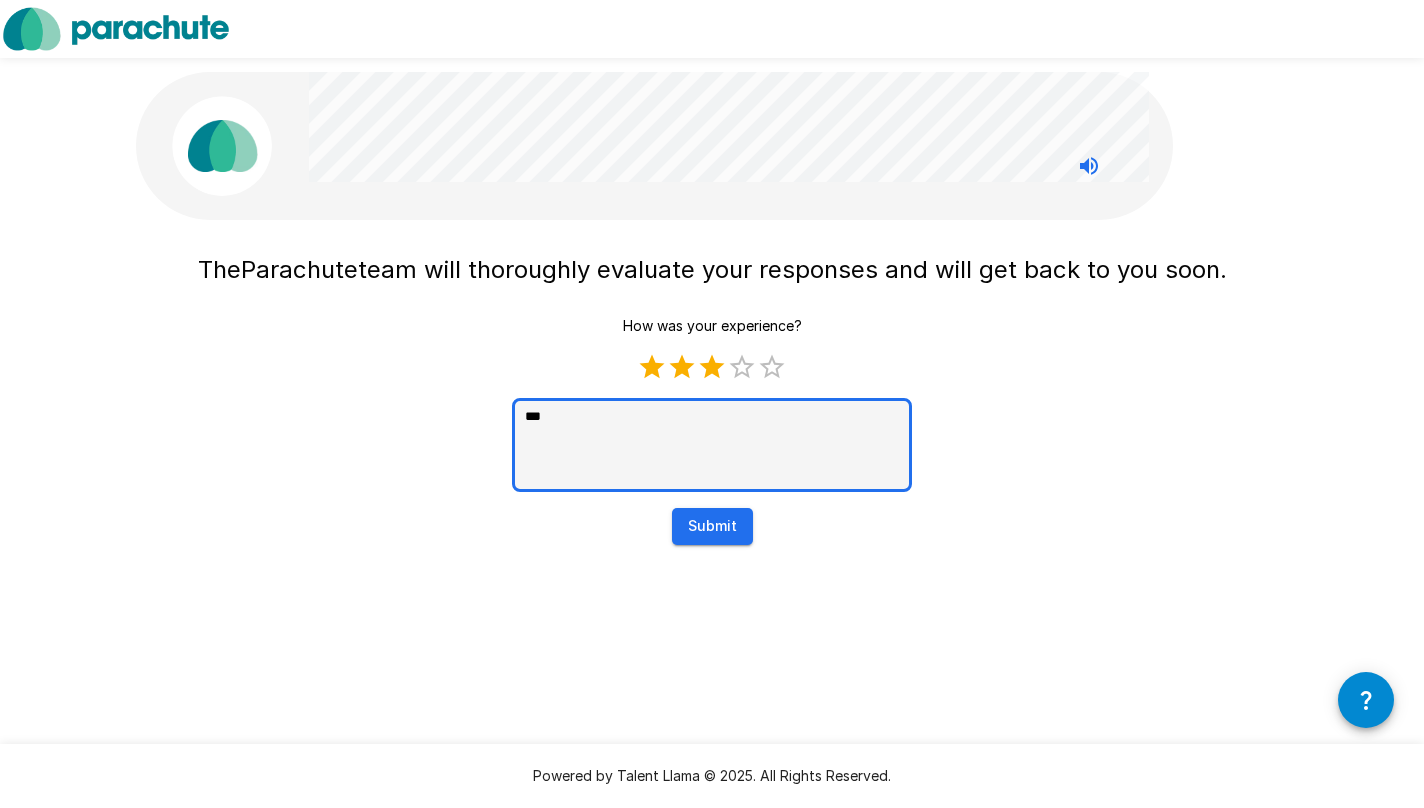 type on "***" 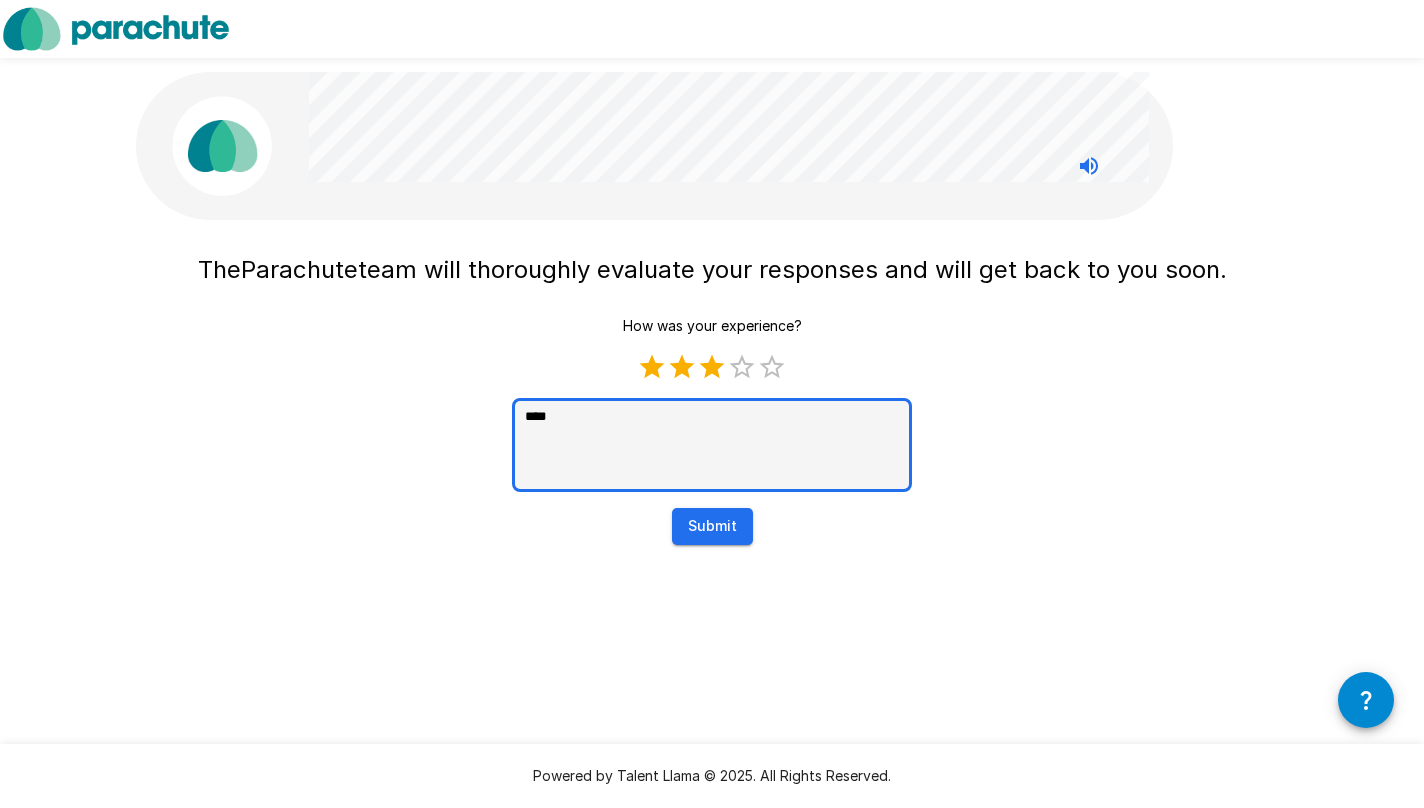 type on "*****" 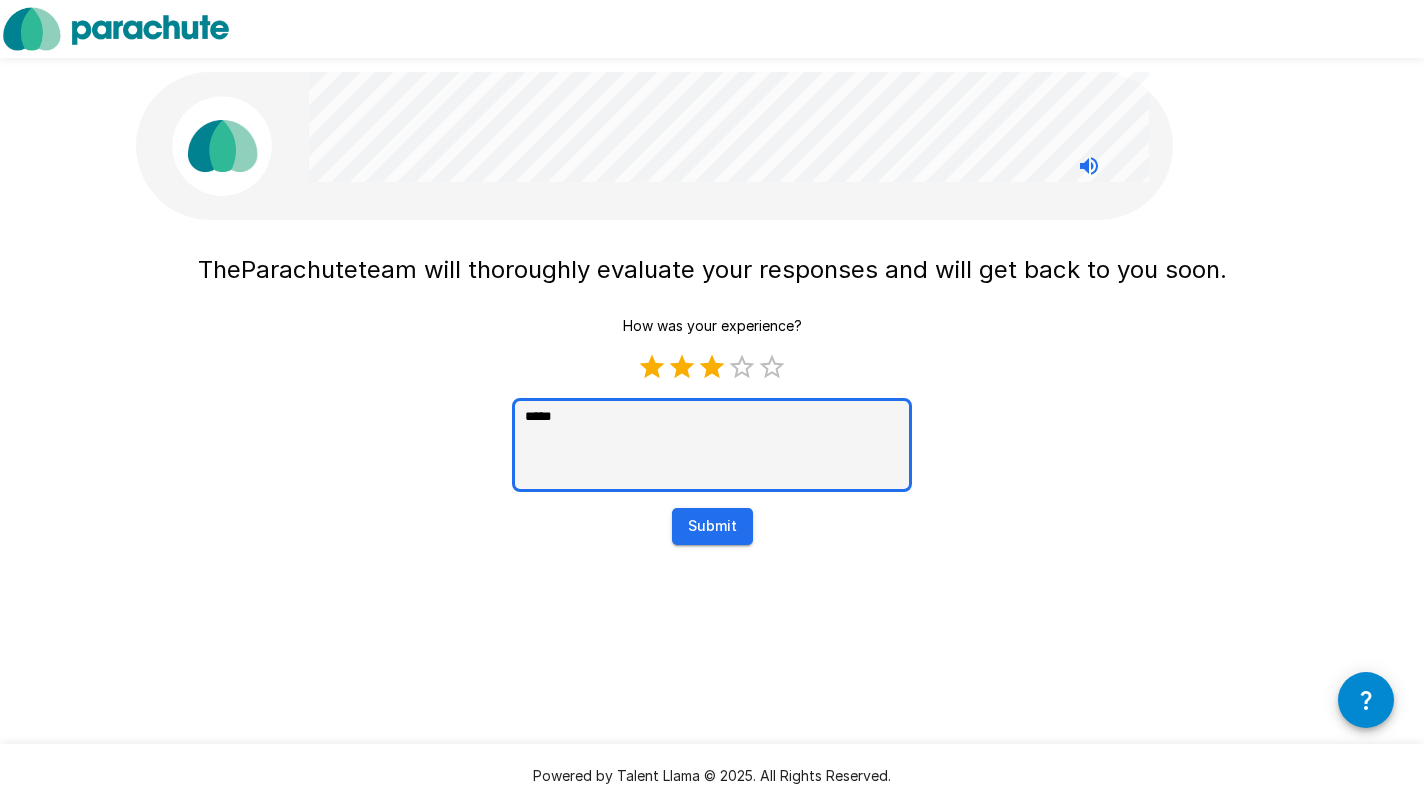 type on "******" 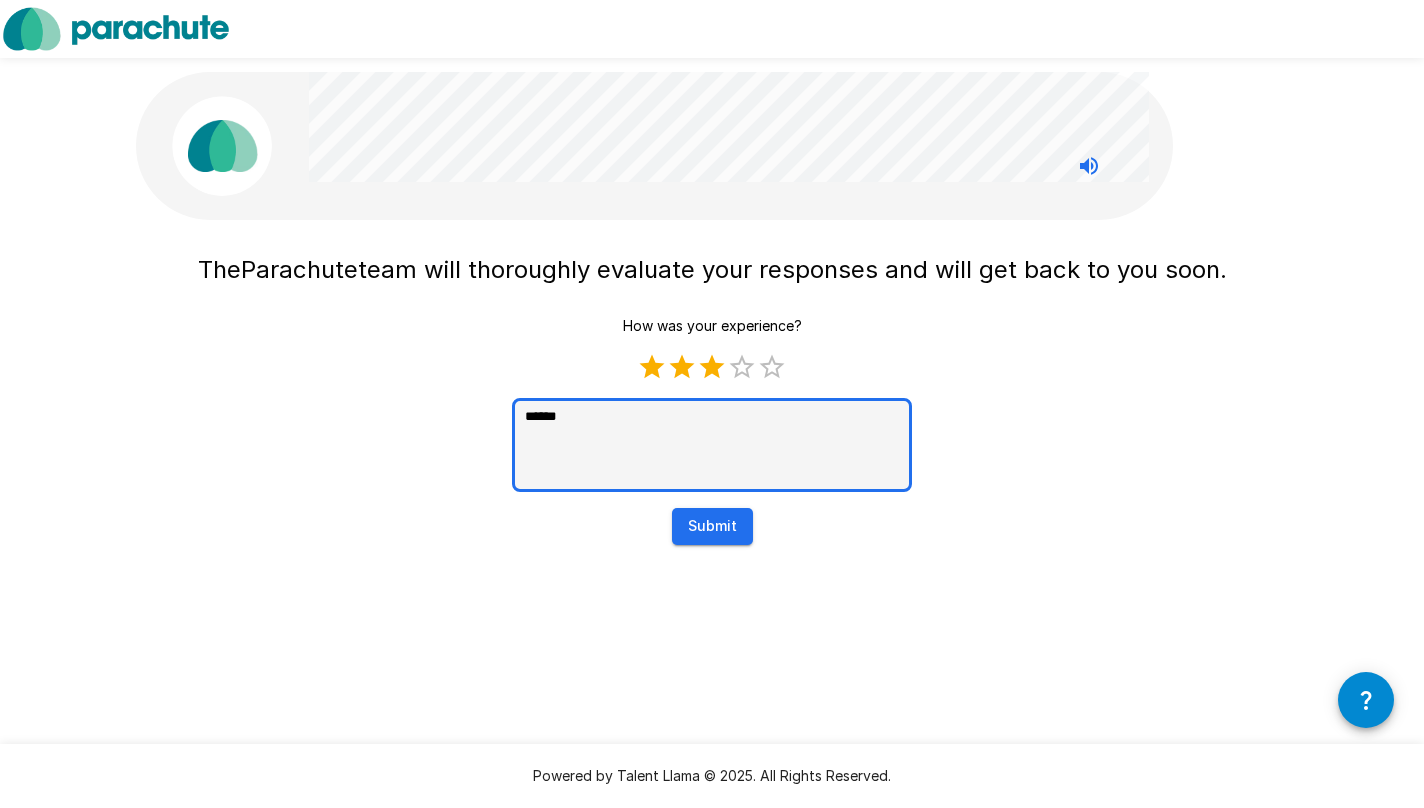 type on "******" 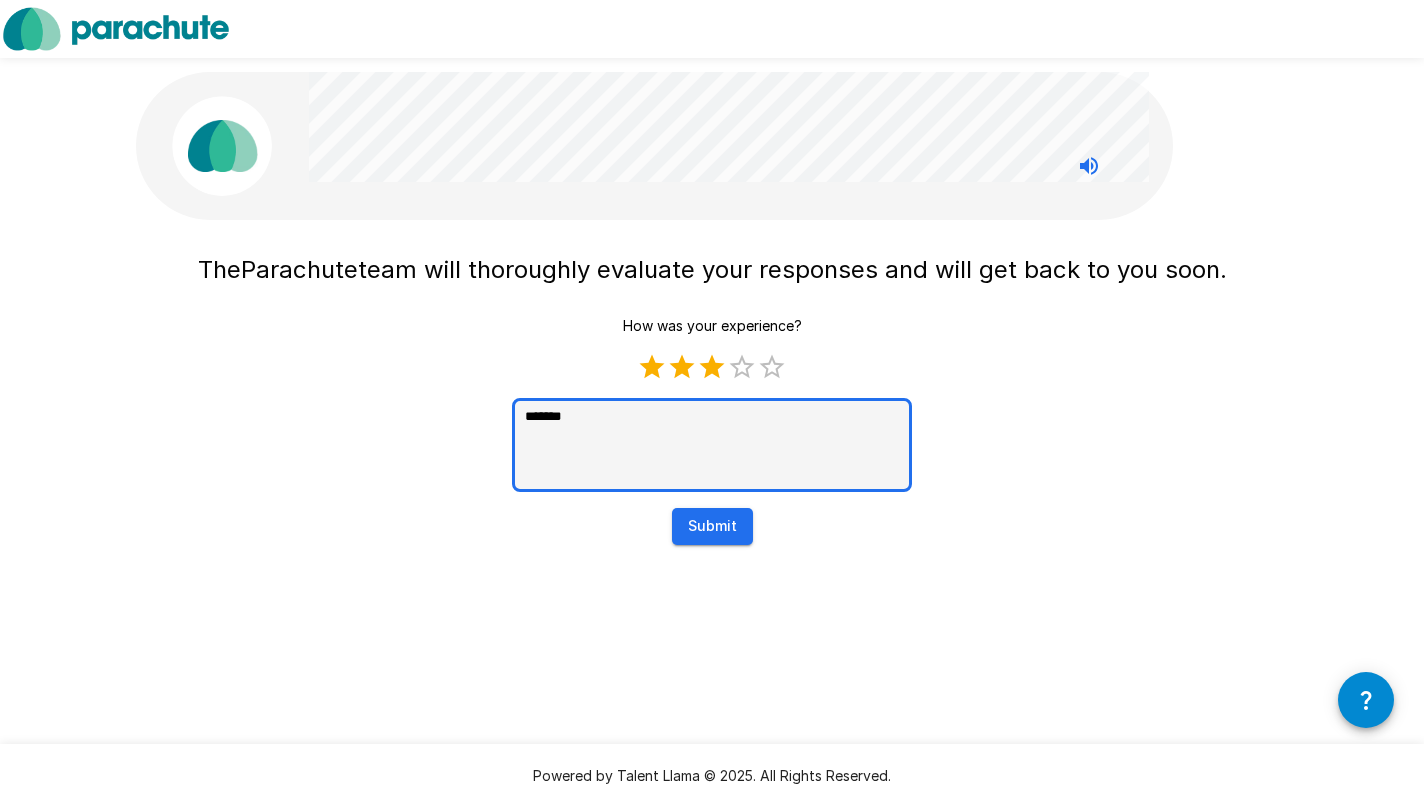 type on "********" 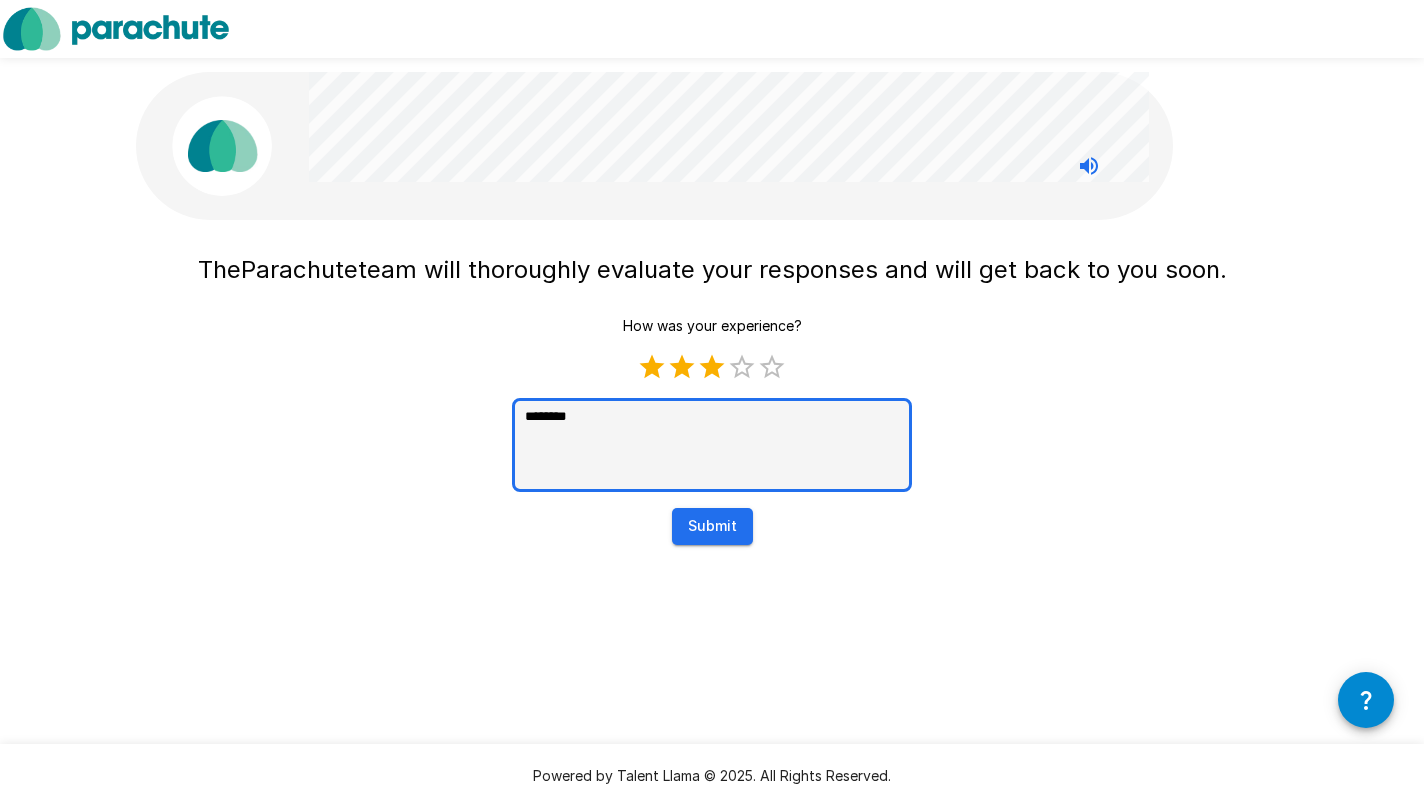 type on "*" 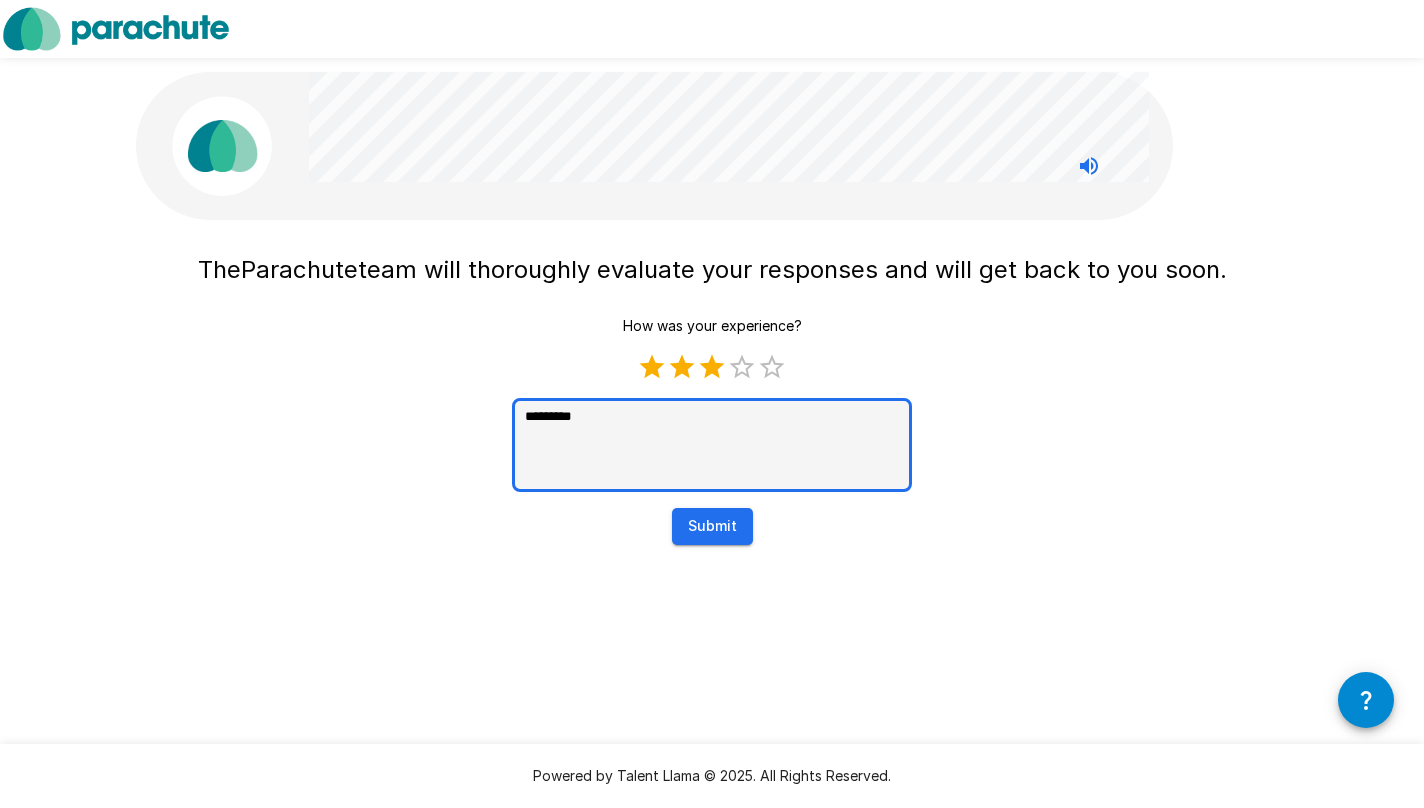 type on "**********" 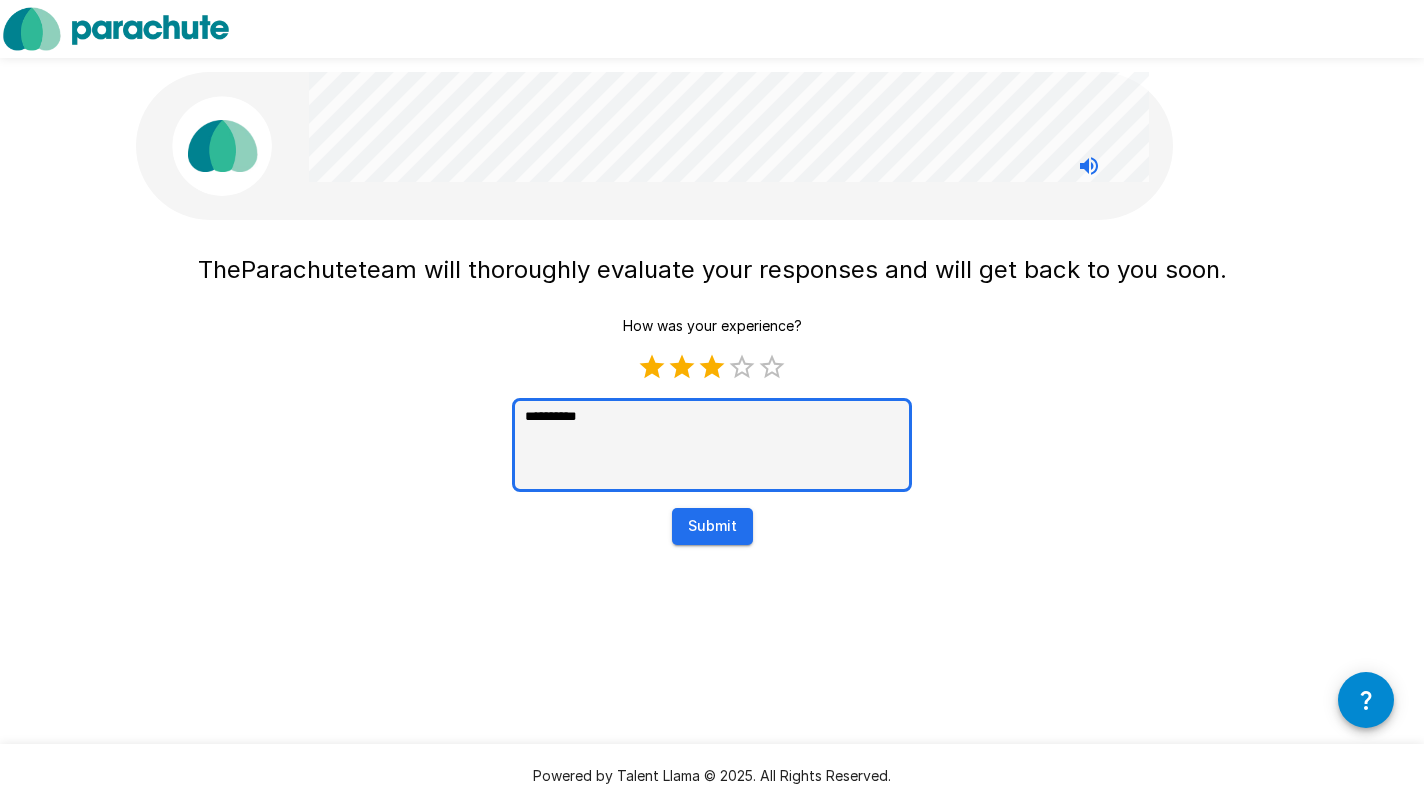 type on "**********" 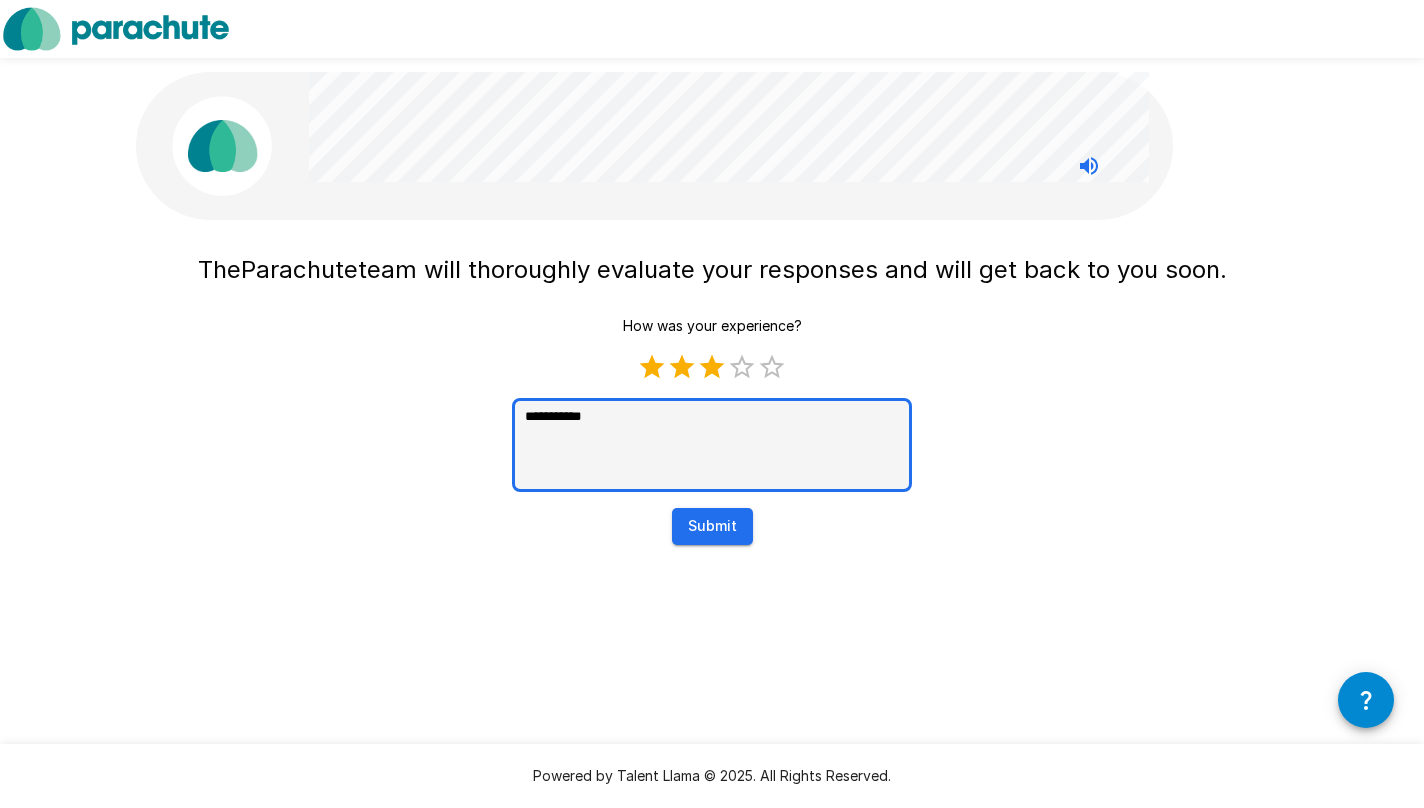 type on "**********" 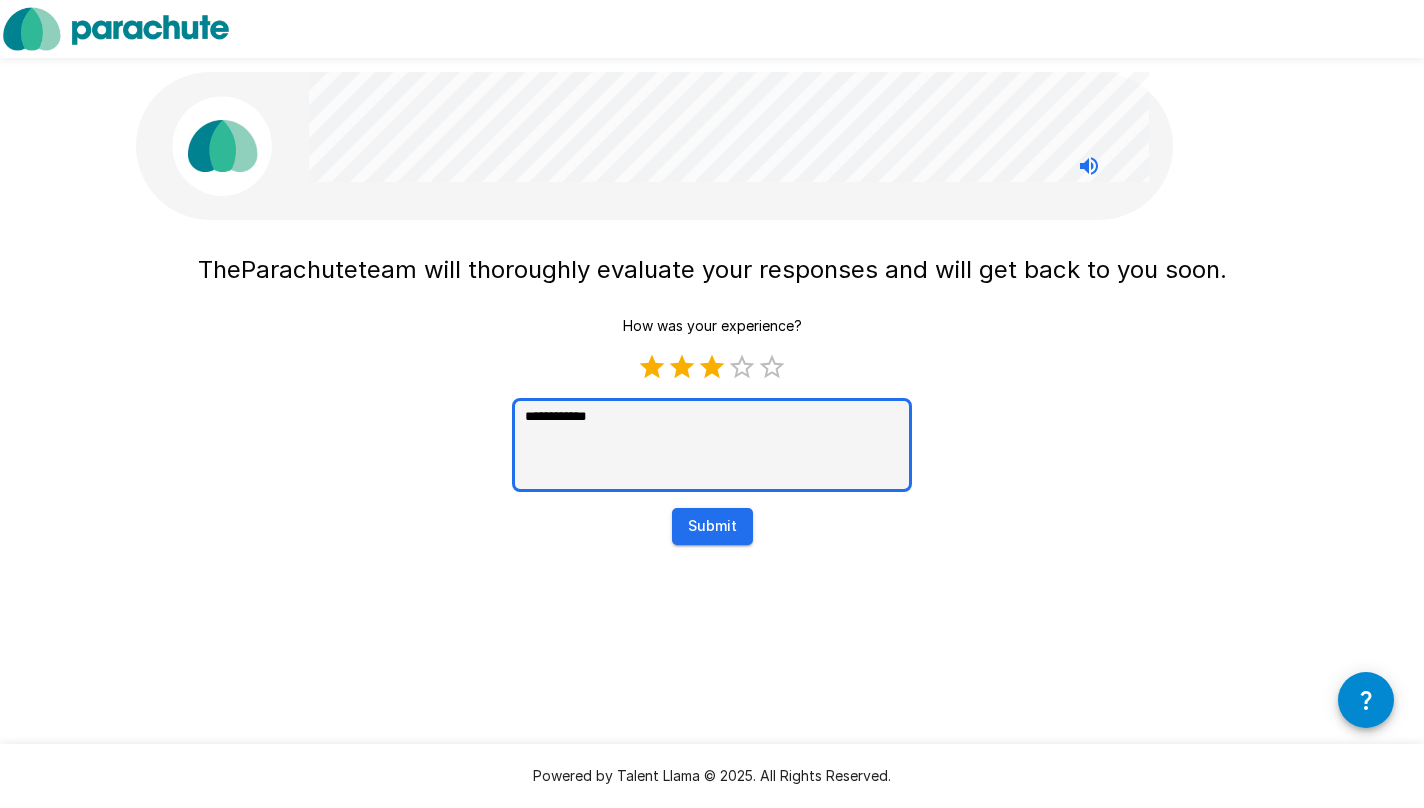 type on "**********" 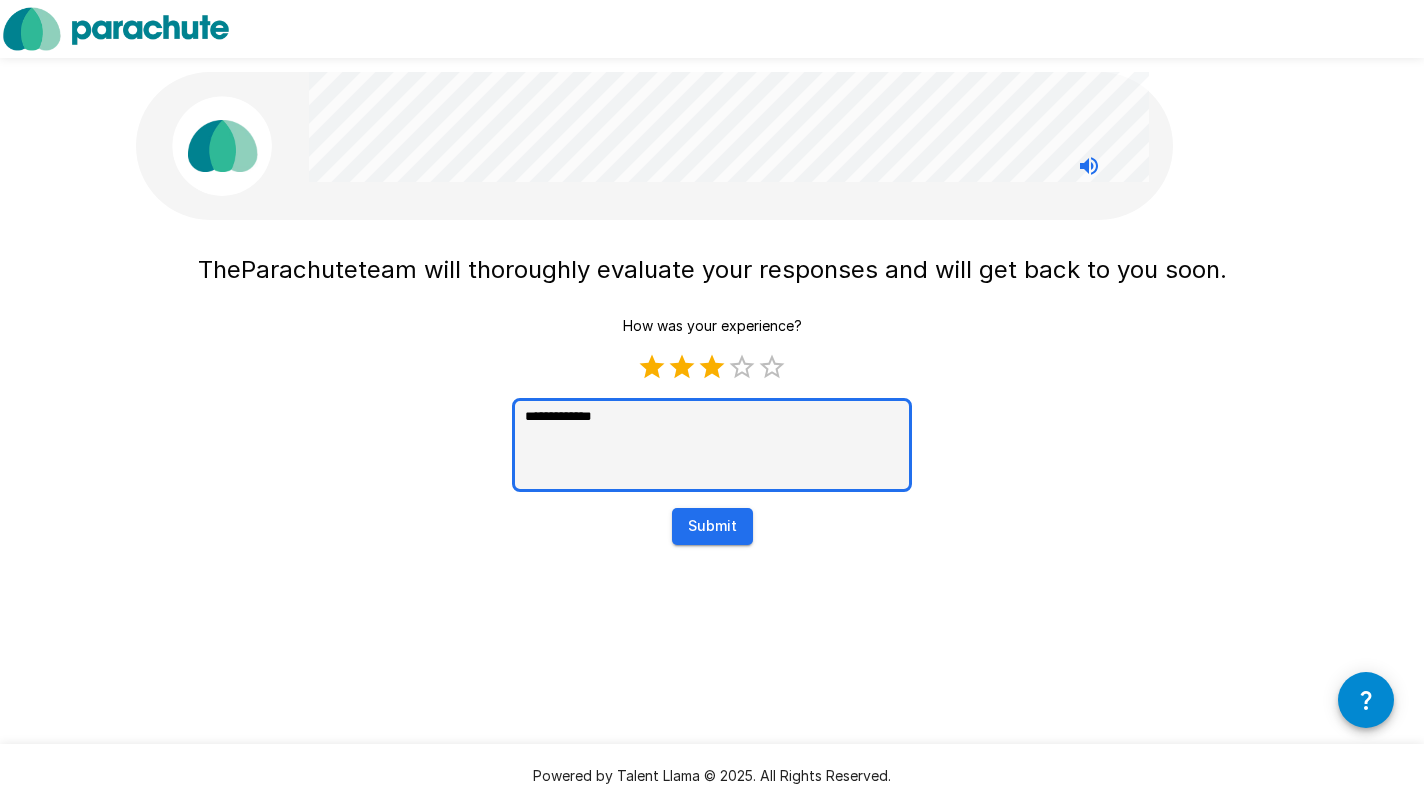 type on "**********" 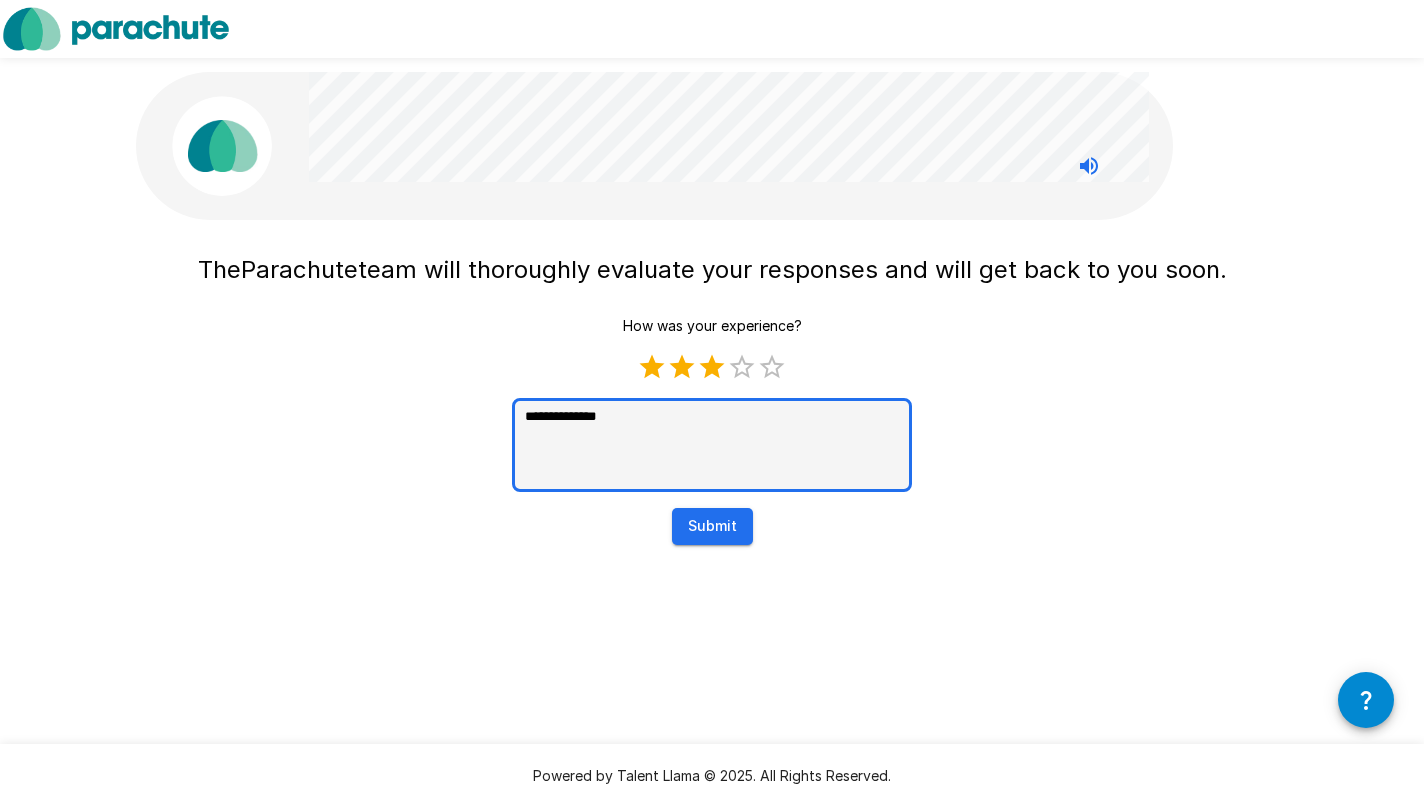 type on "**********" 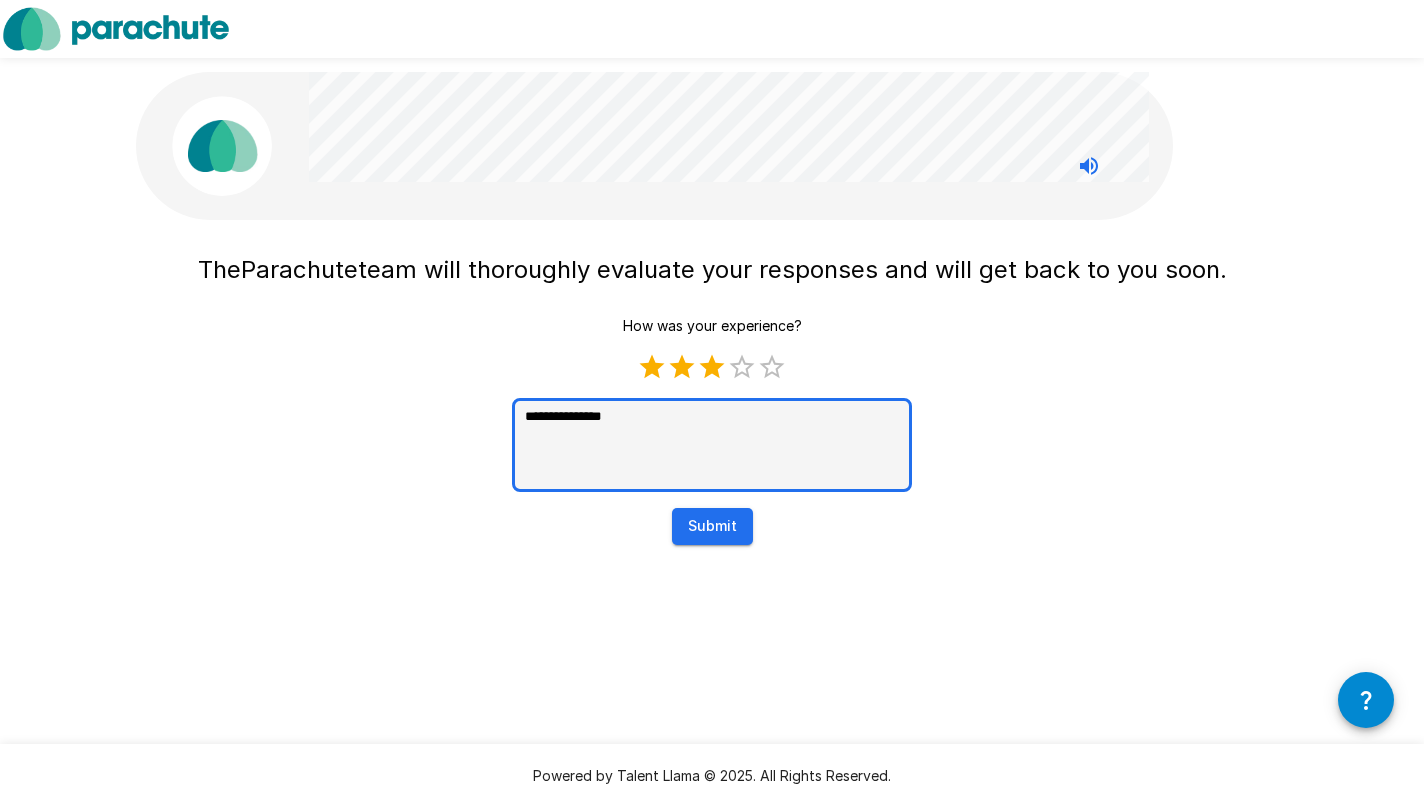 type on "**********" 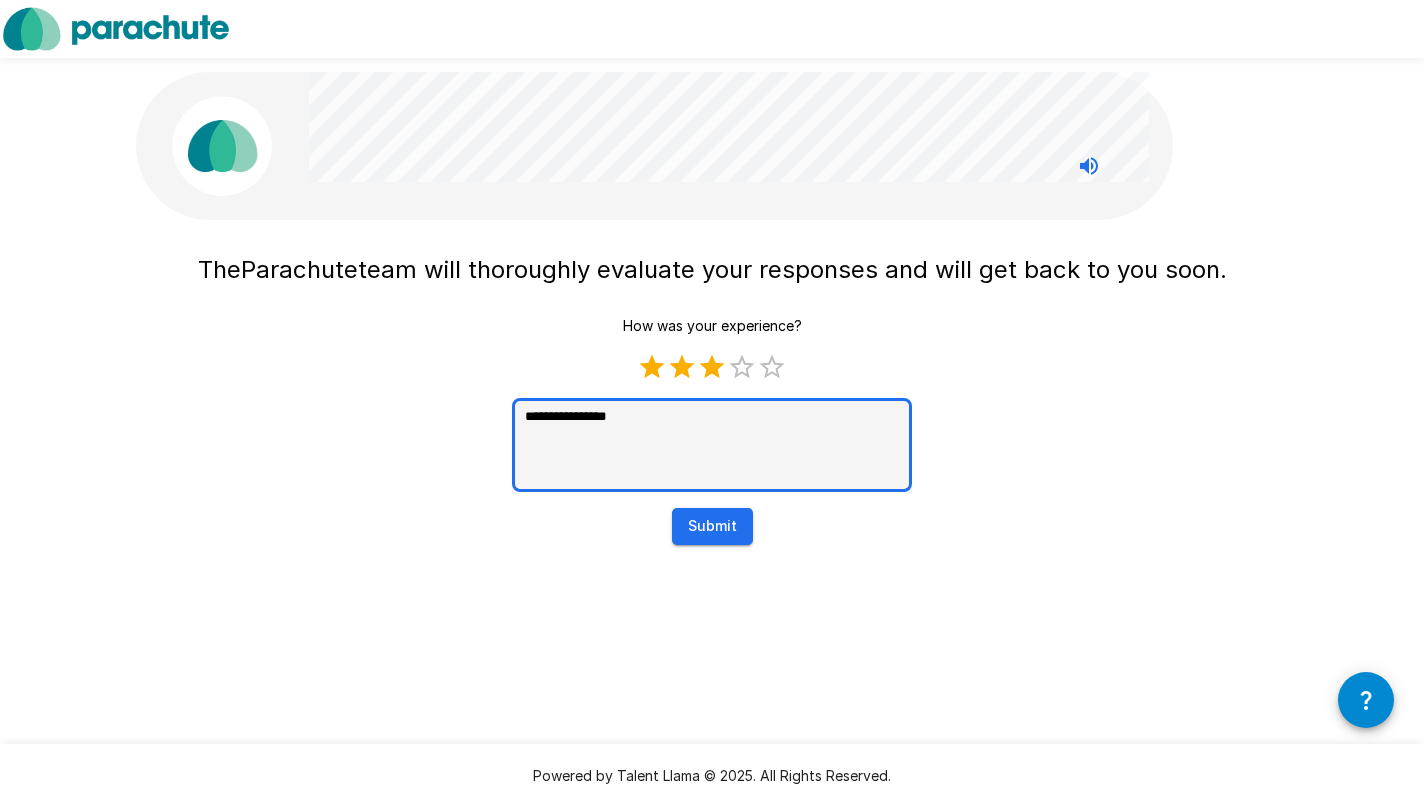 type on "**********" 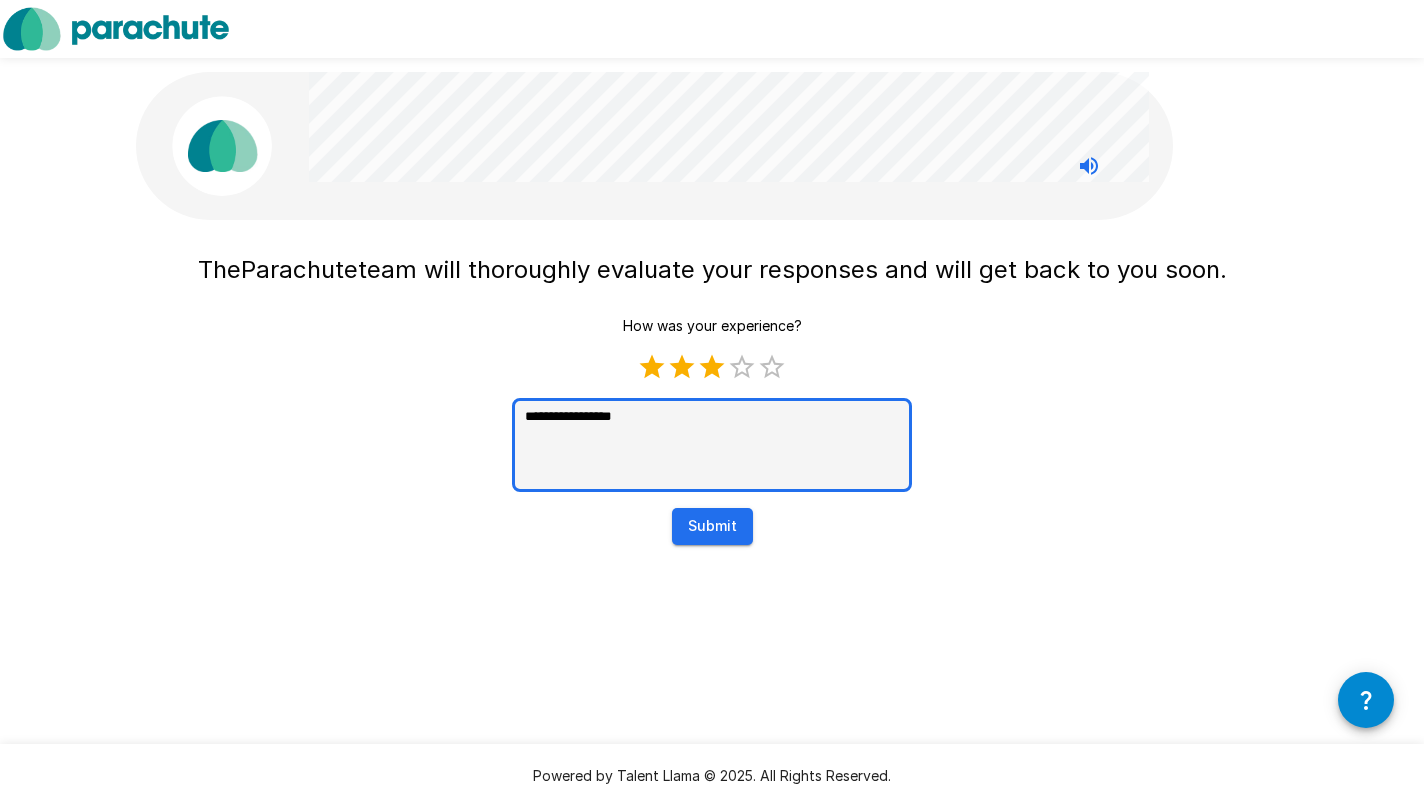 type on "**********" 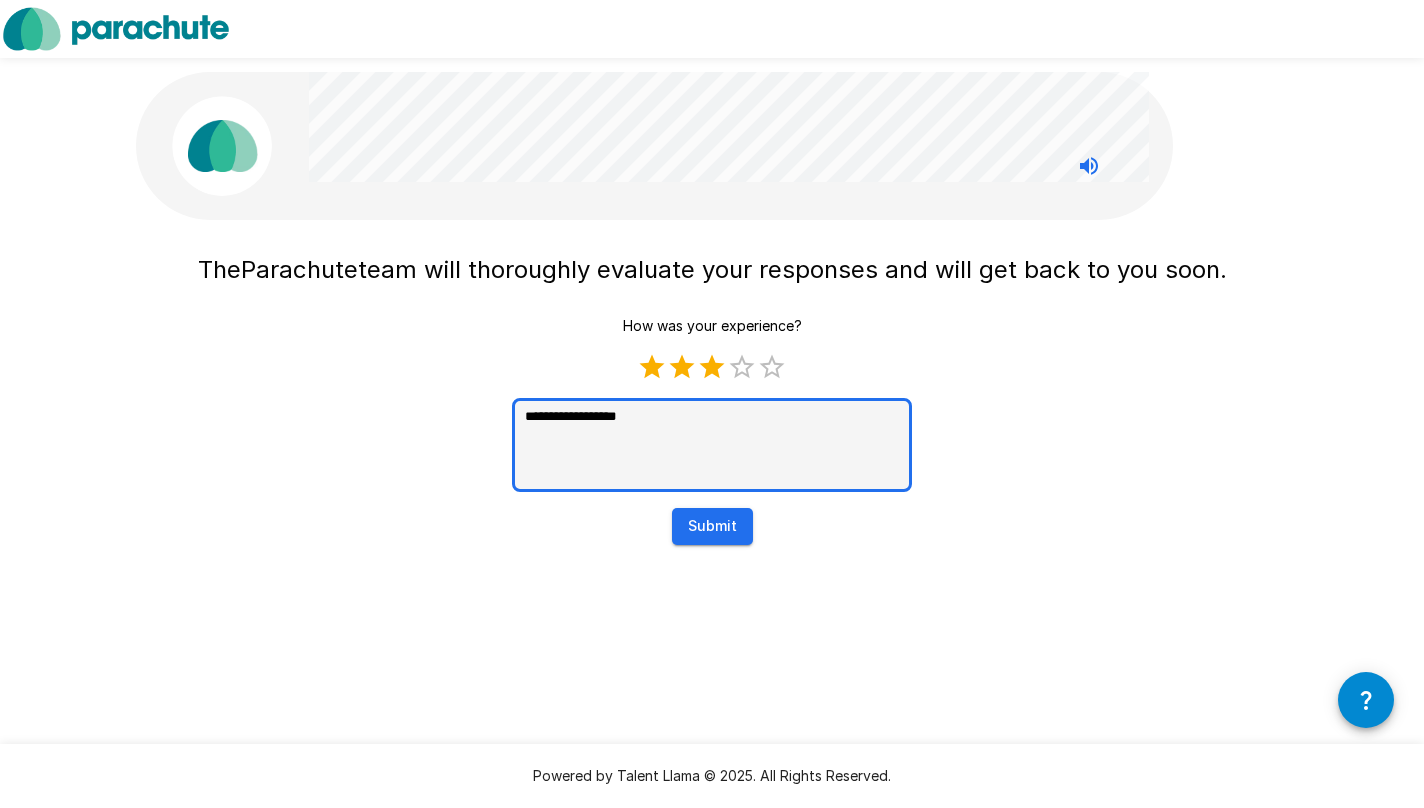 type on "**********" 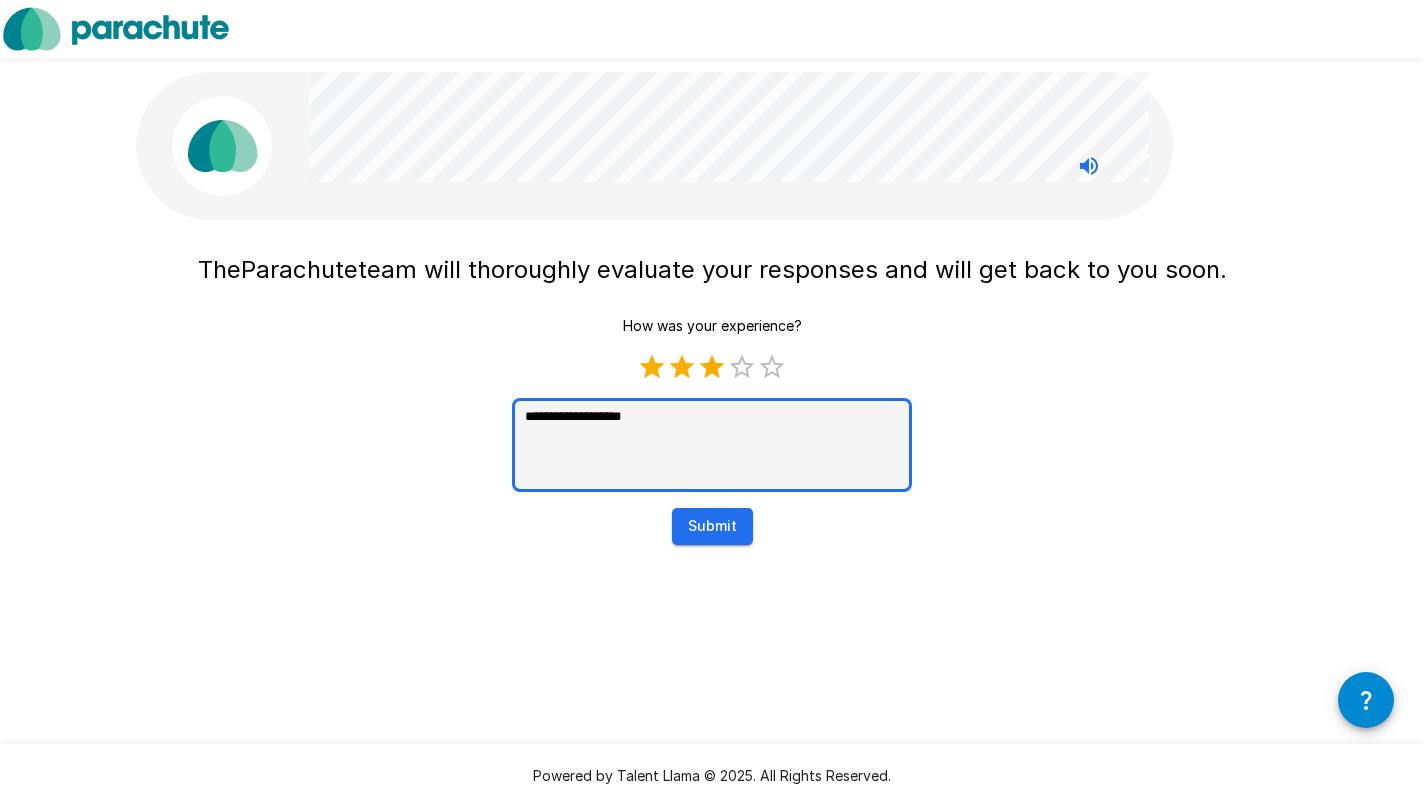 type on "**********" 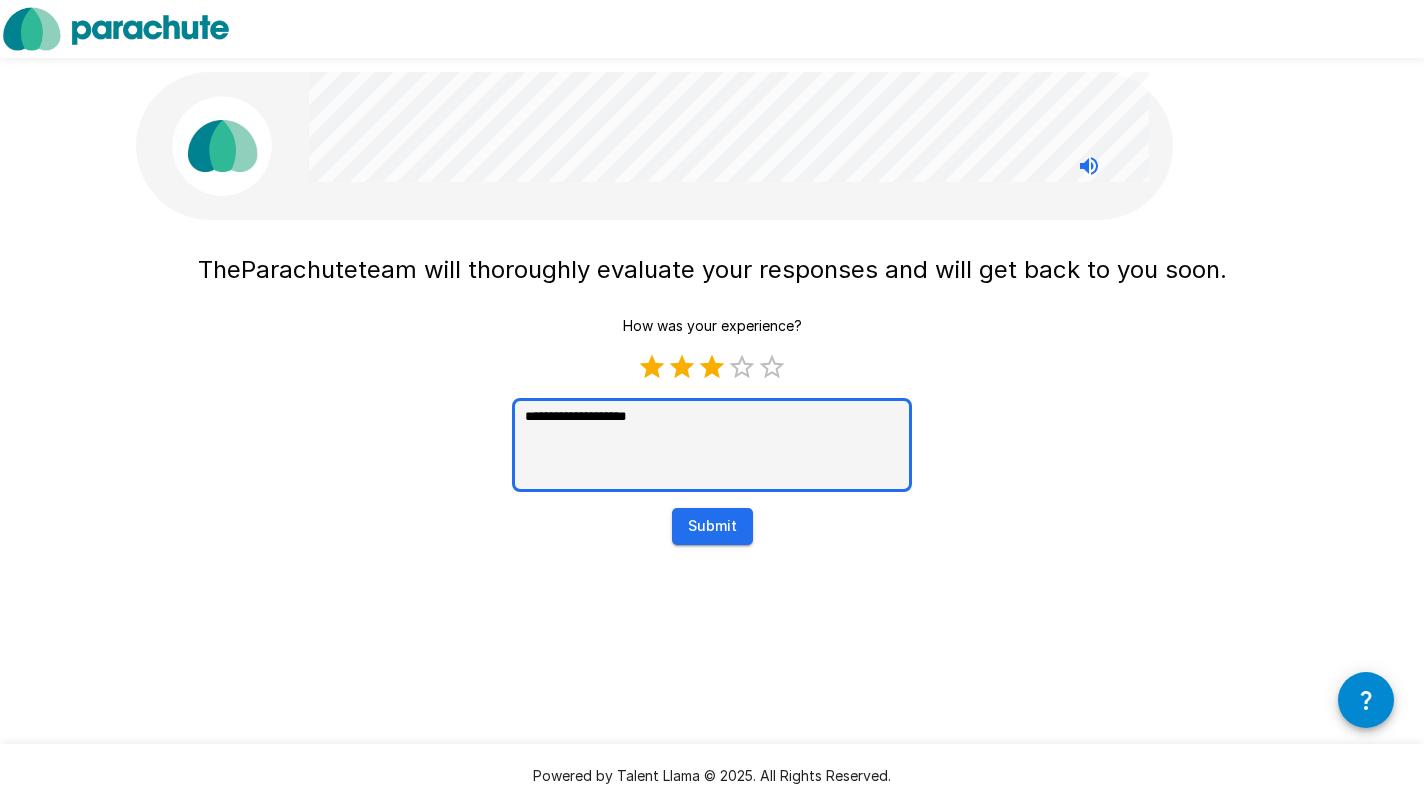 type on "**********" 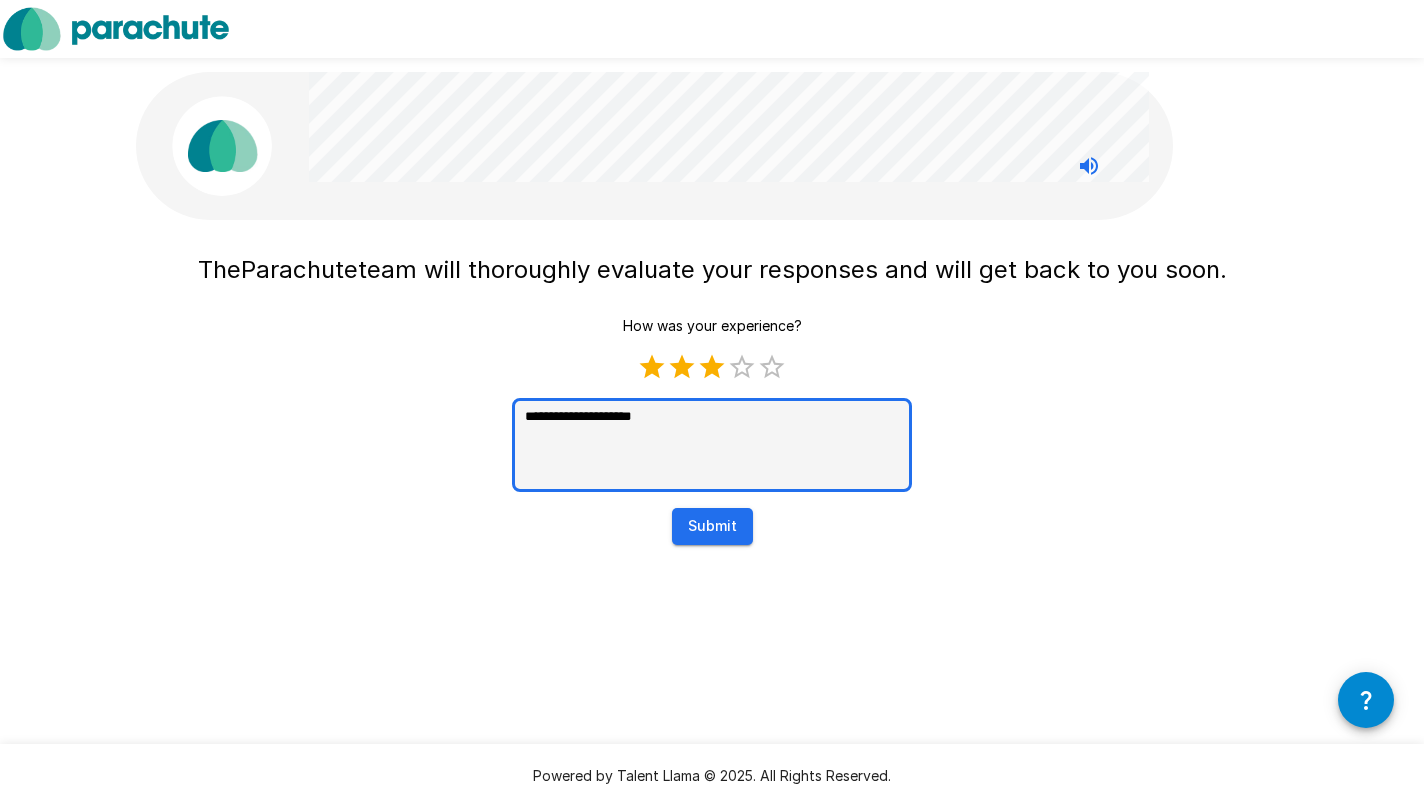 type on "**********" 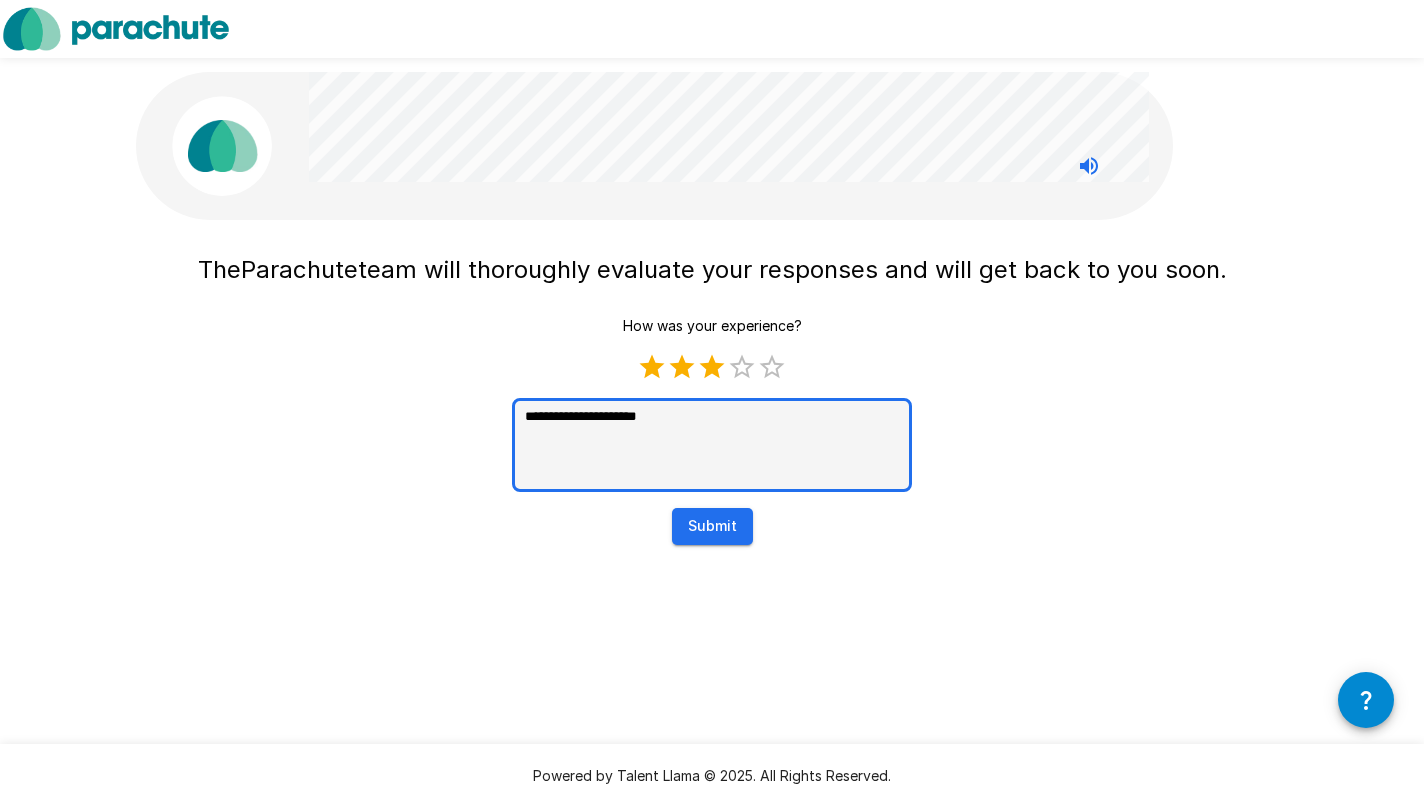 type on "*" 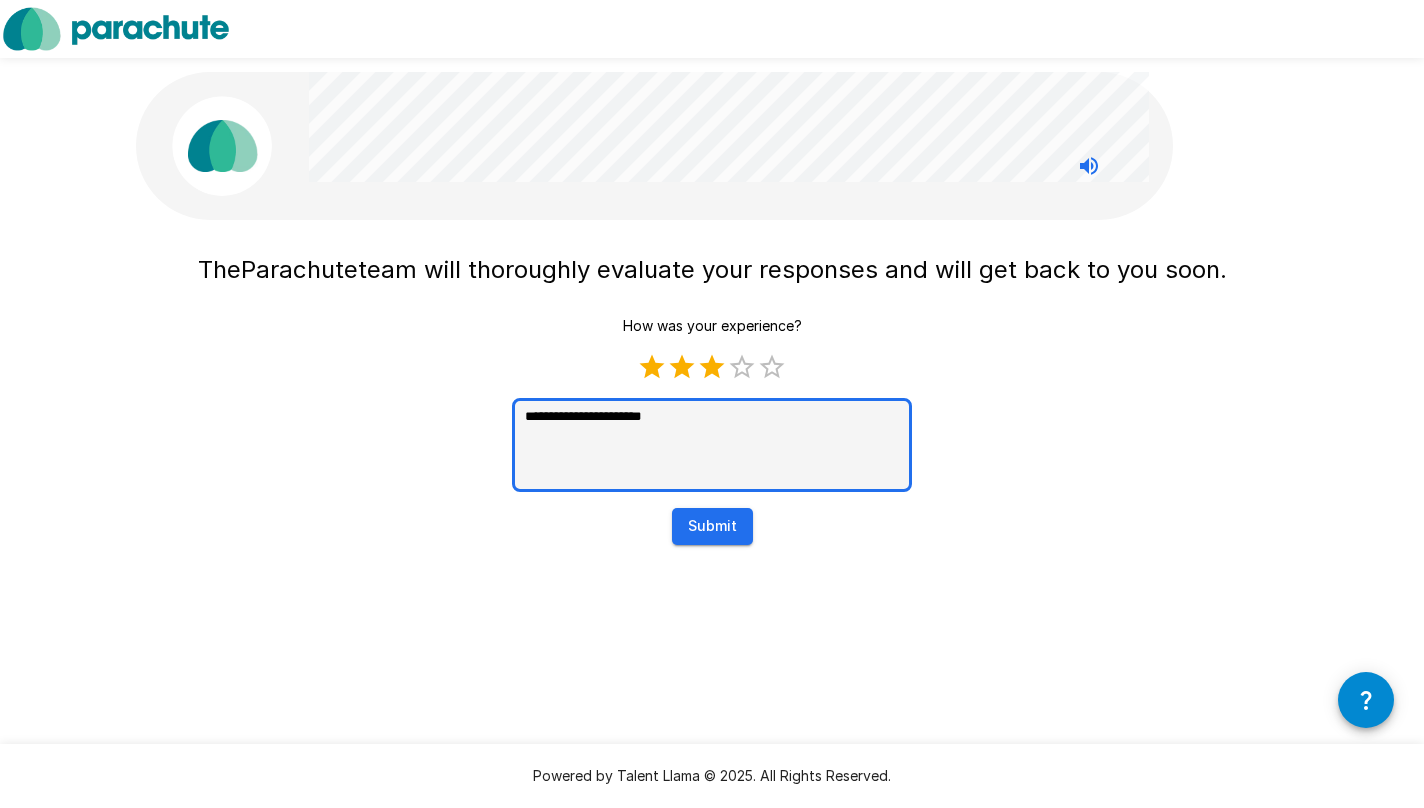type on "**********" 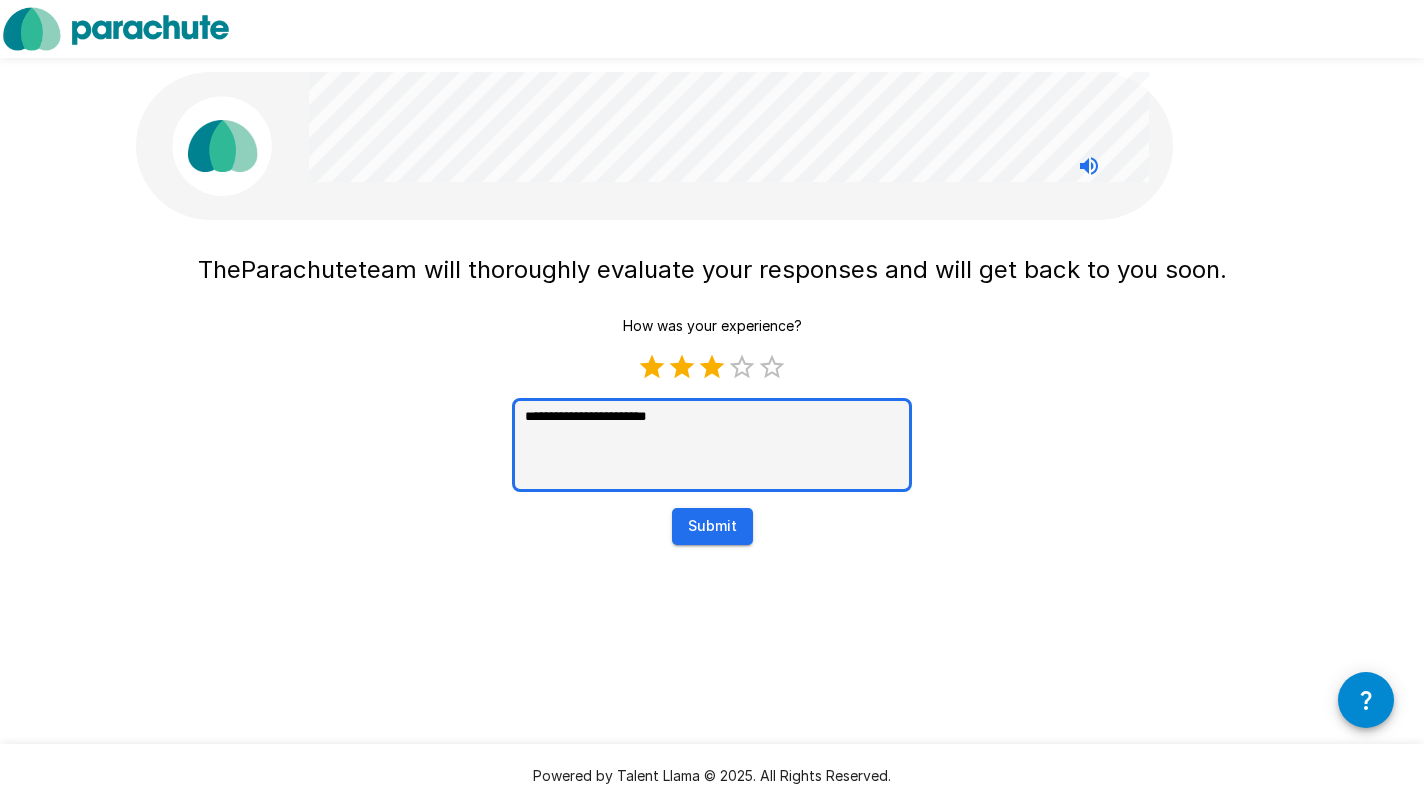 type on "**********" 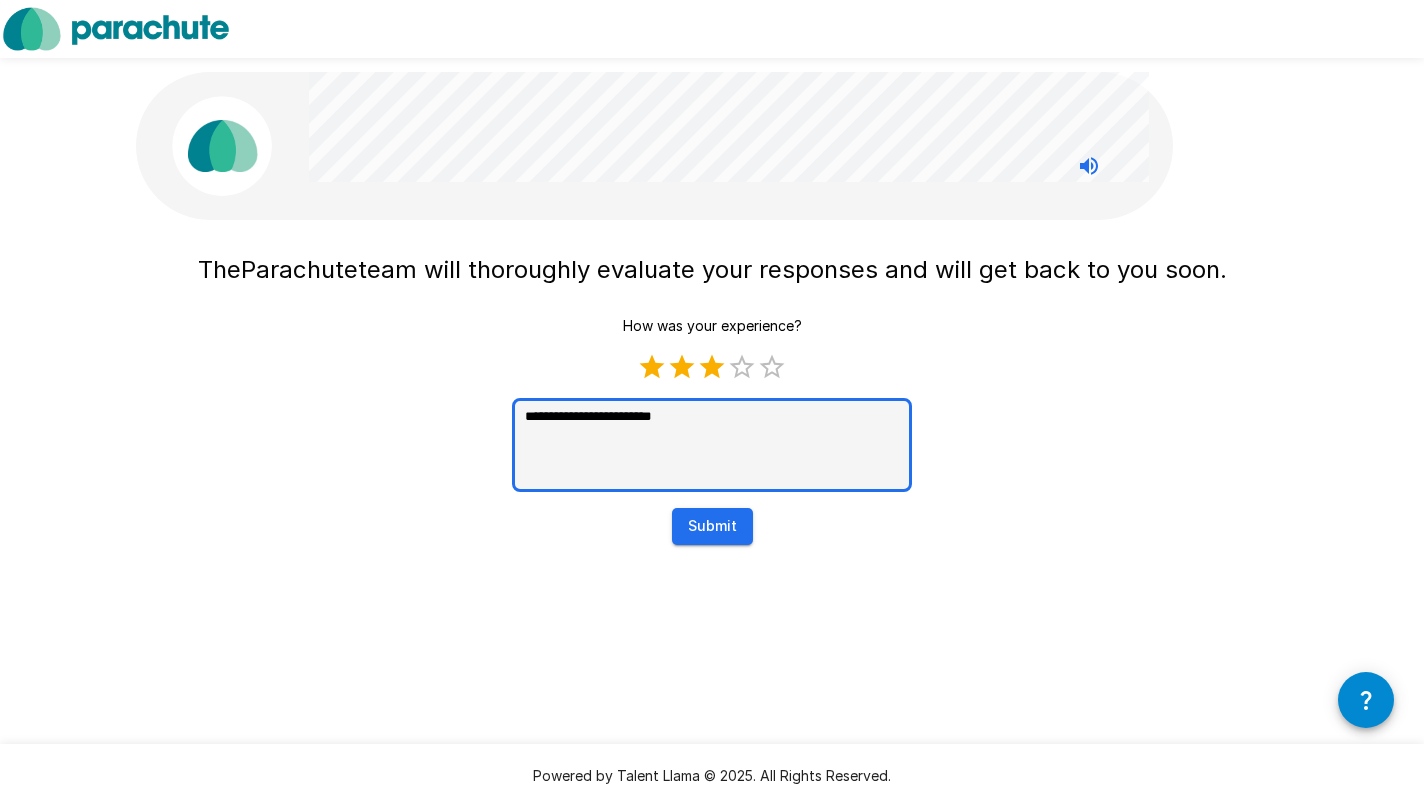 type on "**********" 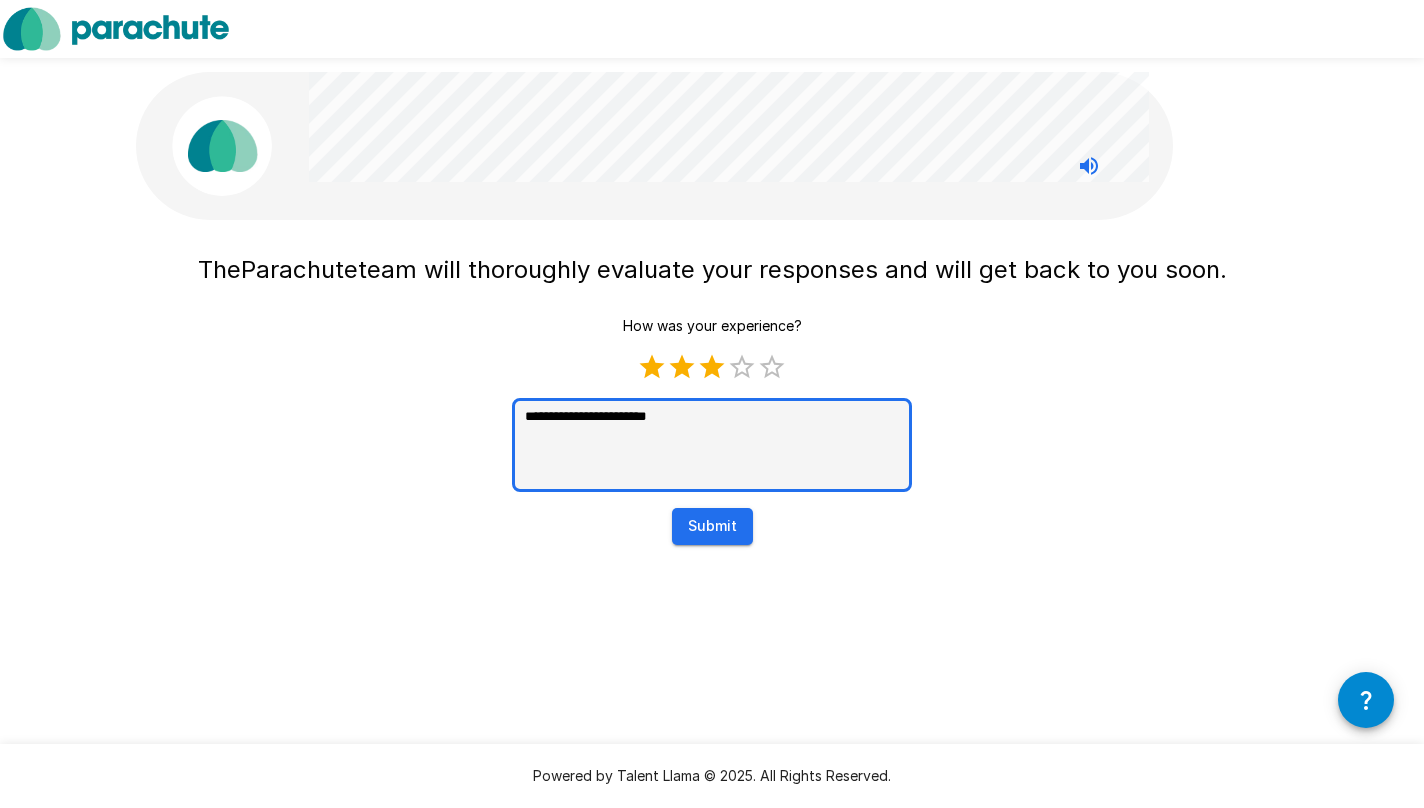 type on "**********" 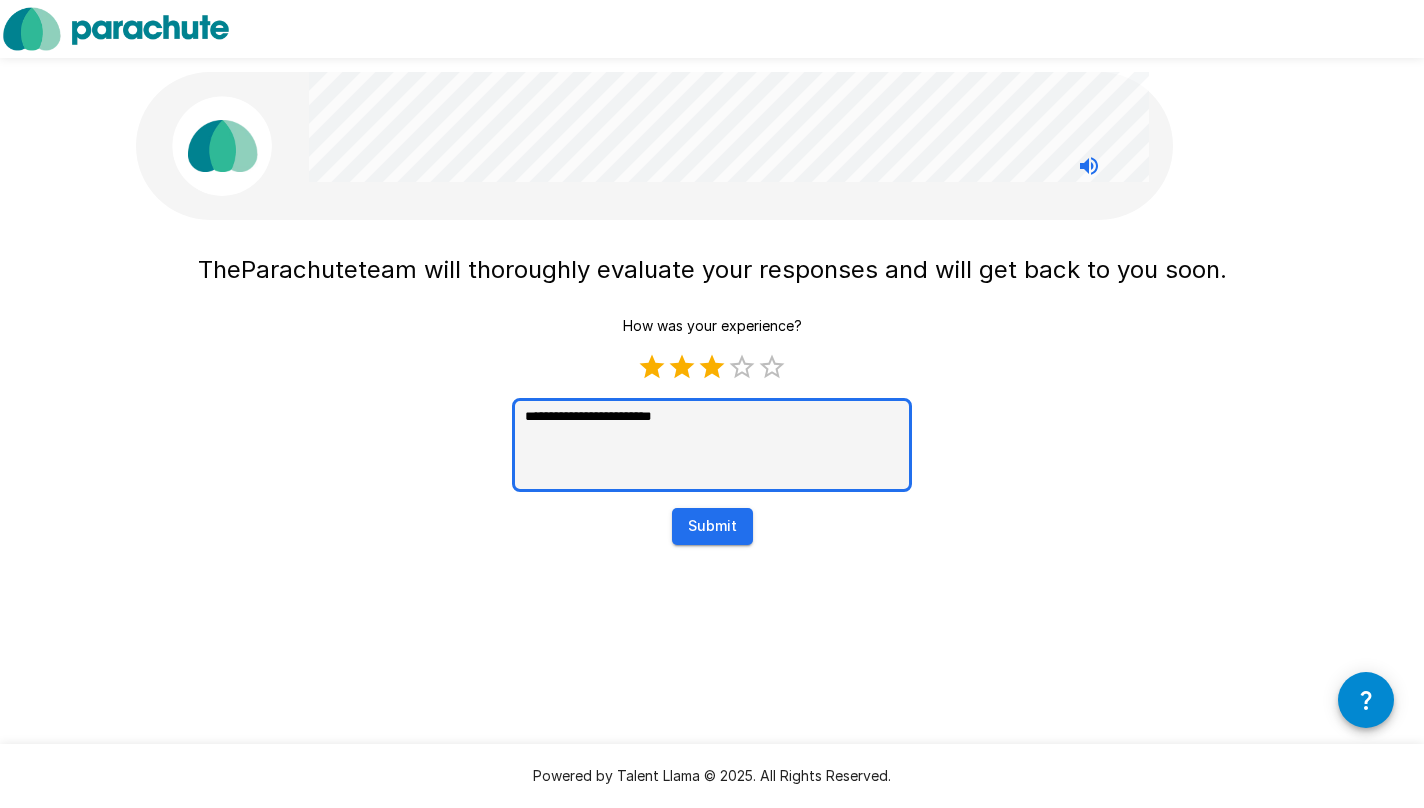type on "**********" 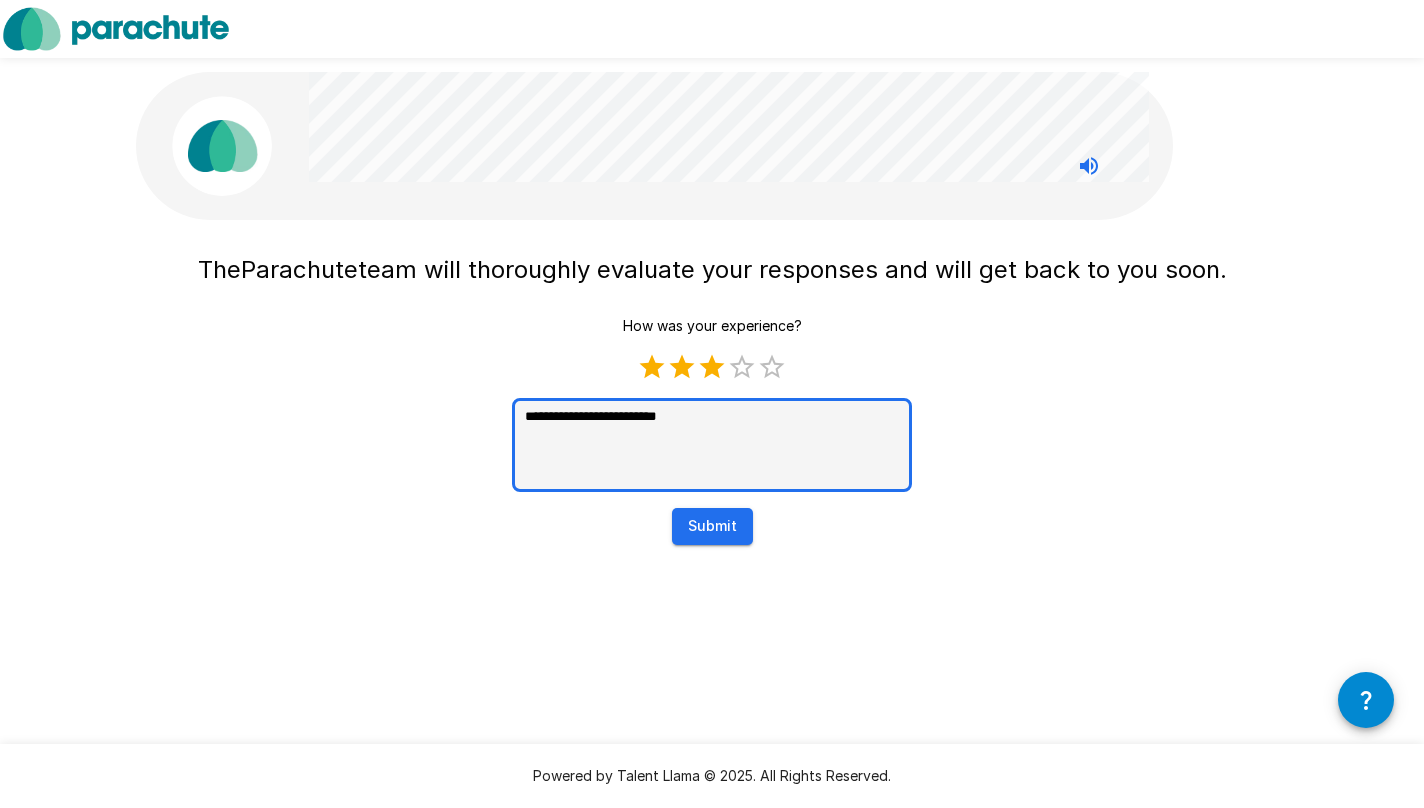 type on "**********" 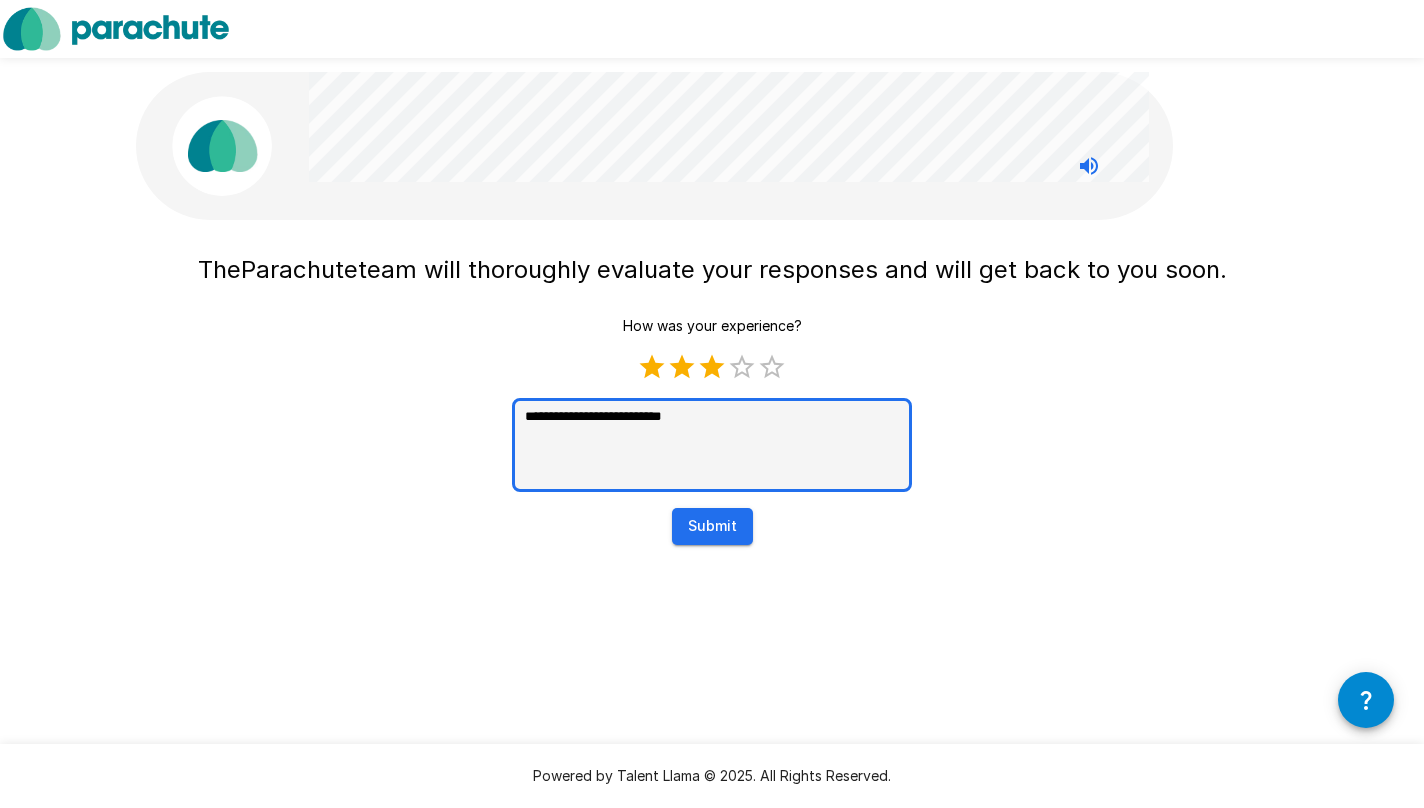 type on "**********" 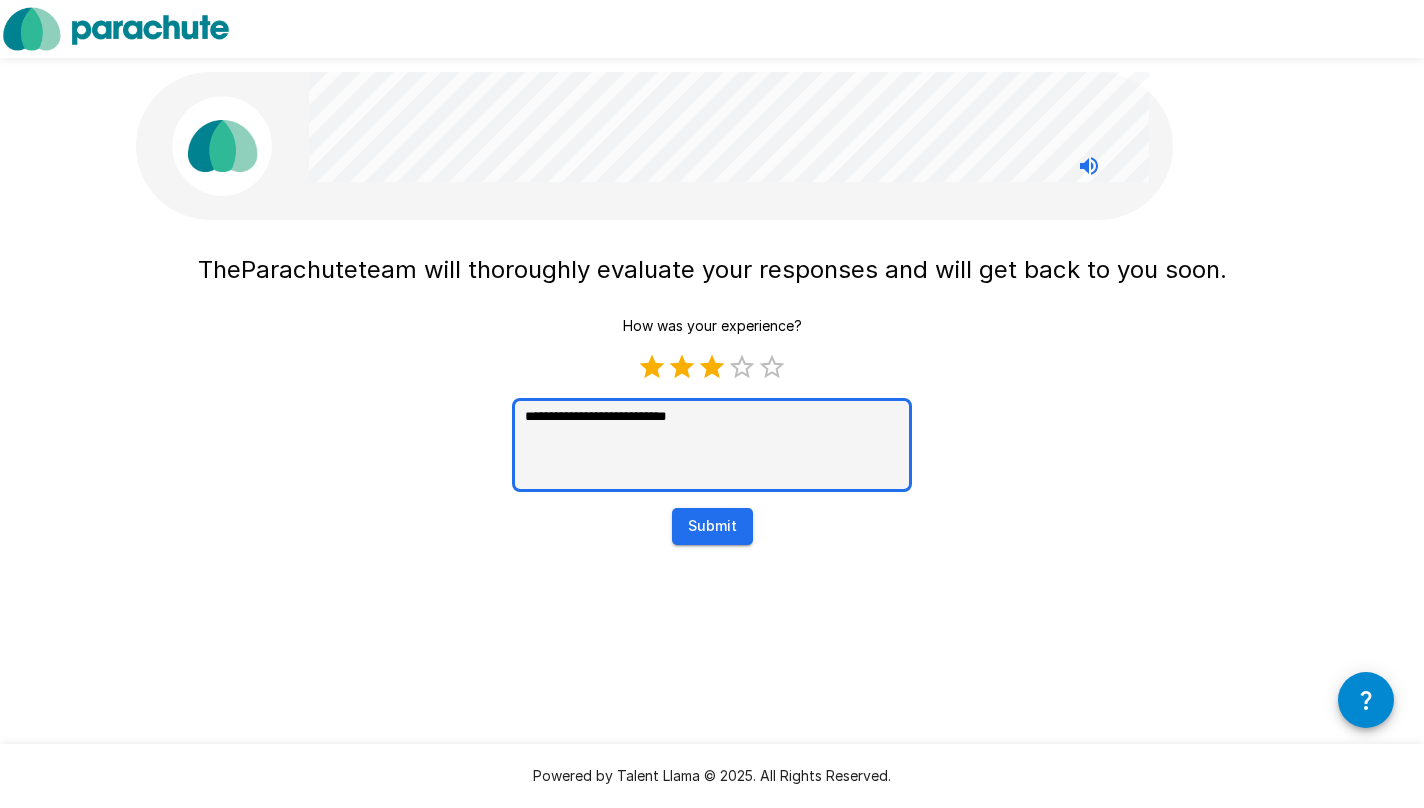 type on "**********" 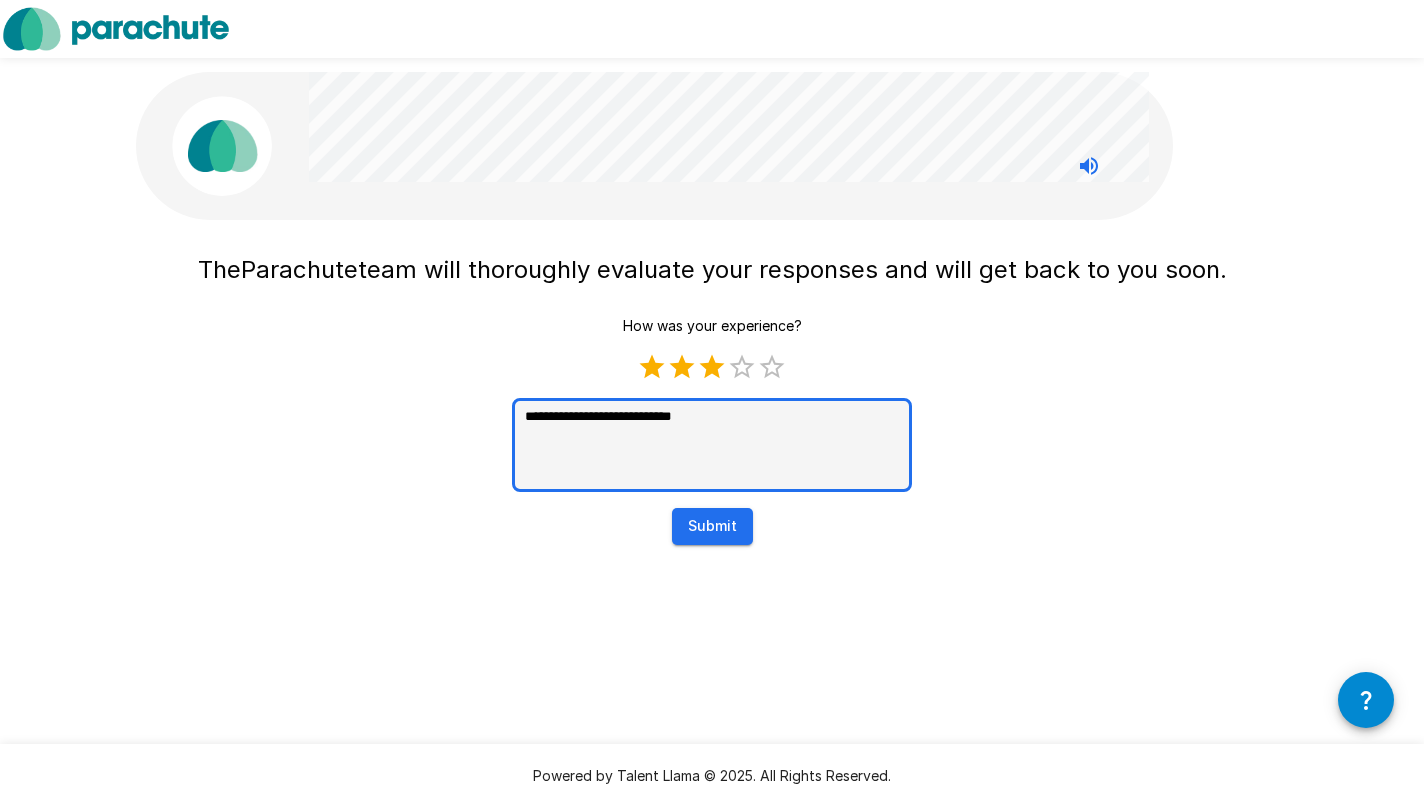 type on "**********" 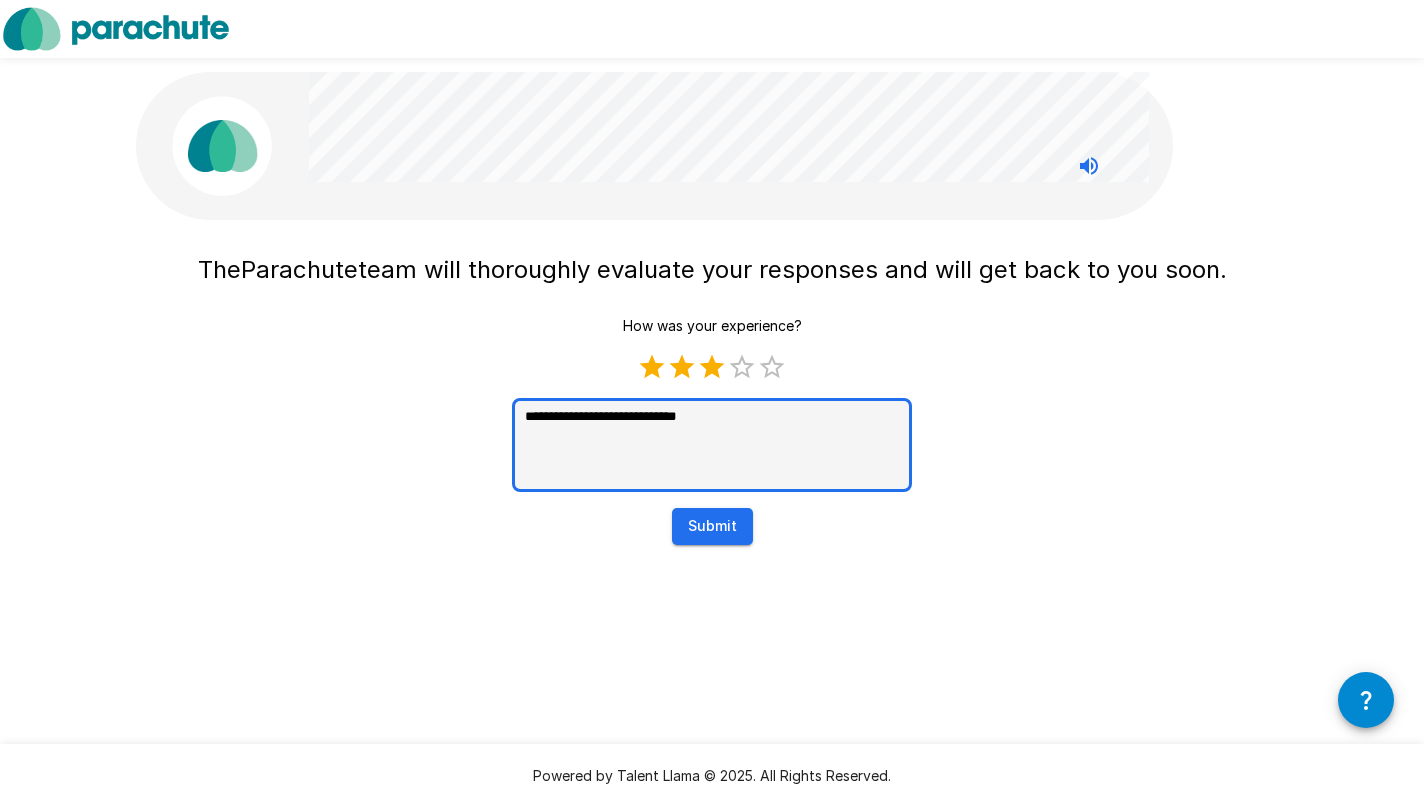 type on "**********" 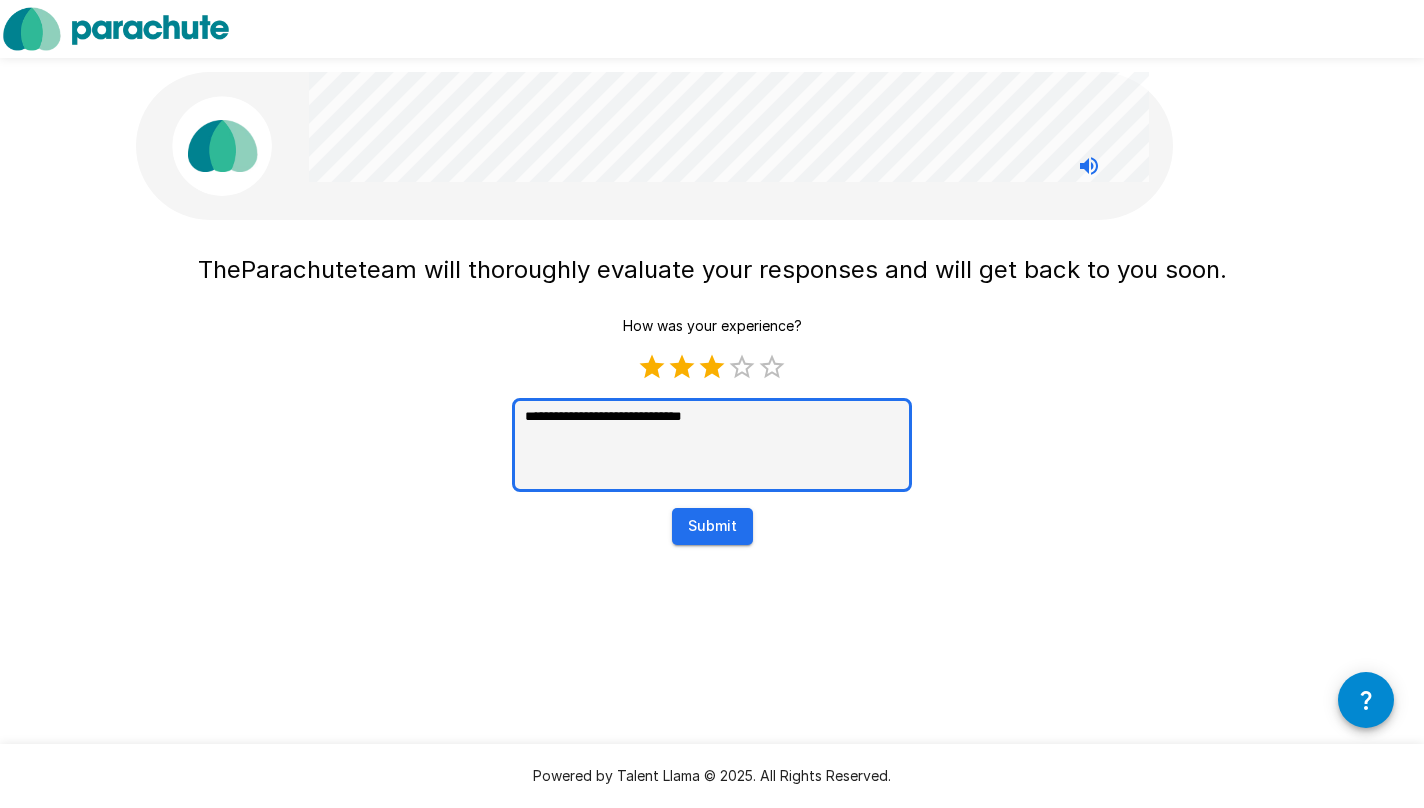 type on "**********" 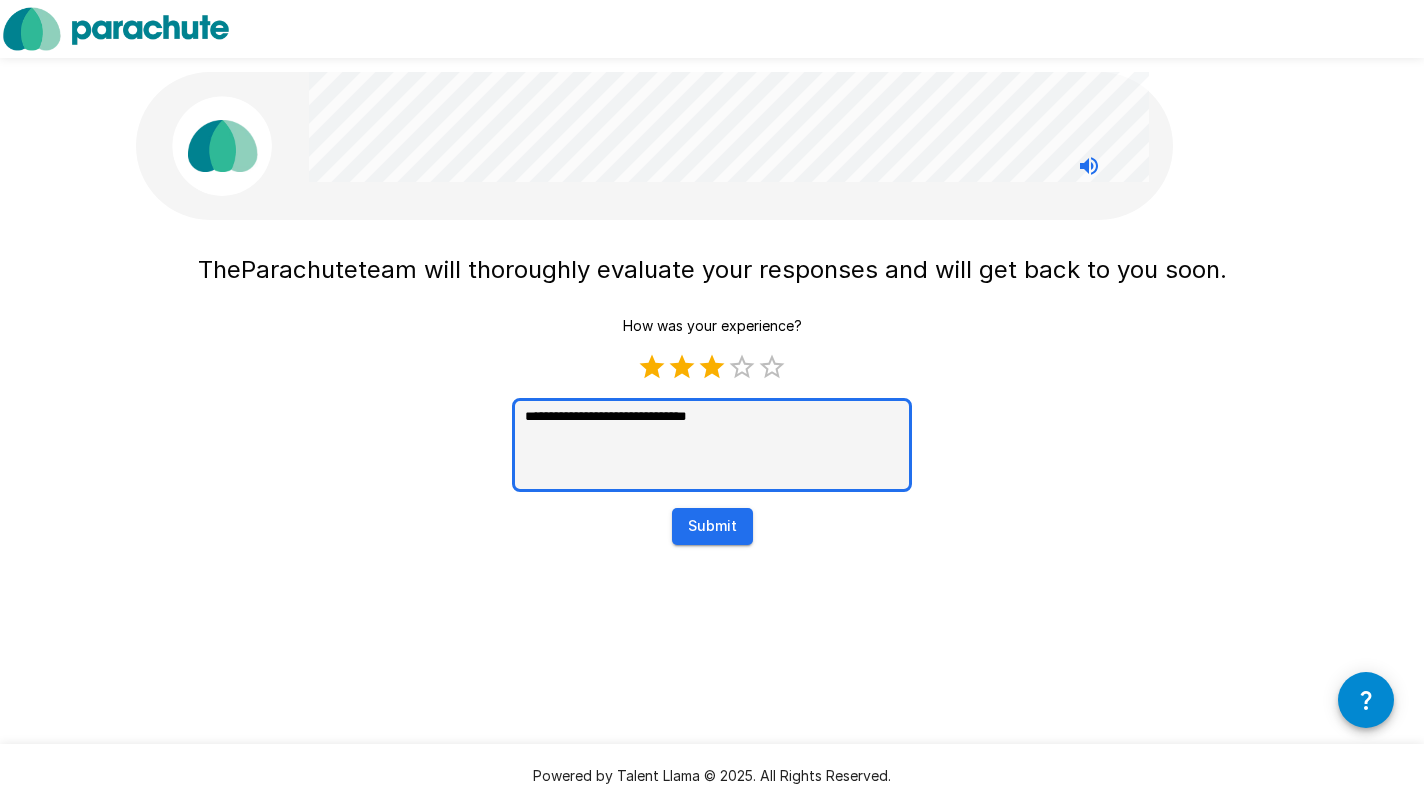 type on "**********" 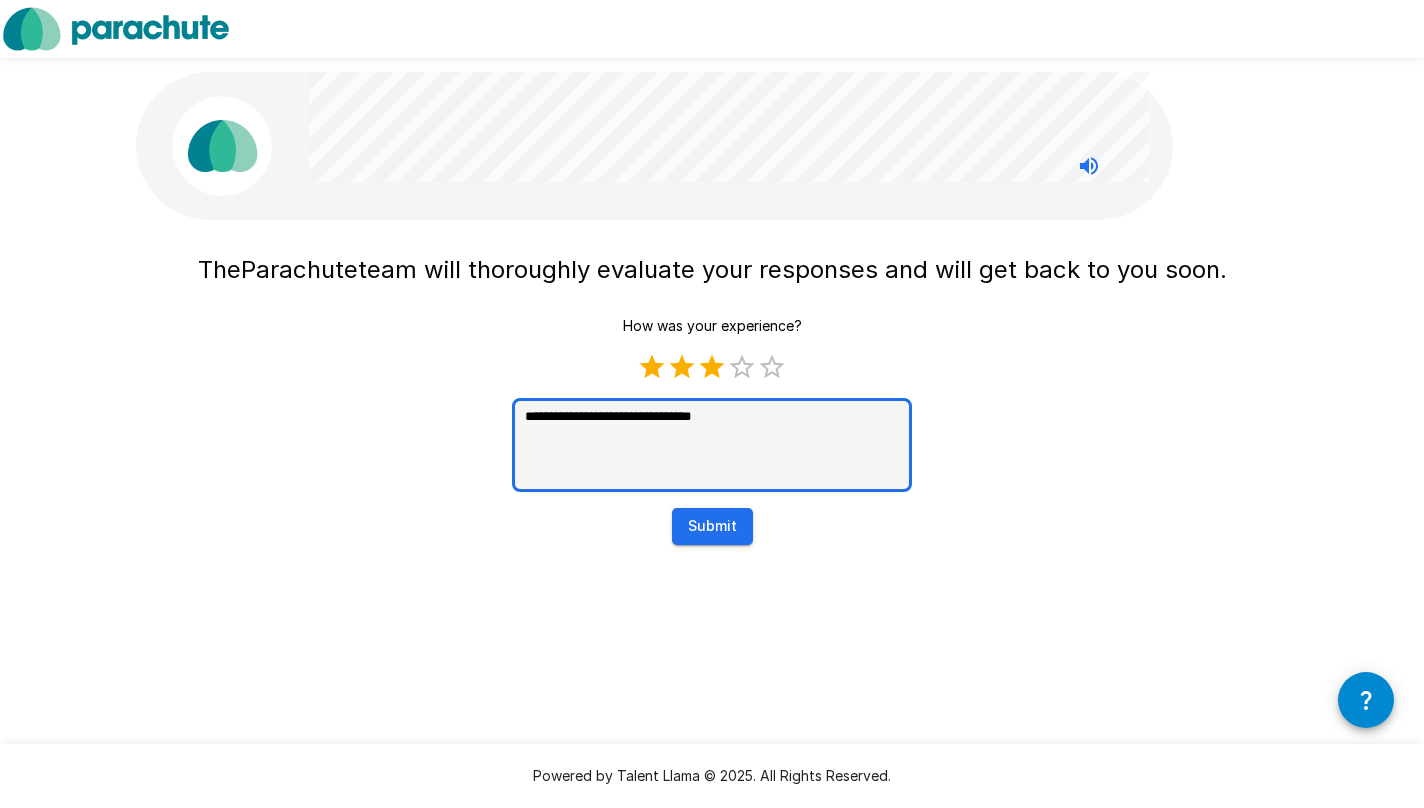 type on "**********" 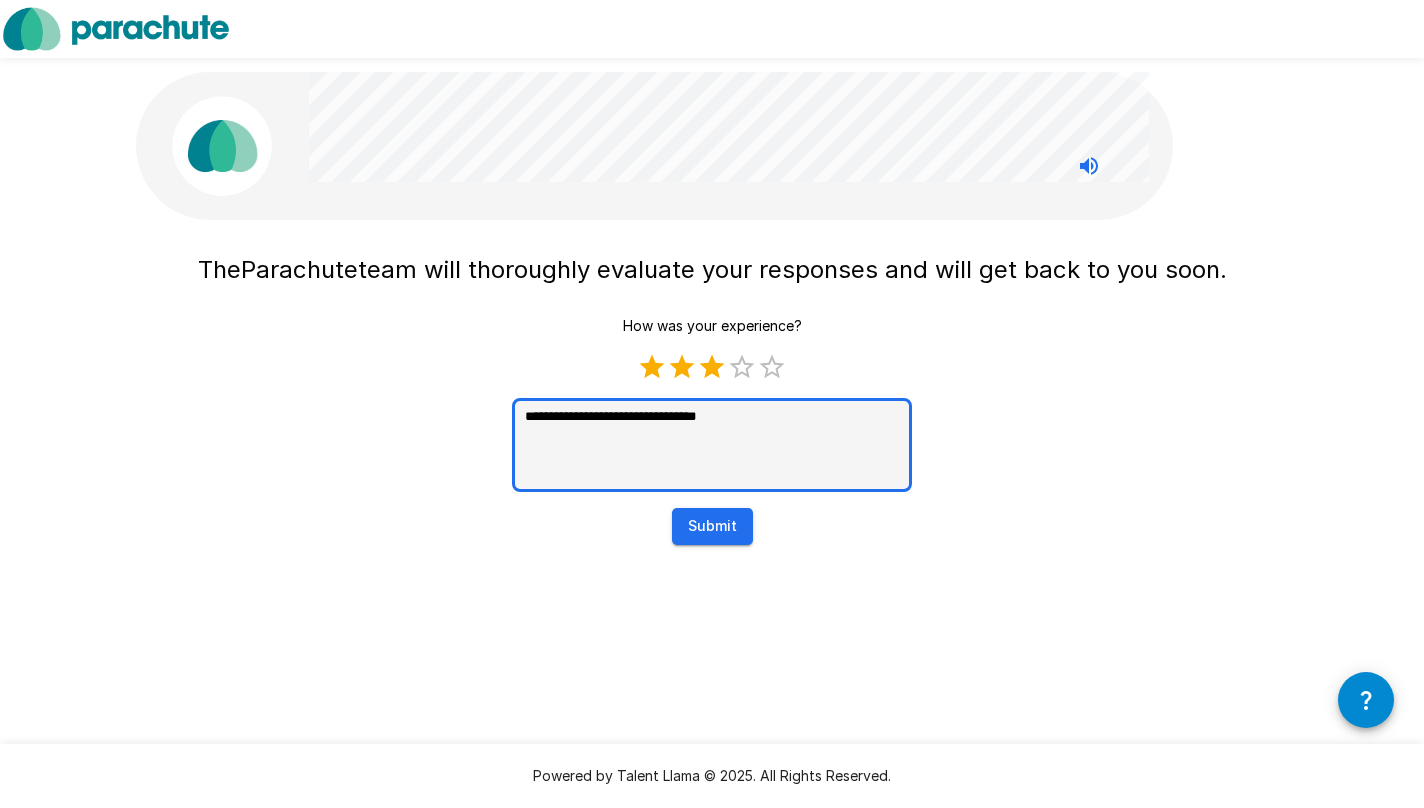 type on "**********" 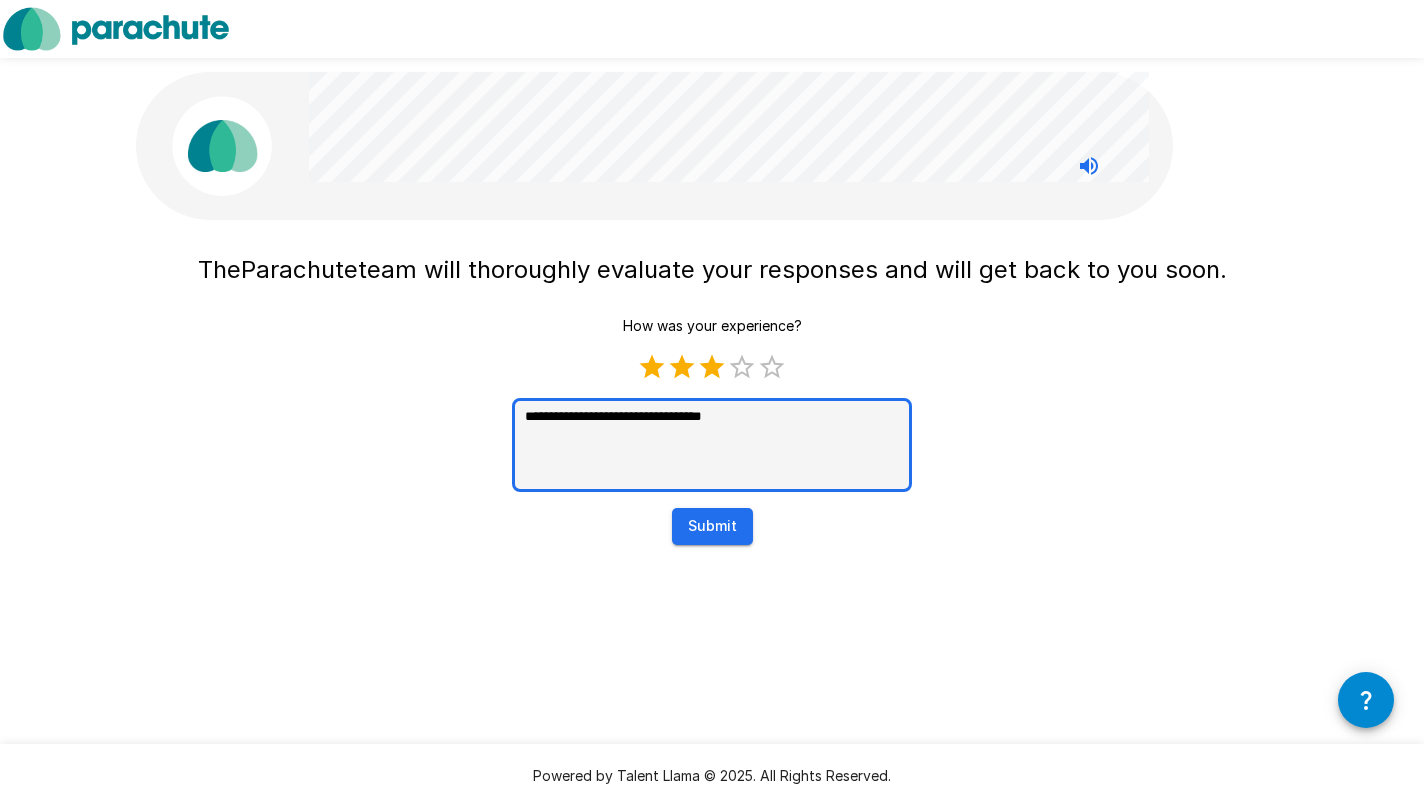 type on "**********" 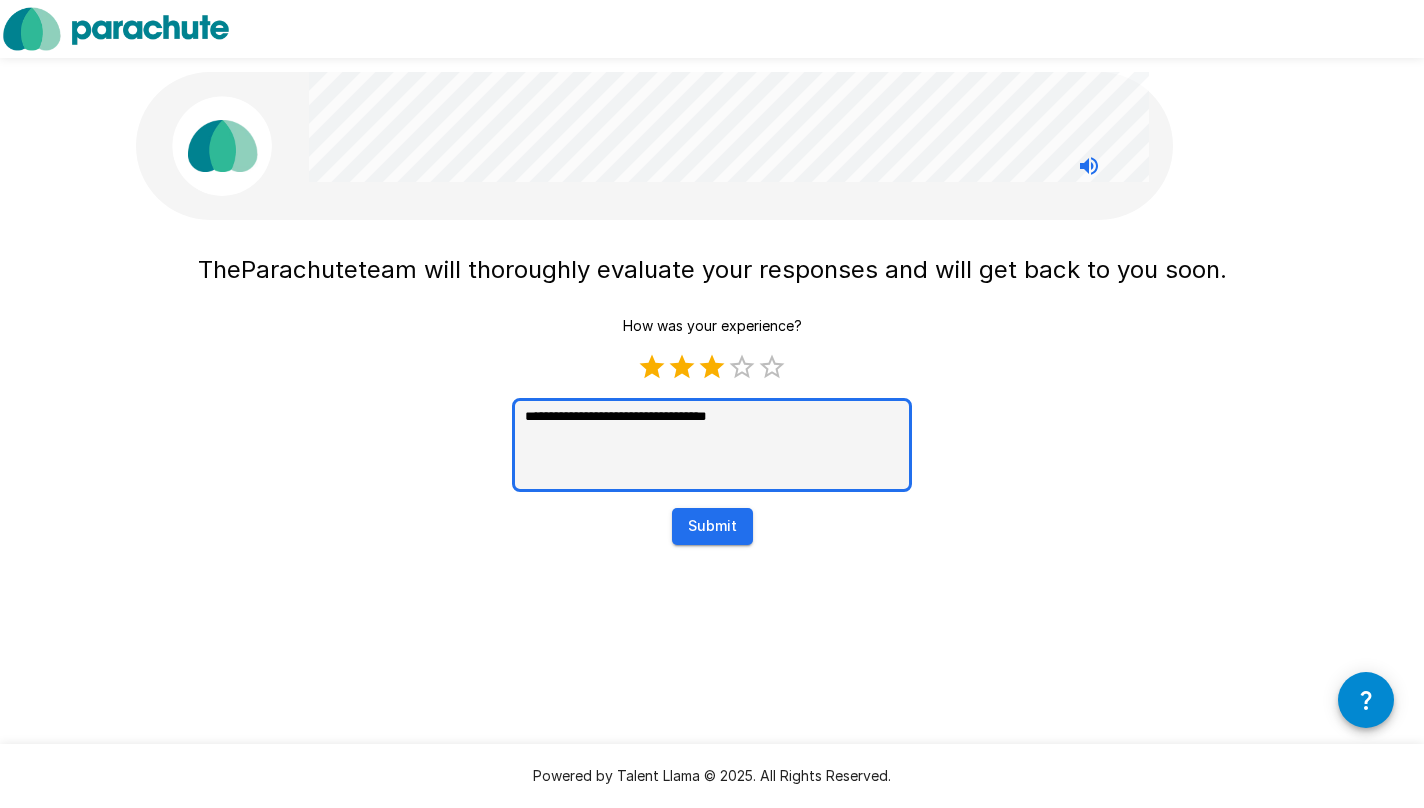 type on "**********" 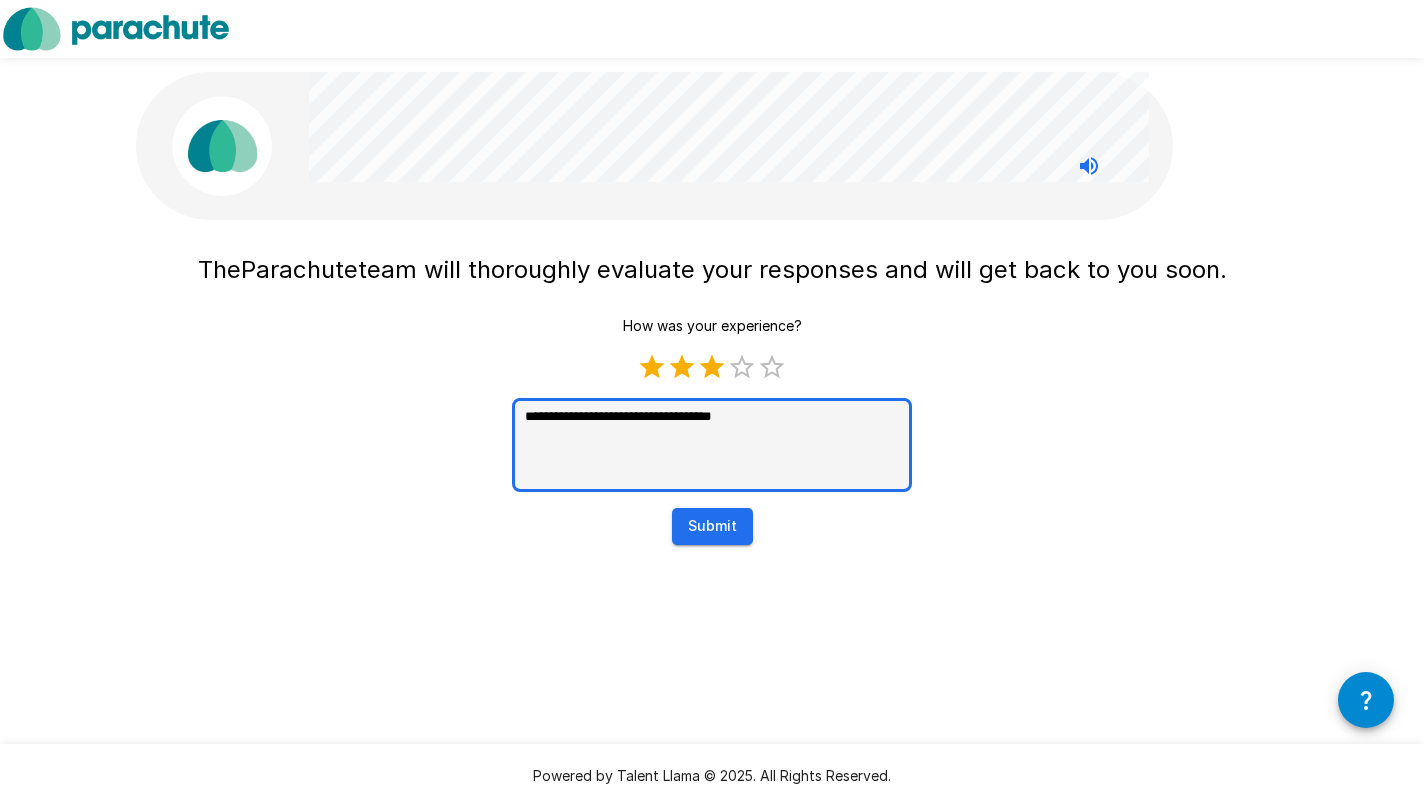 type on "**********" 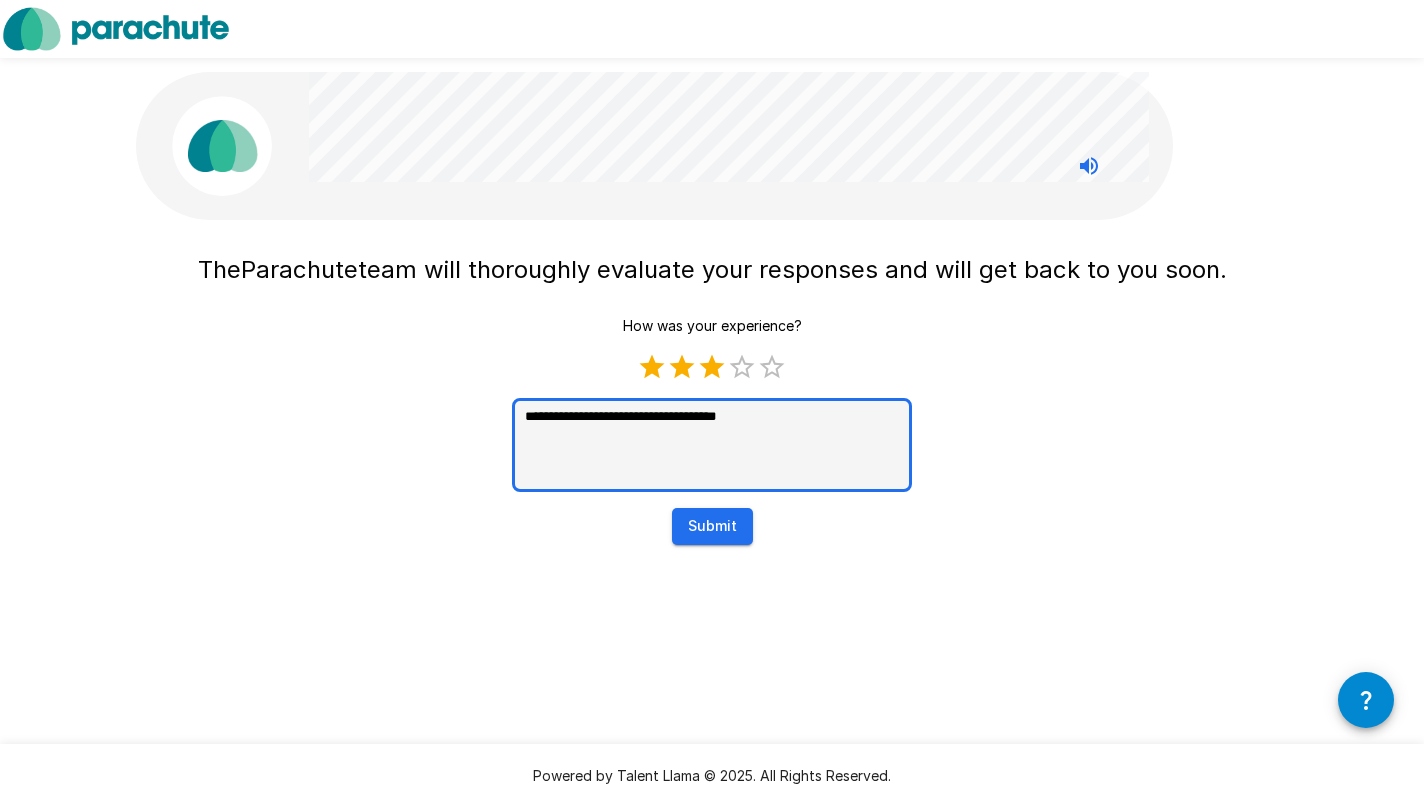 type on "**********" 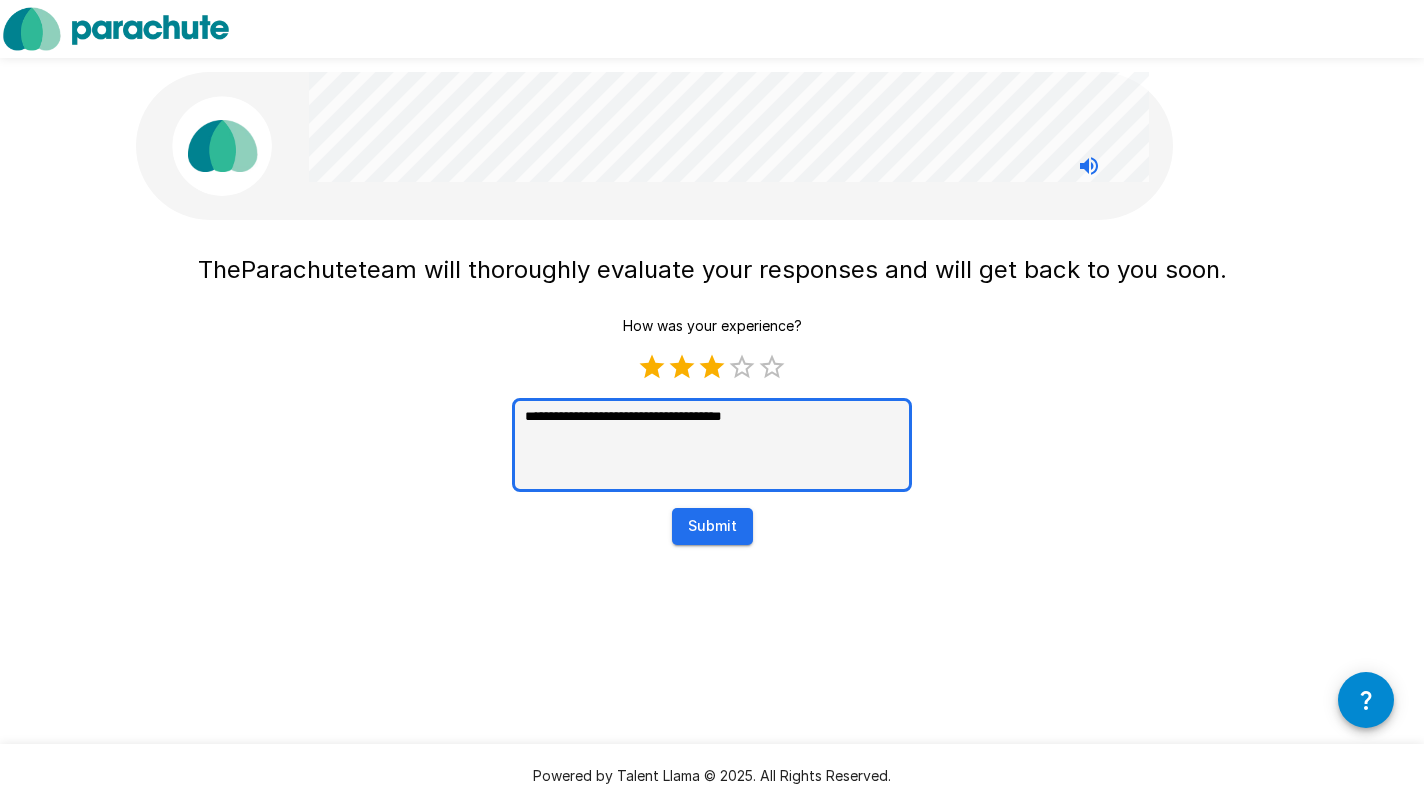 type on "**********" 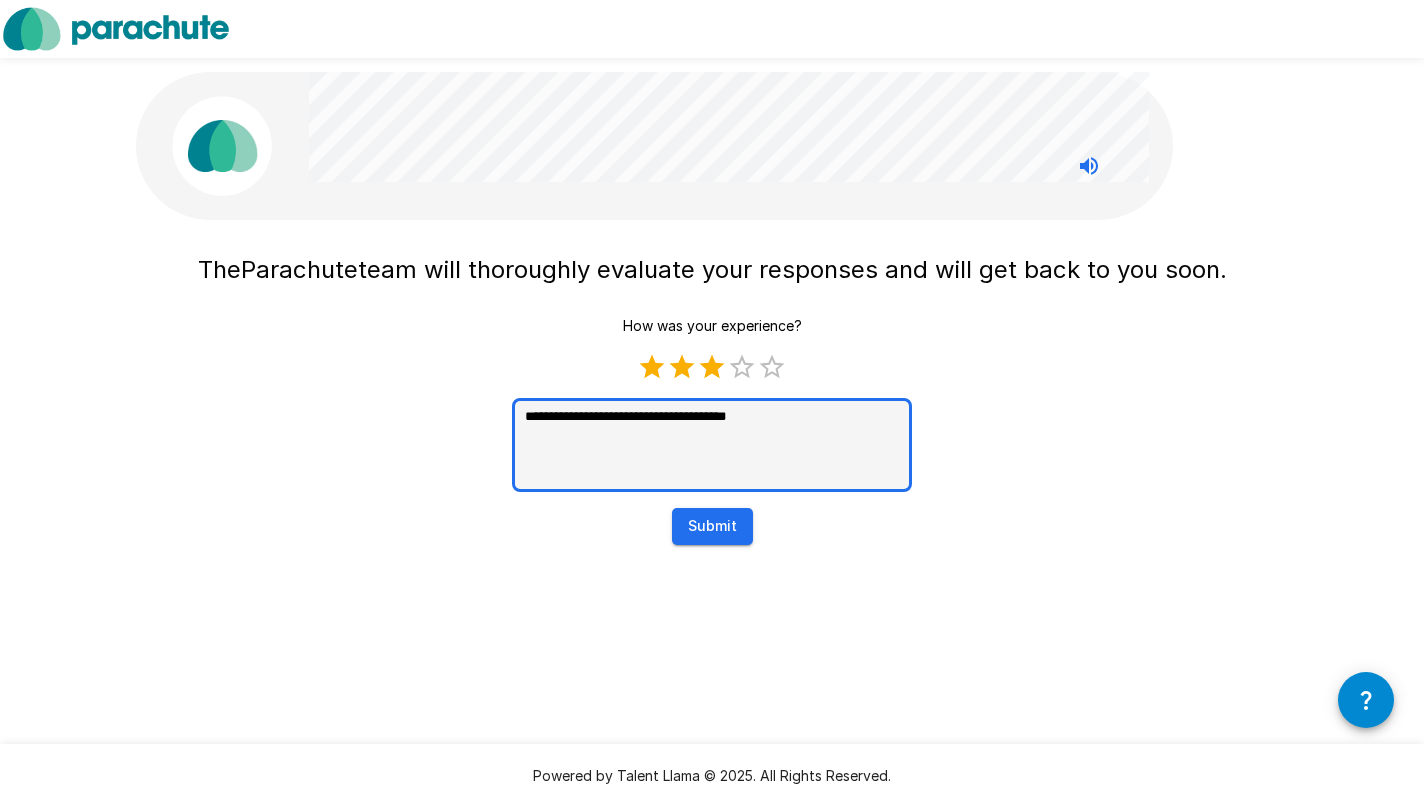 type on "**********" 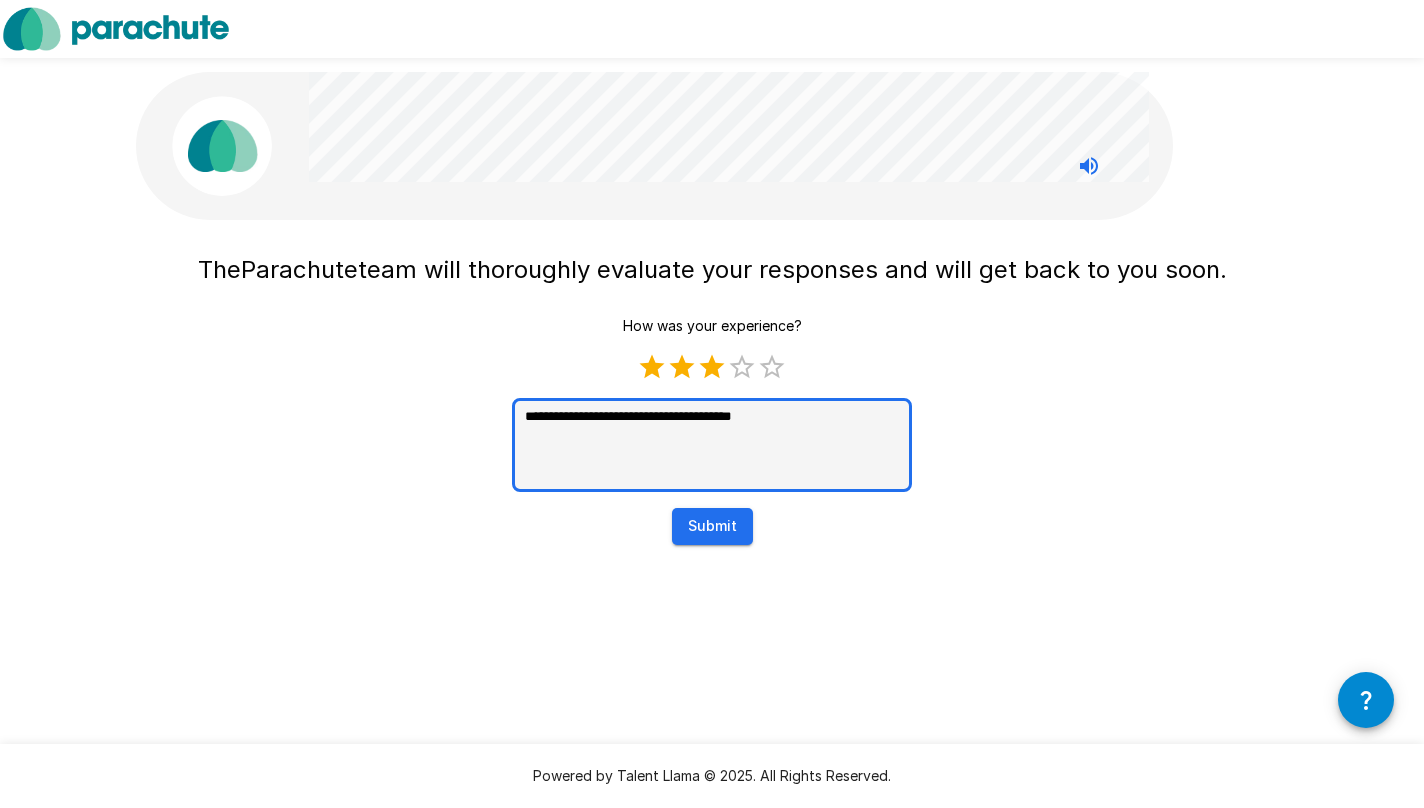 type on "**********" 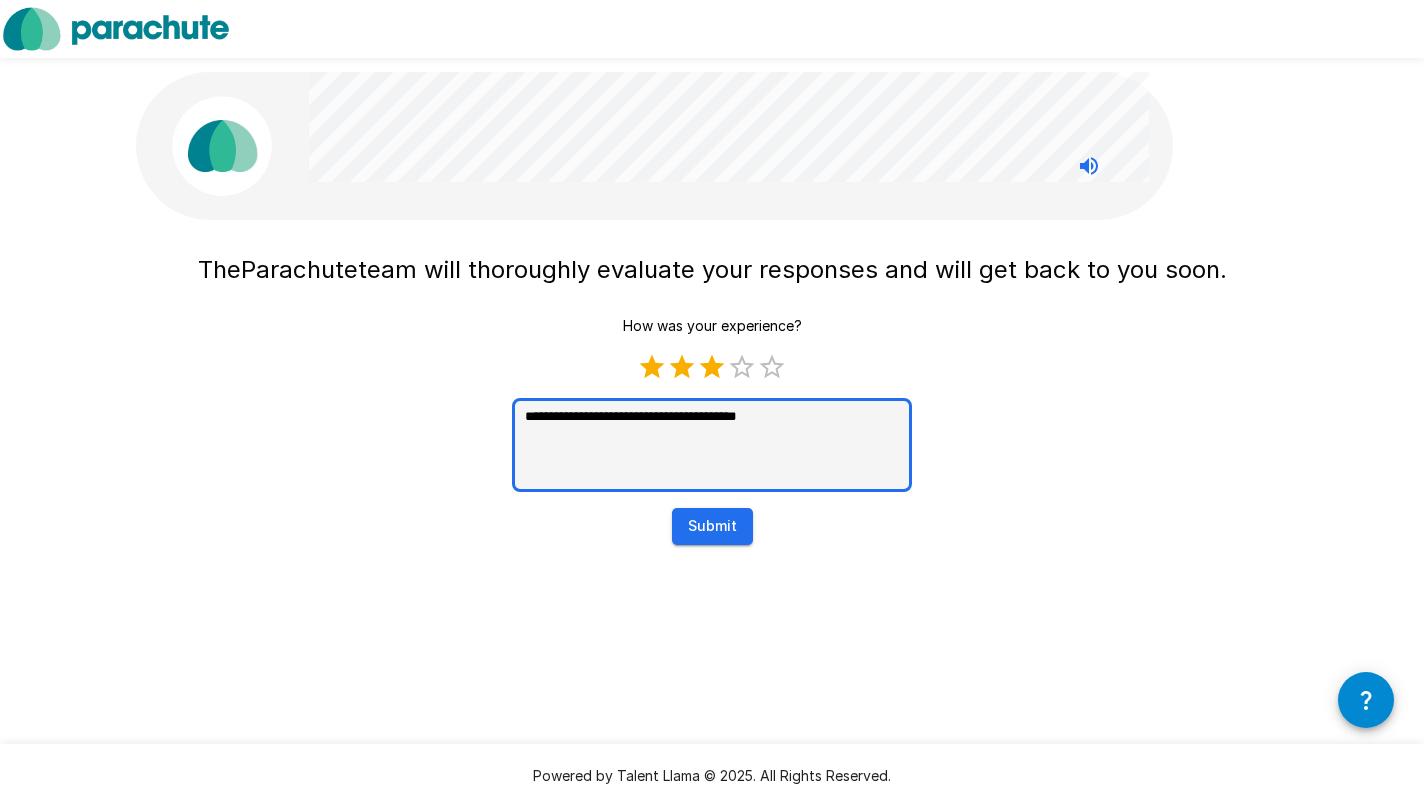 type on "**********" 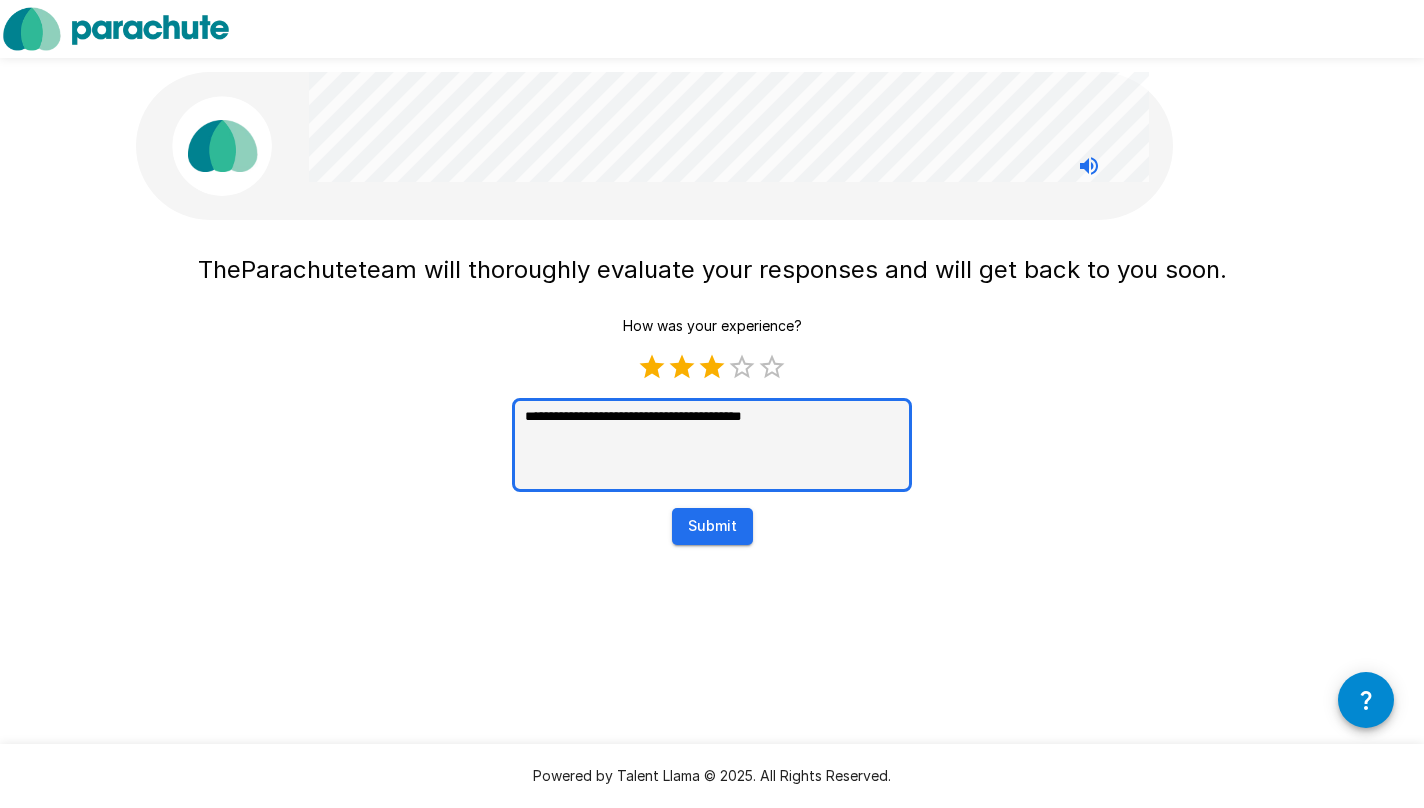type on "**********" 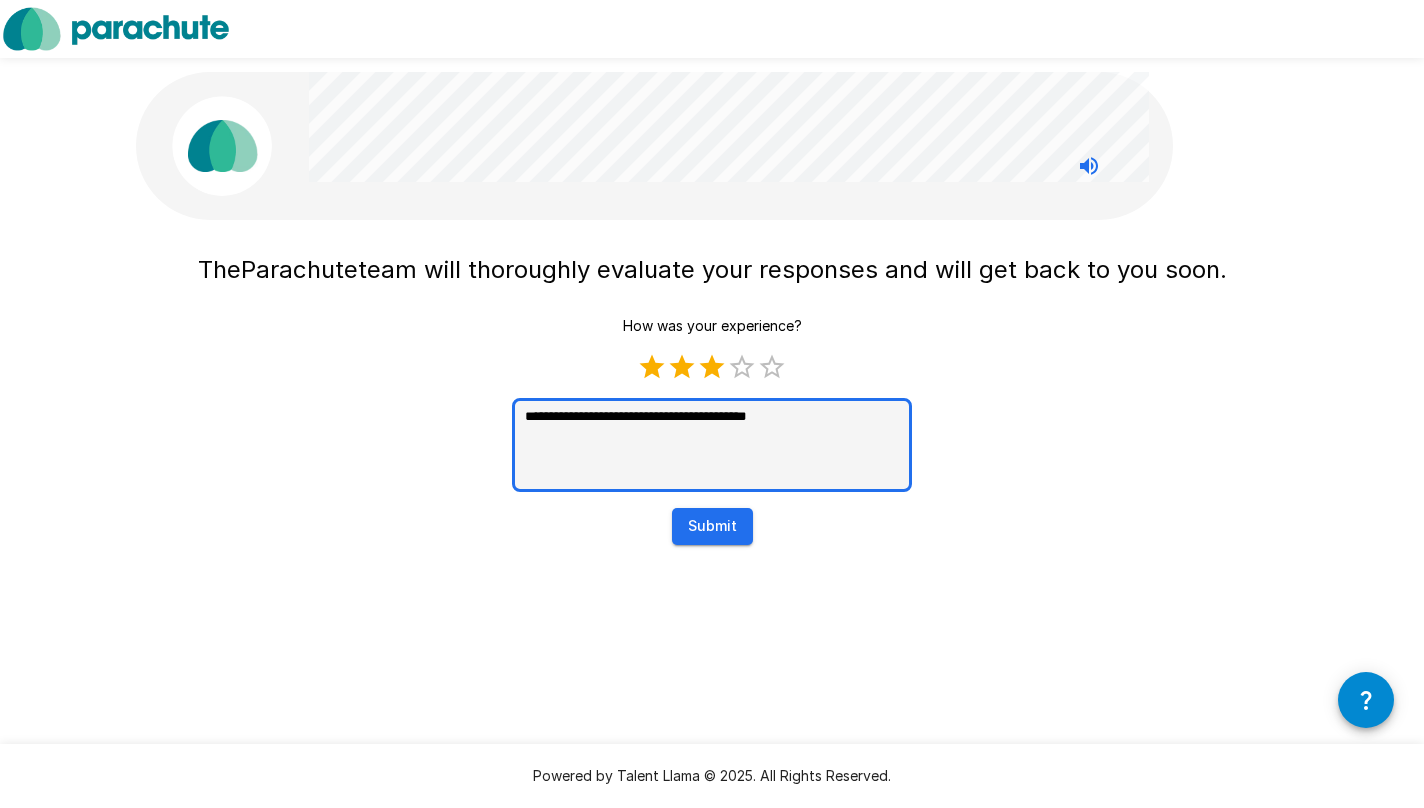 type on "**********" 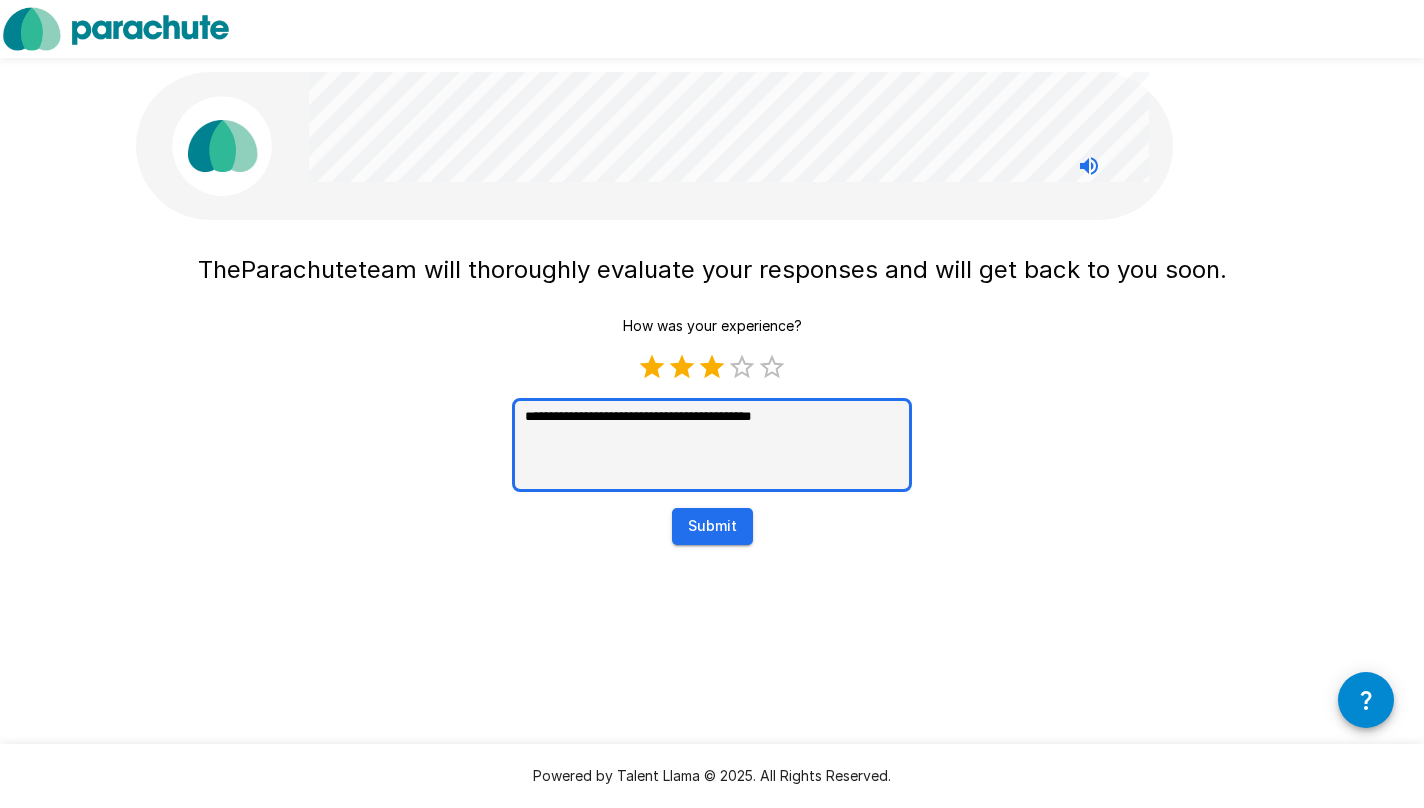 type on "**********" 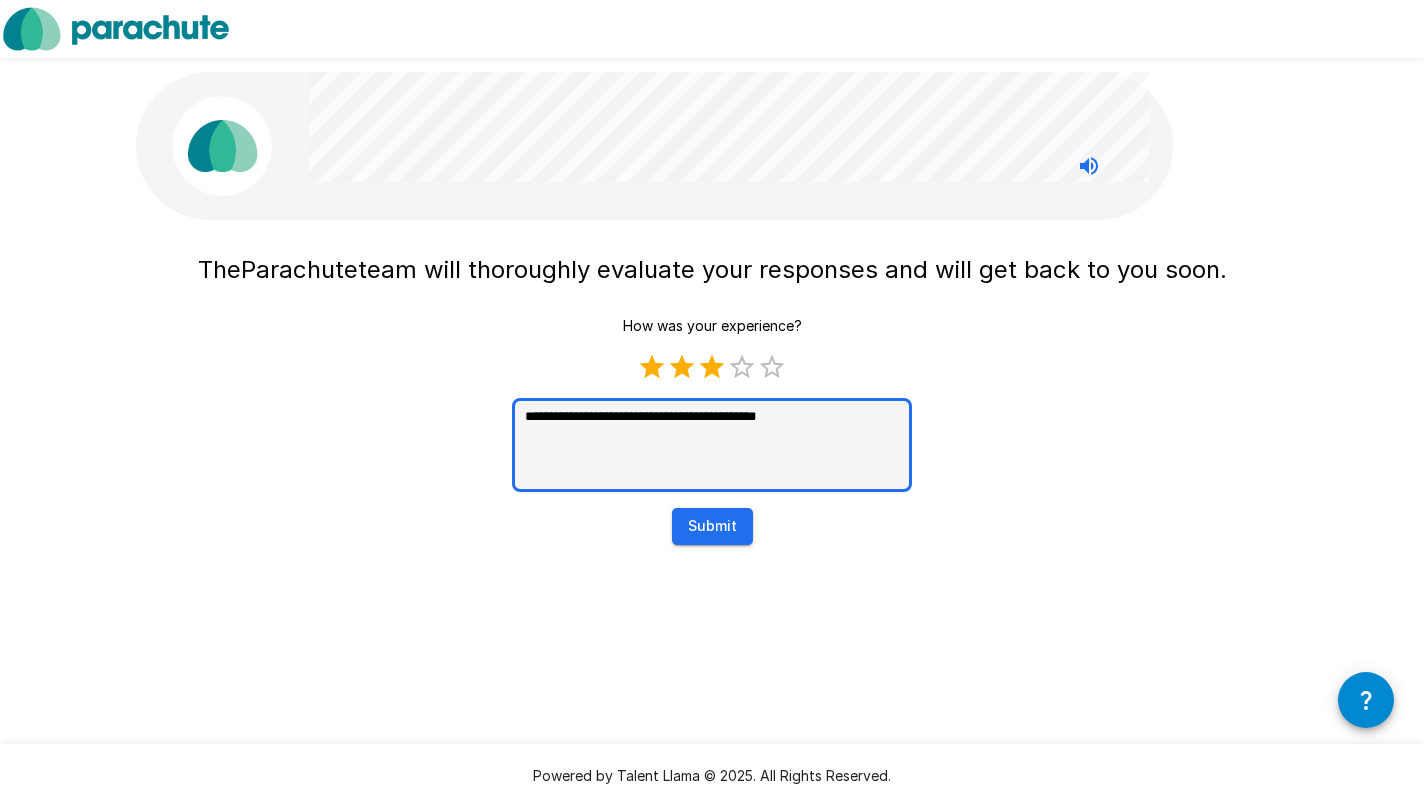 type on "**********" 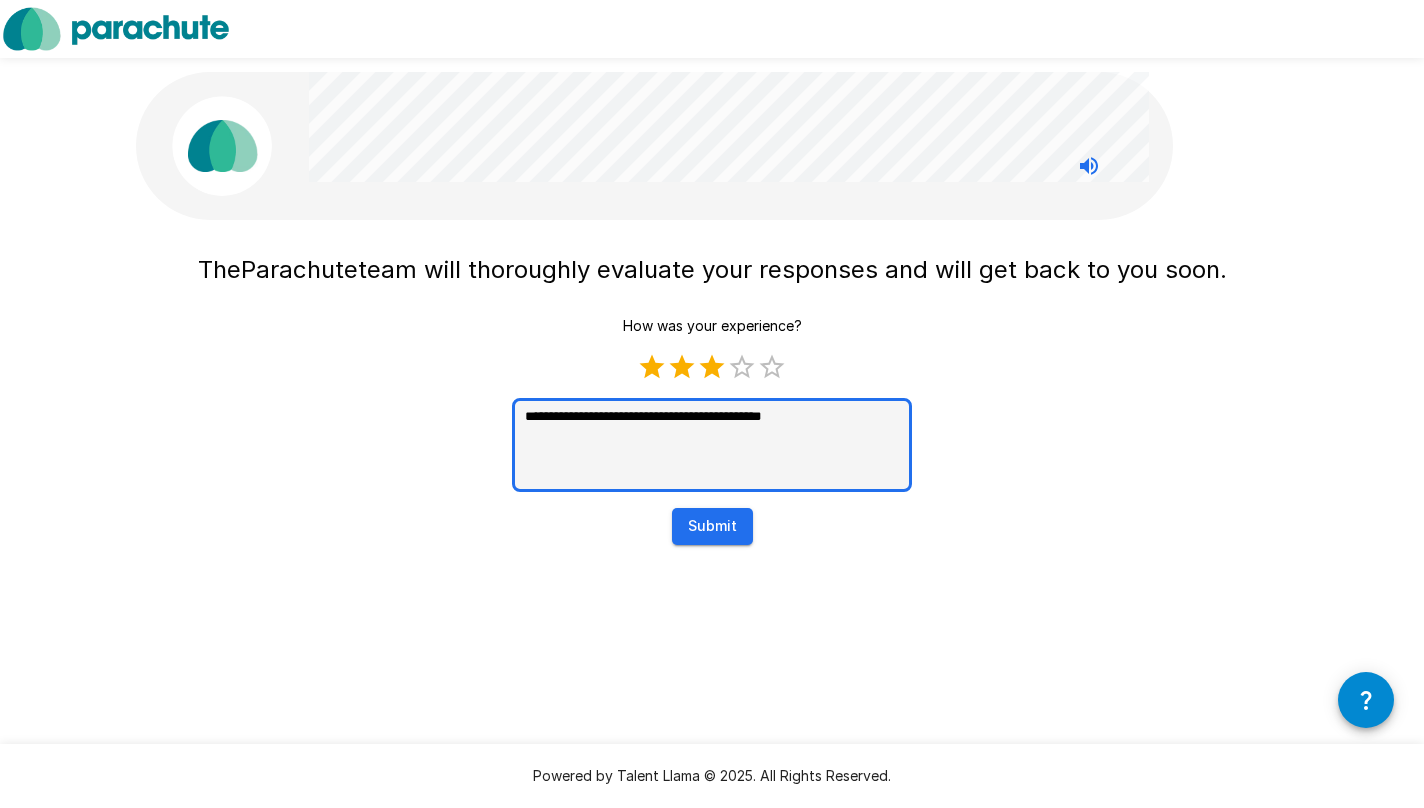 type on "**********" 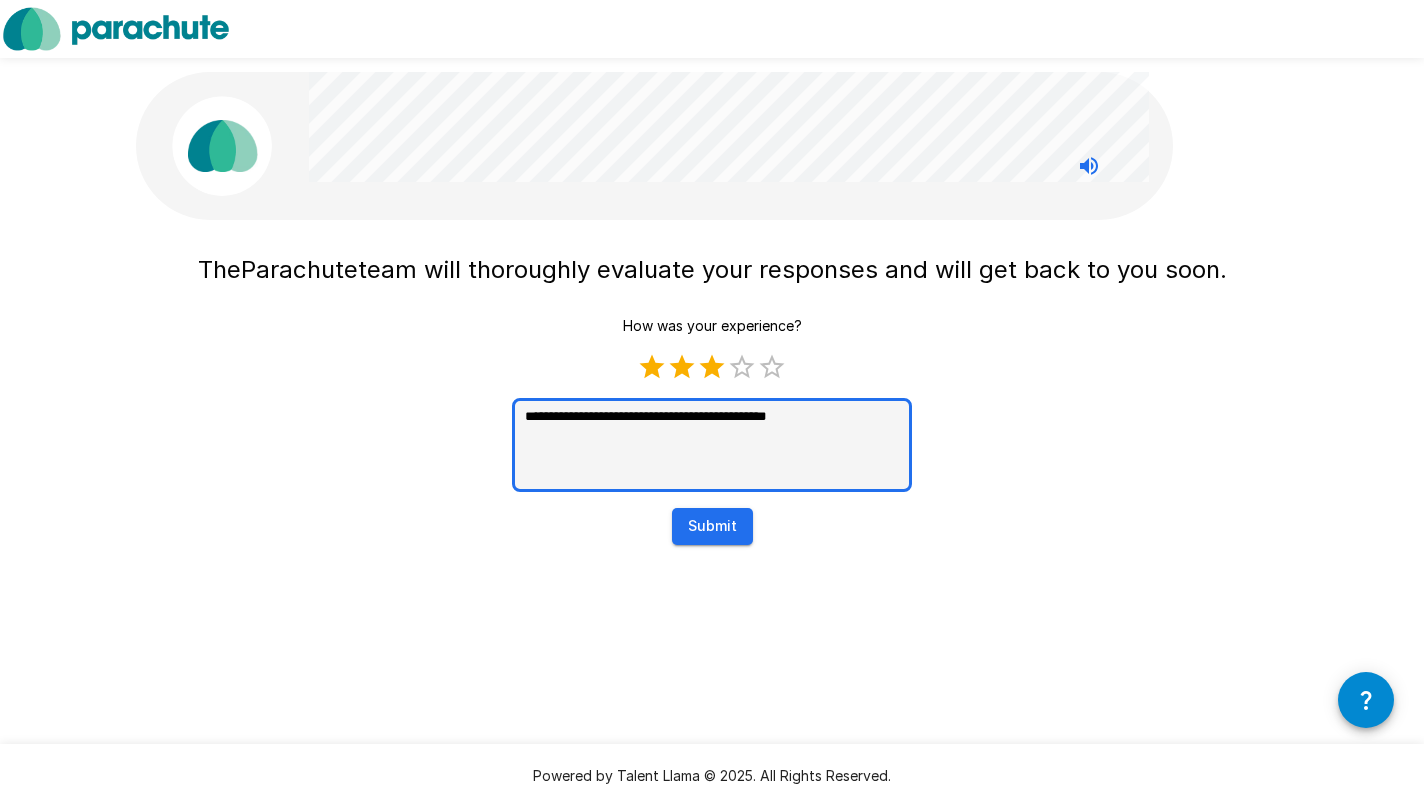 type on "**********" 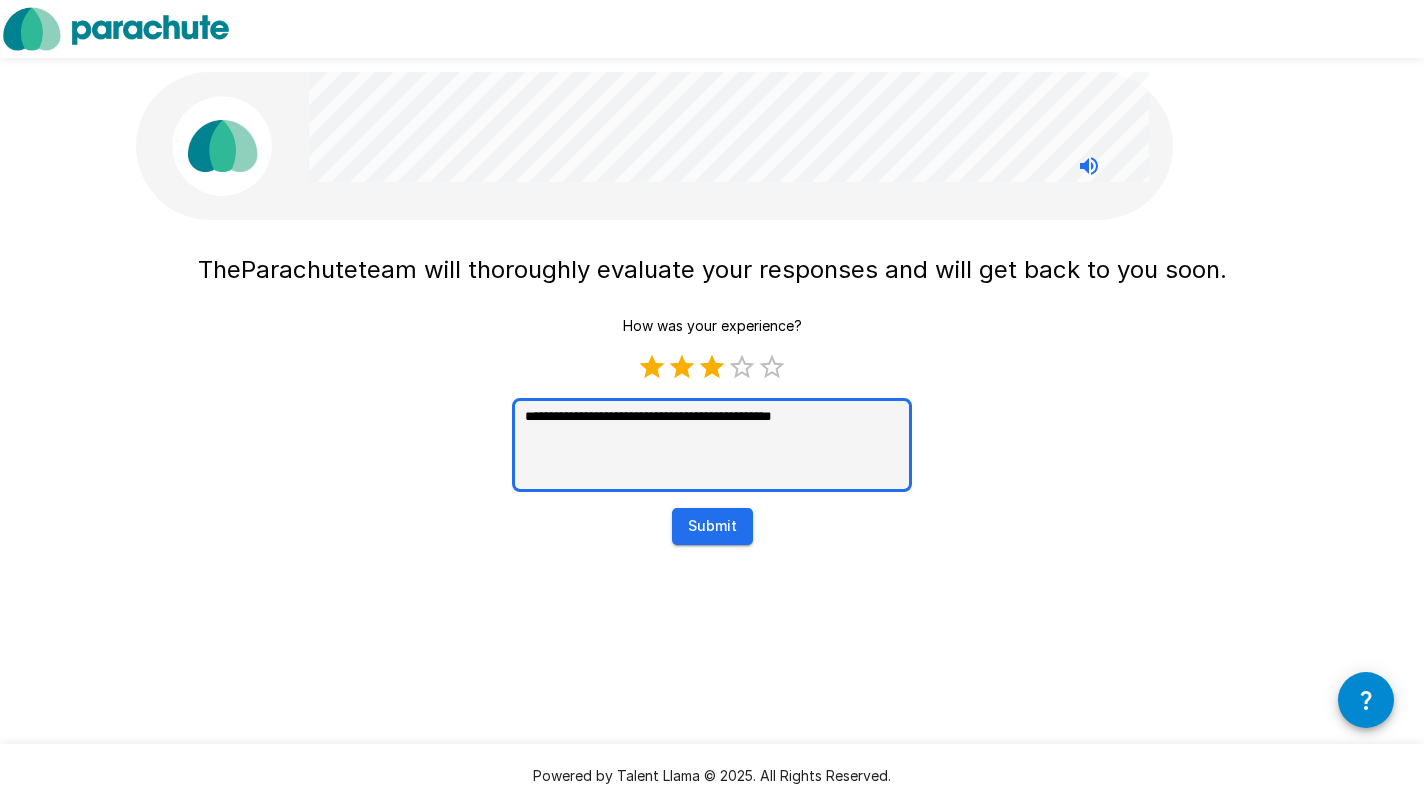 type on "**********" 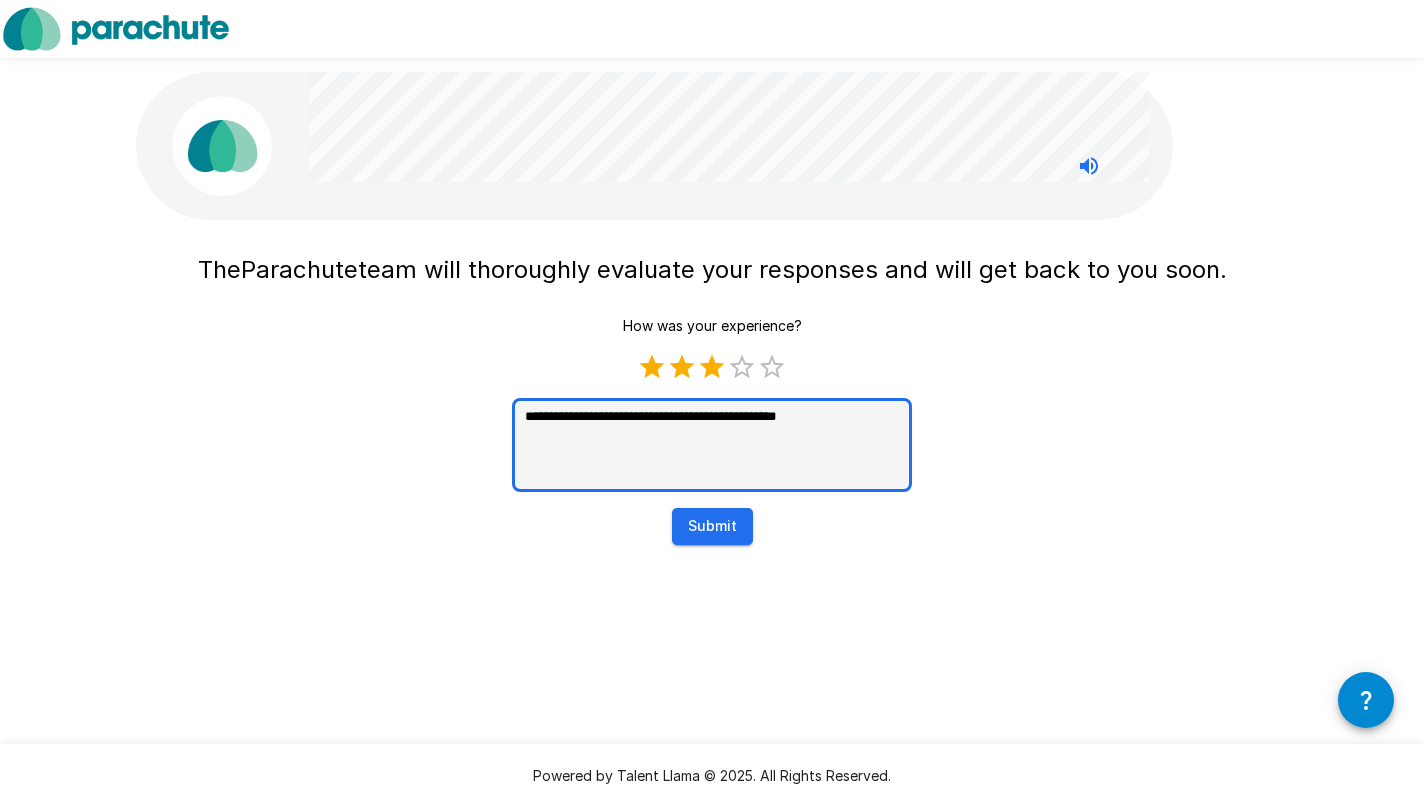type on "**********" 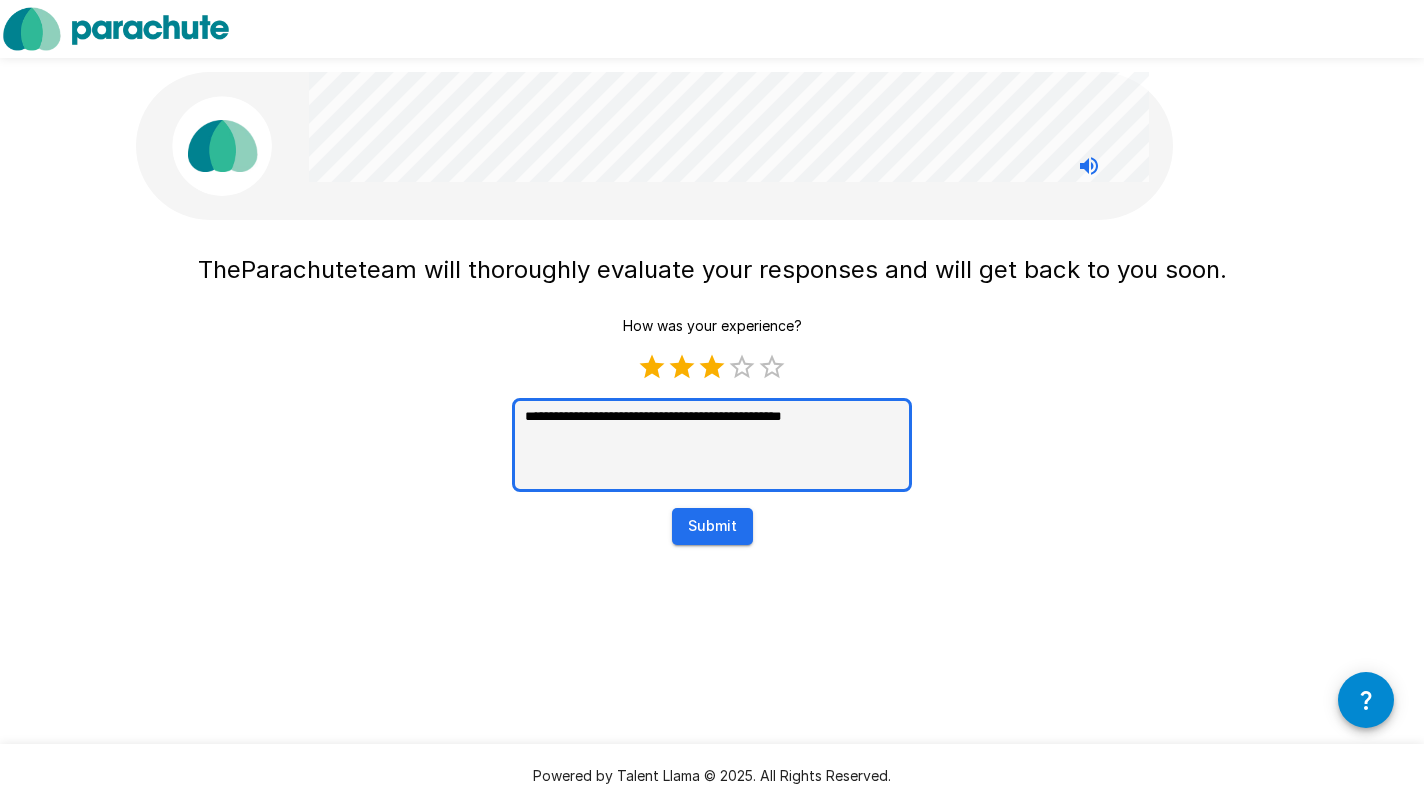 type on "**********" 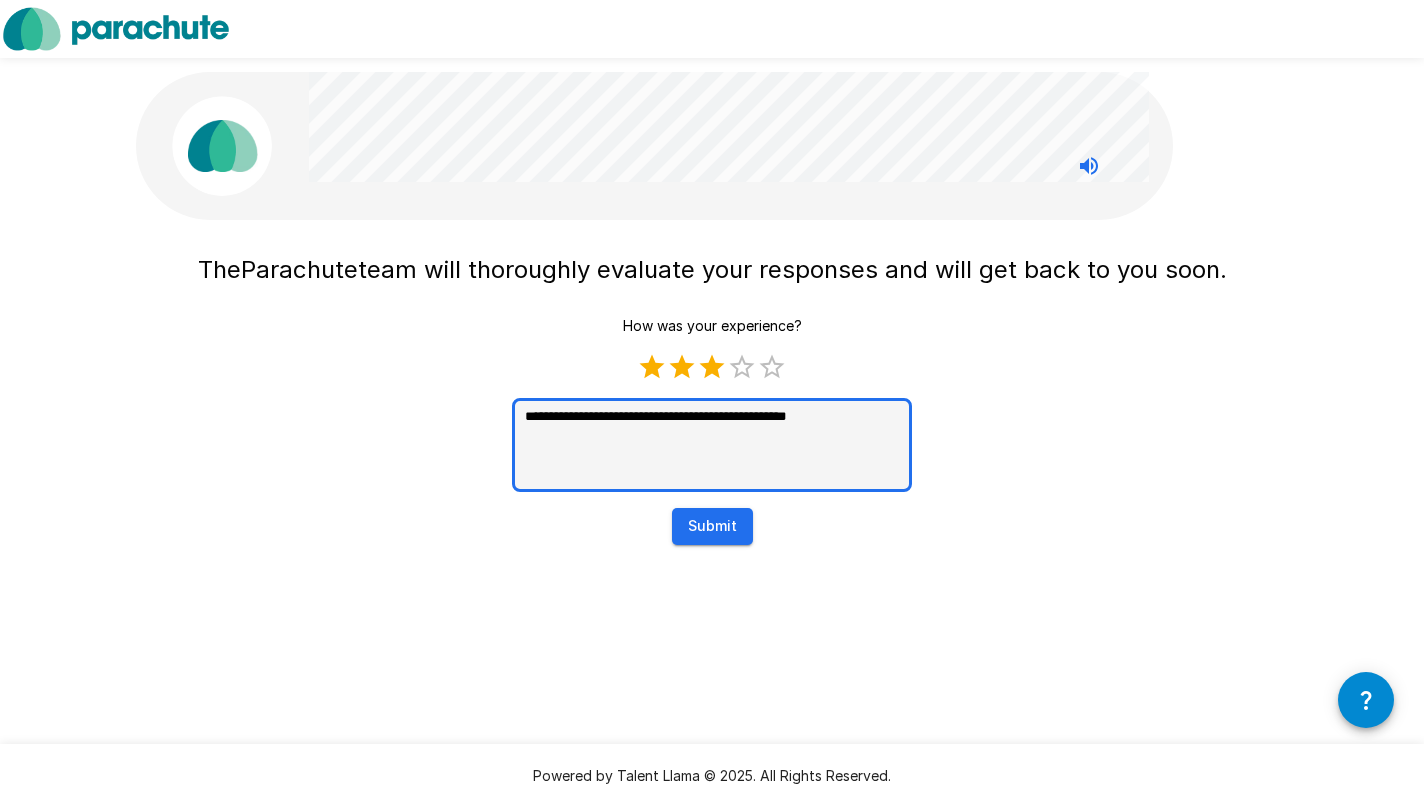 type on "**********" 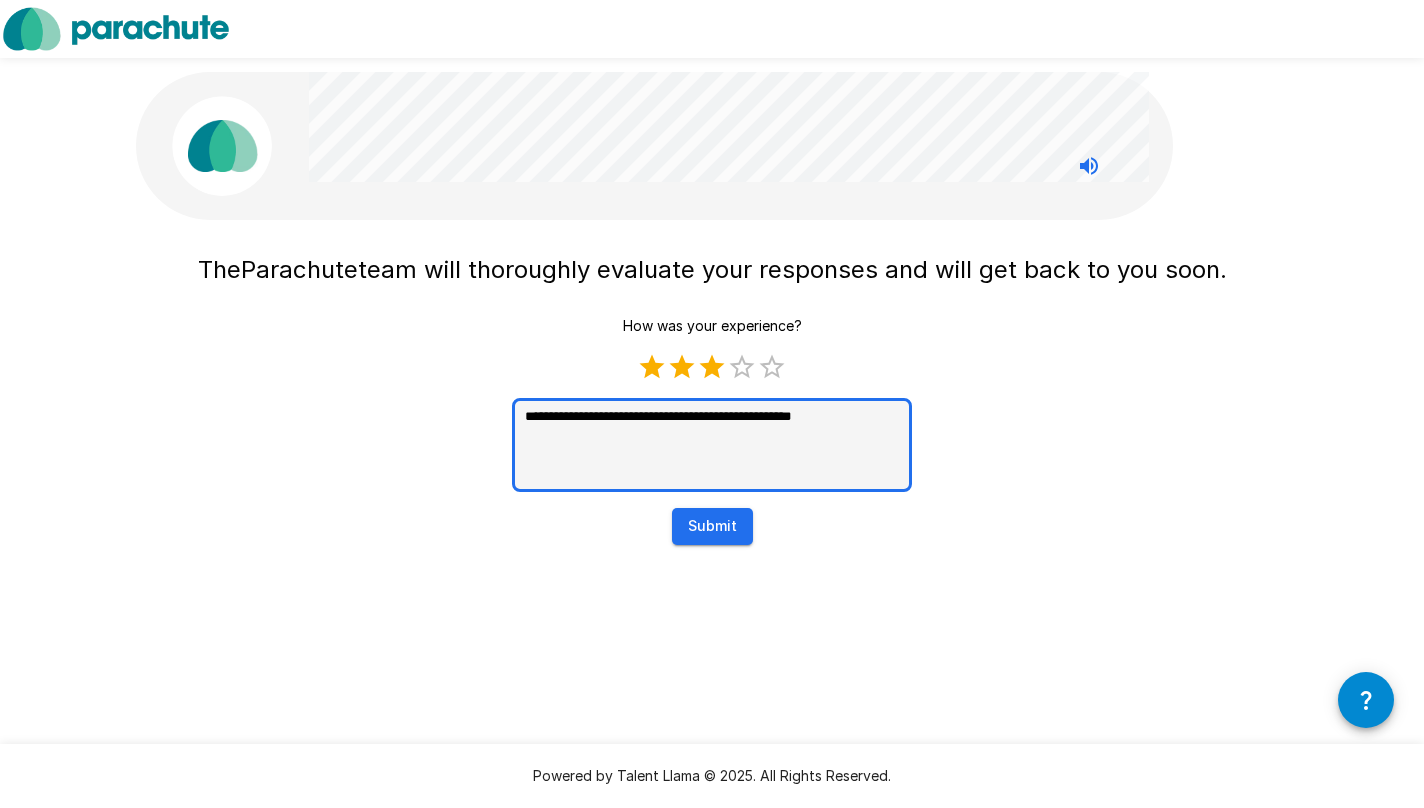 type on "**********" 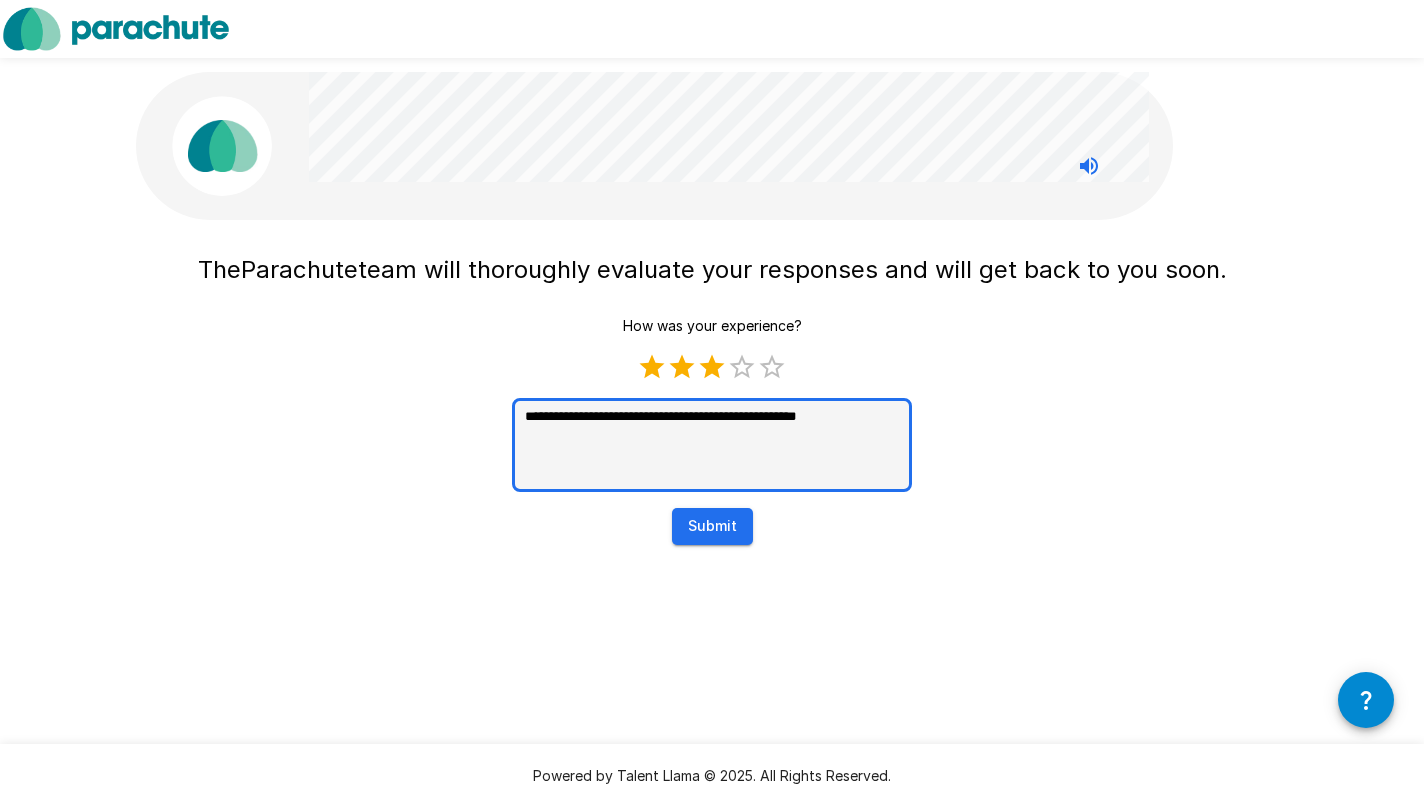 type on "**********" 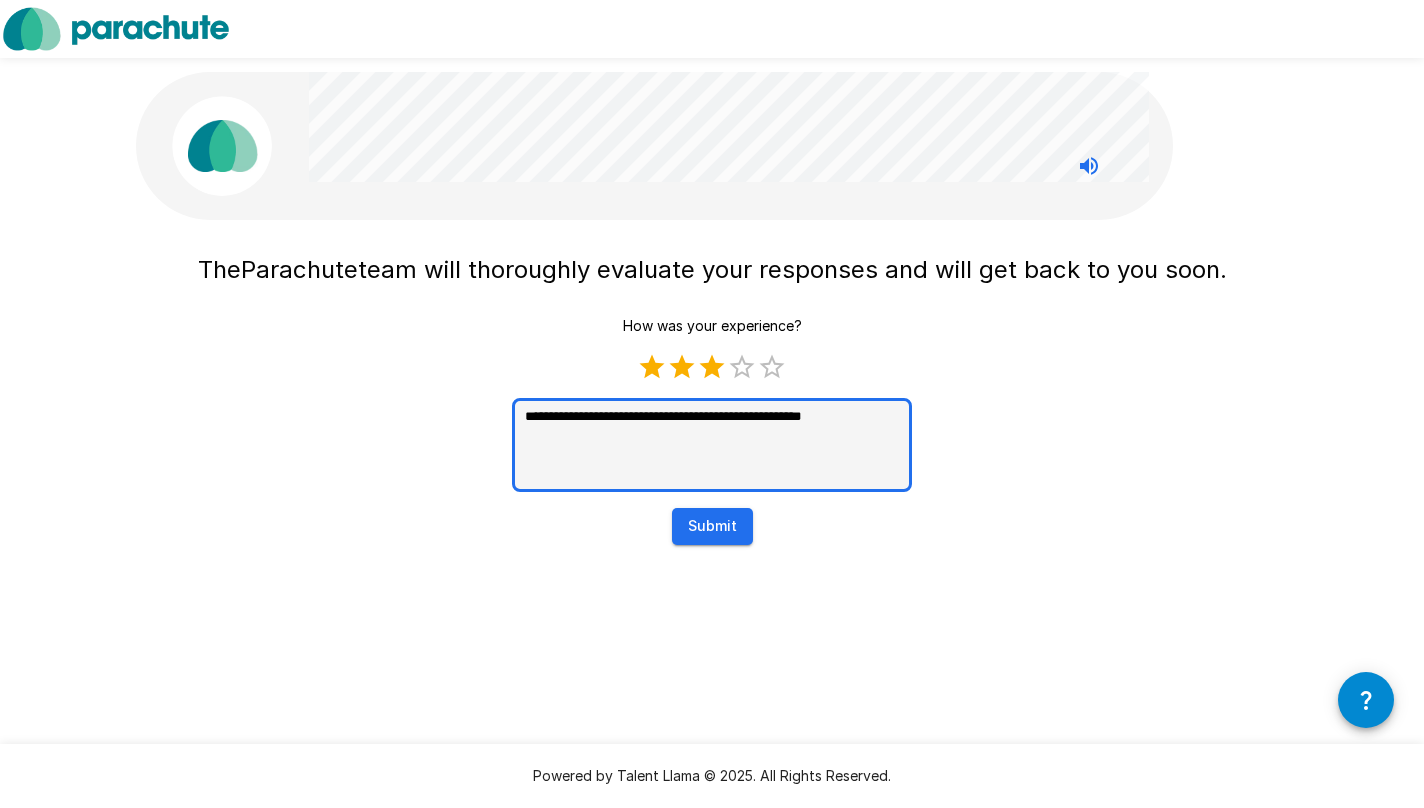 type on "**********" 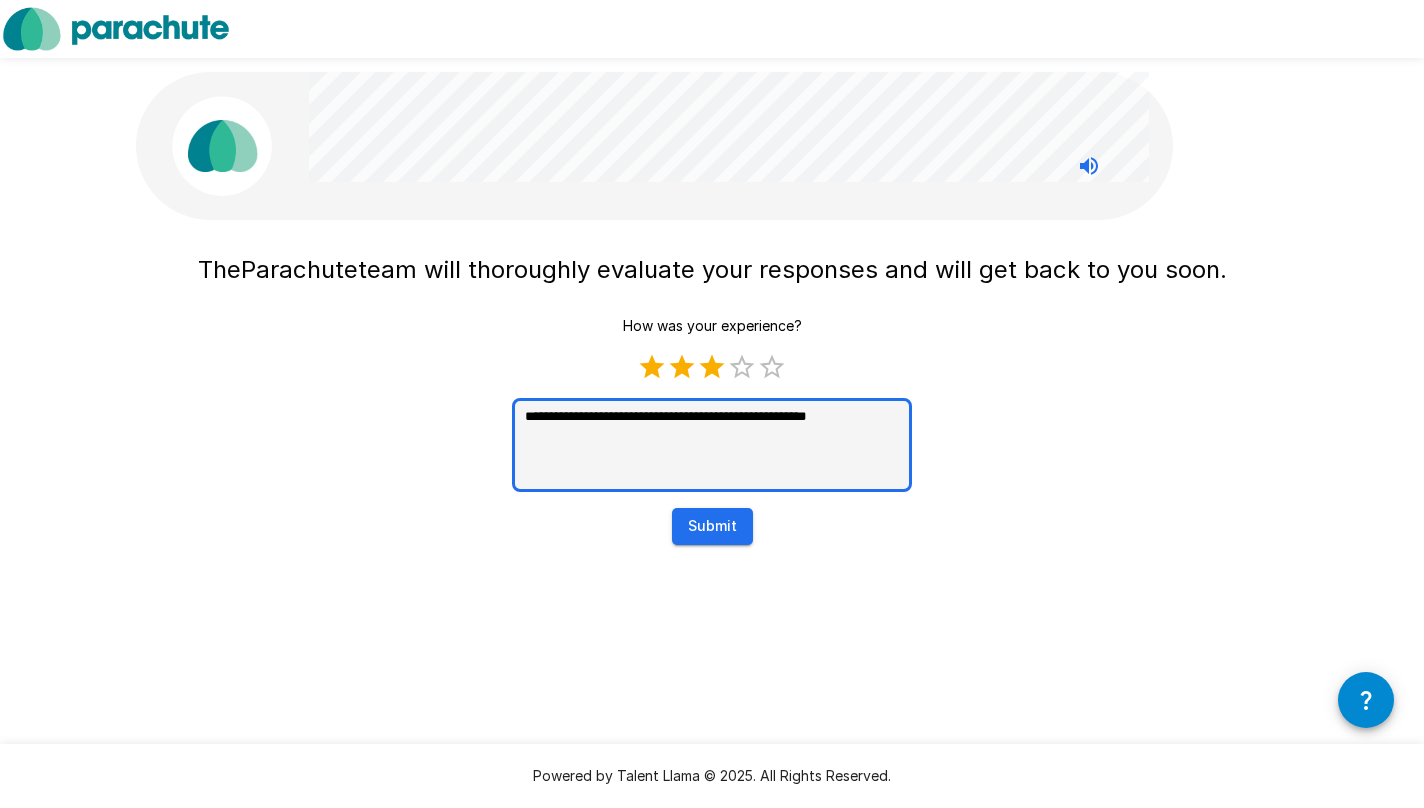 type on "**********" 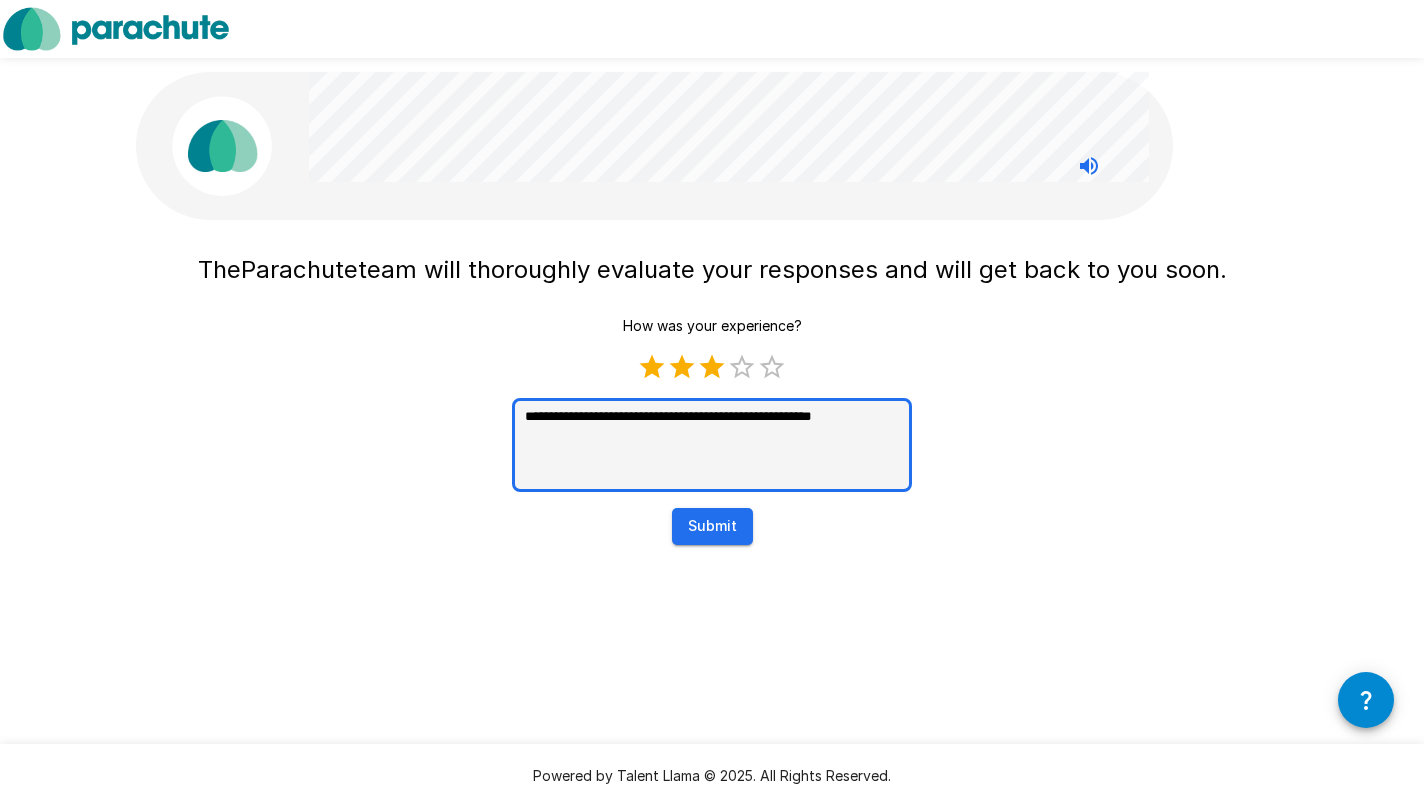 type on "**********" 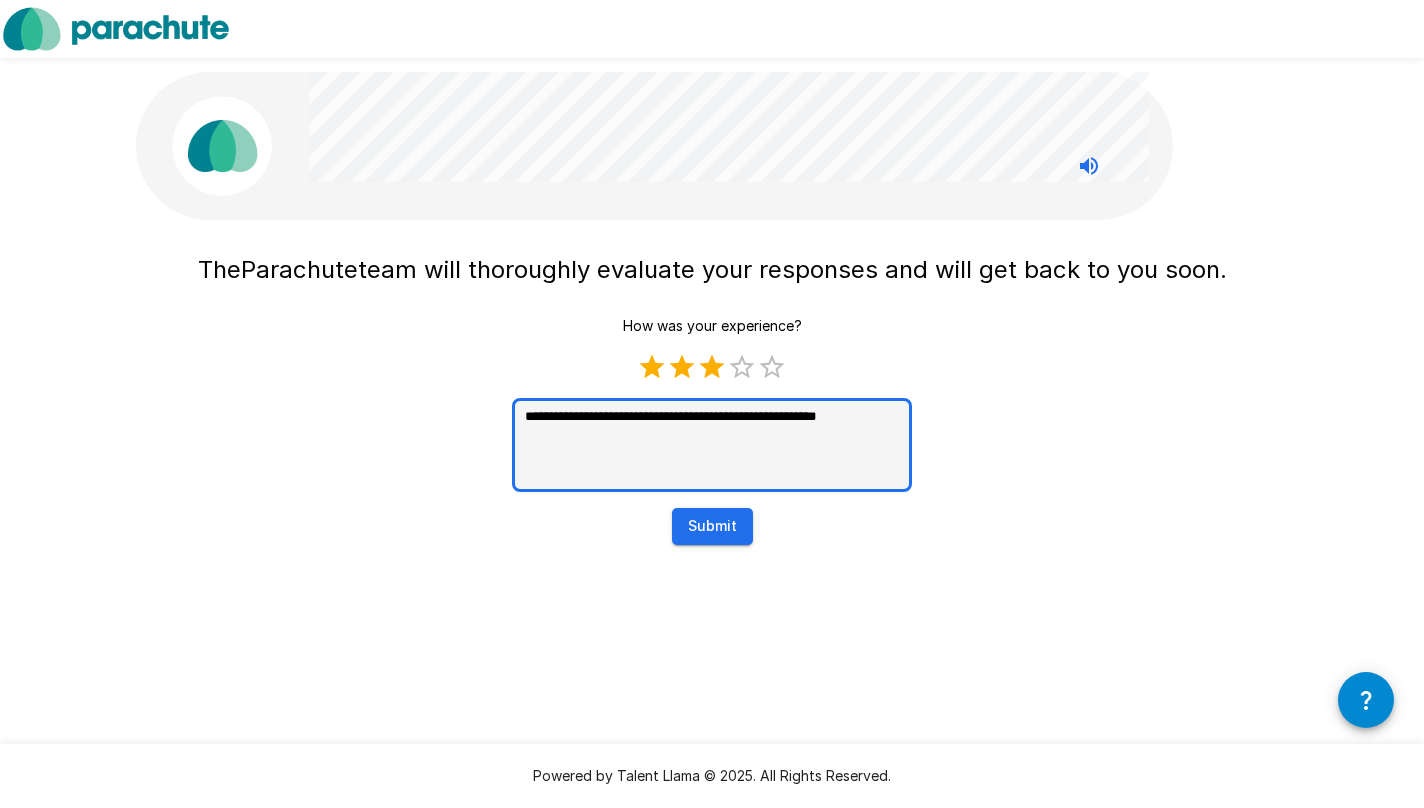 type on "**********" 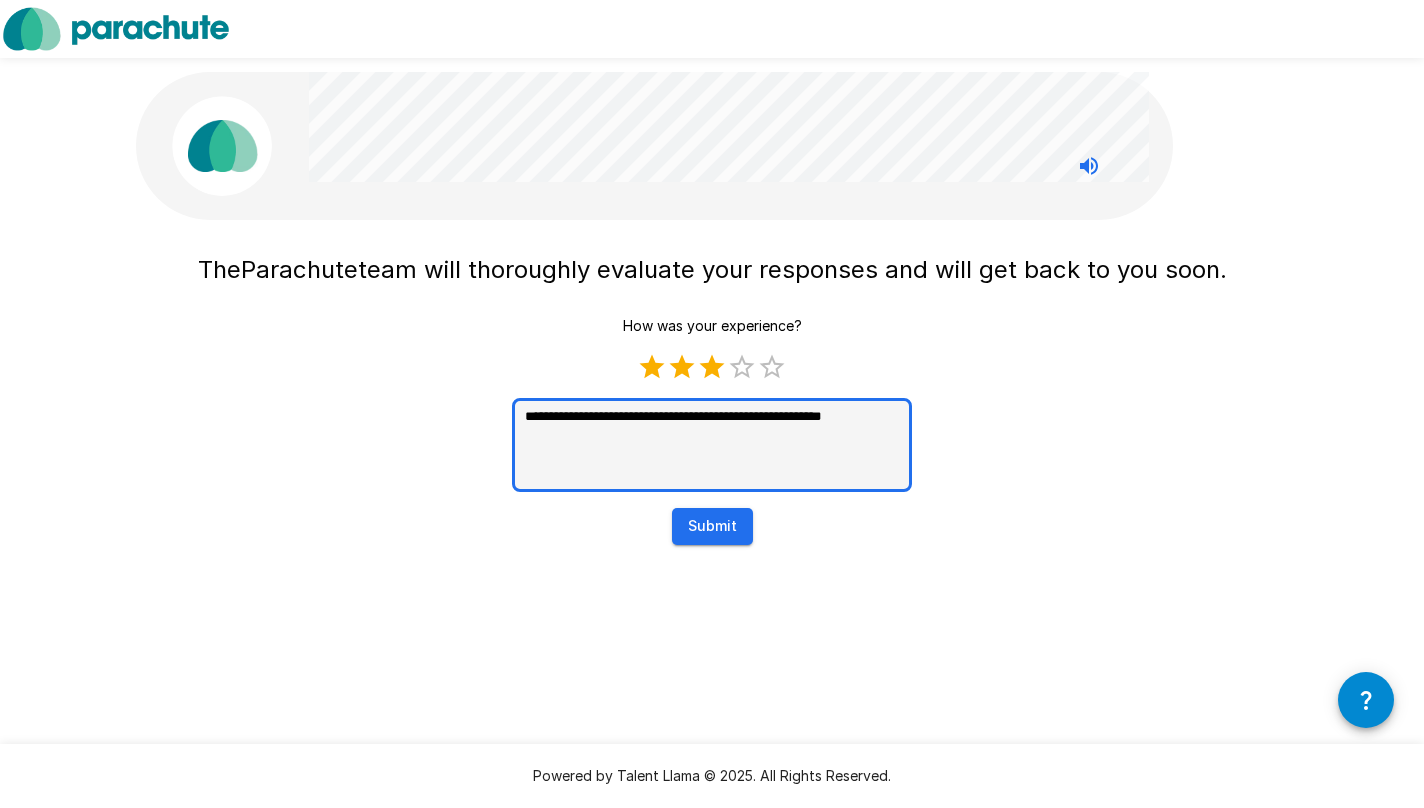 type on "**********" 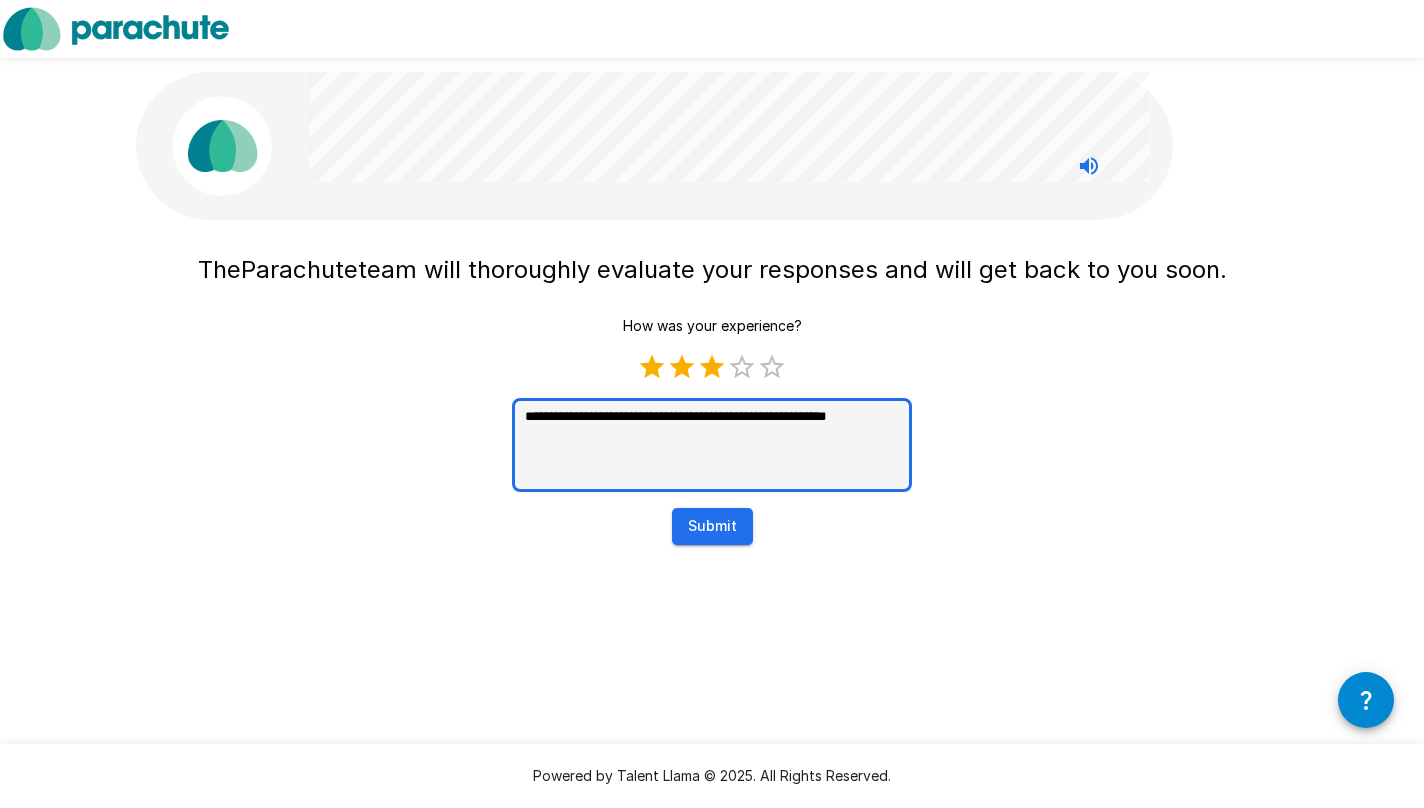 type on "**********" 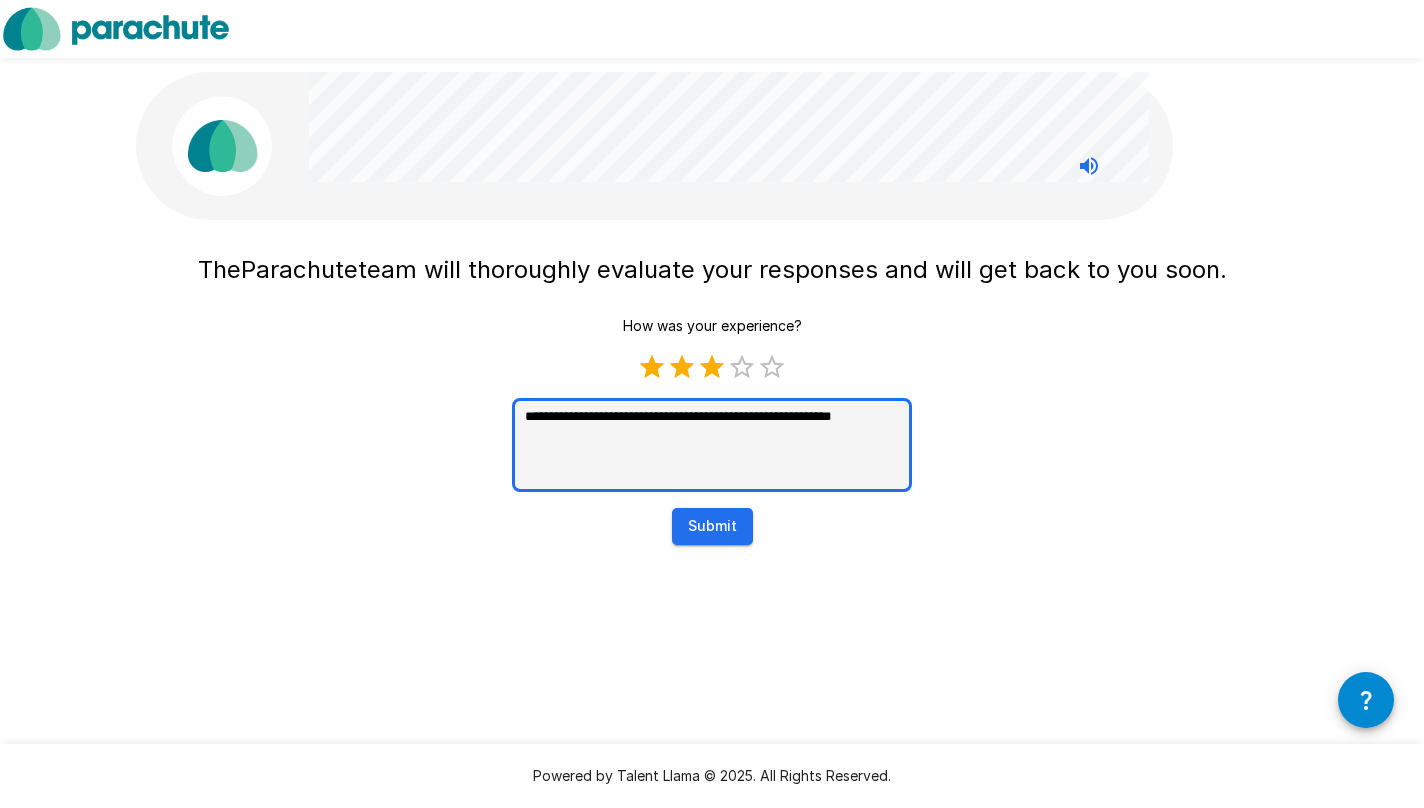 type on "**********" 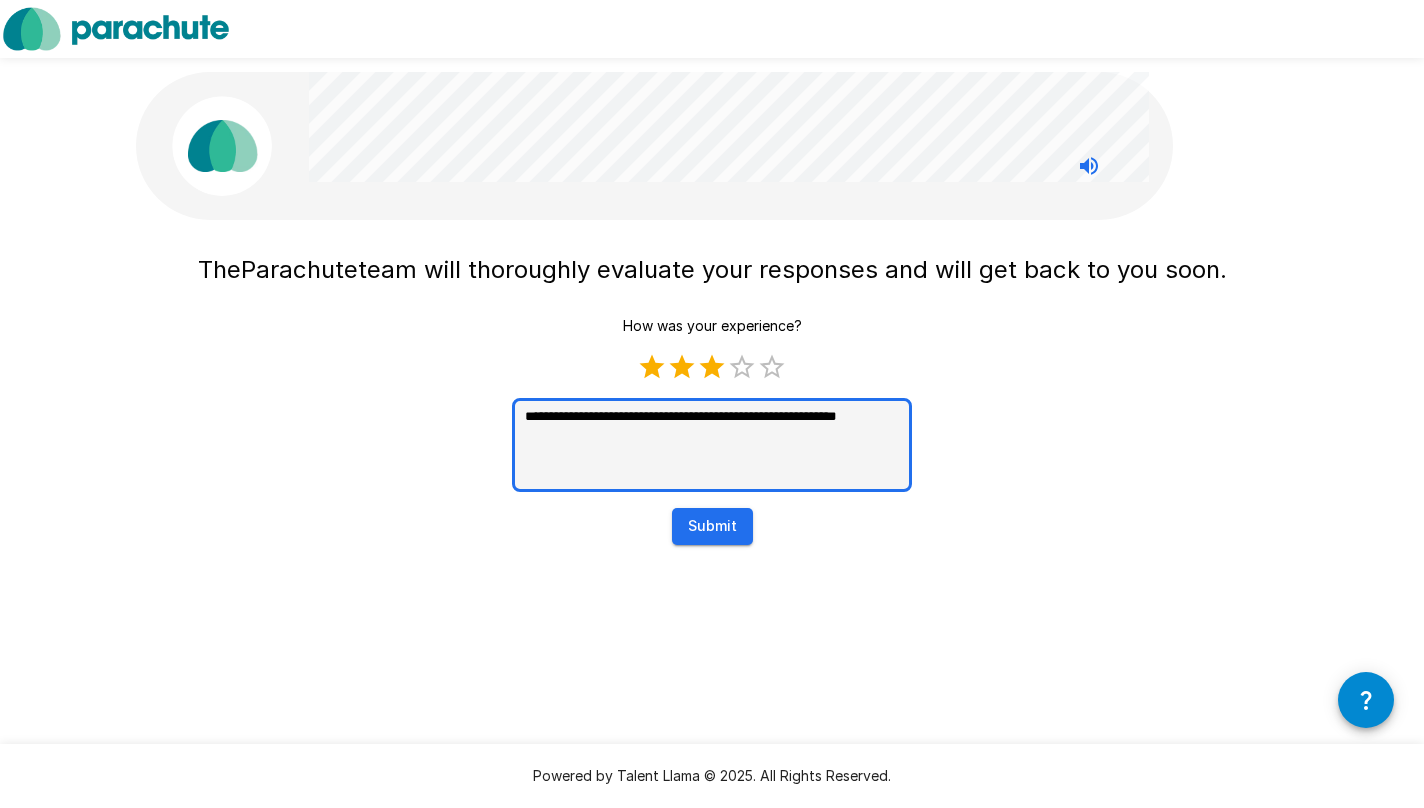 type on "**********" 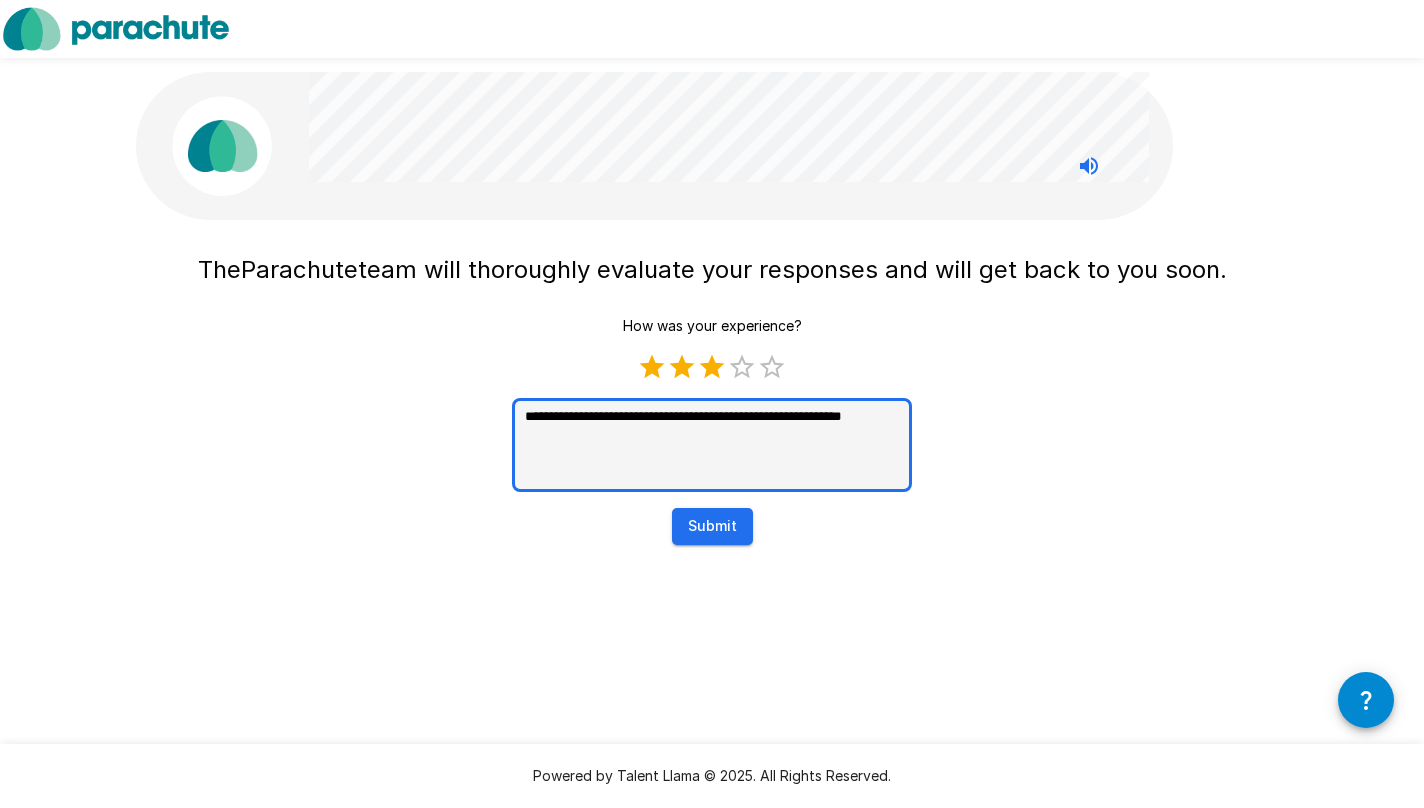 type on "**********" 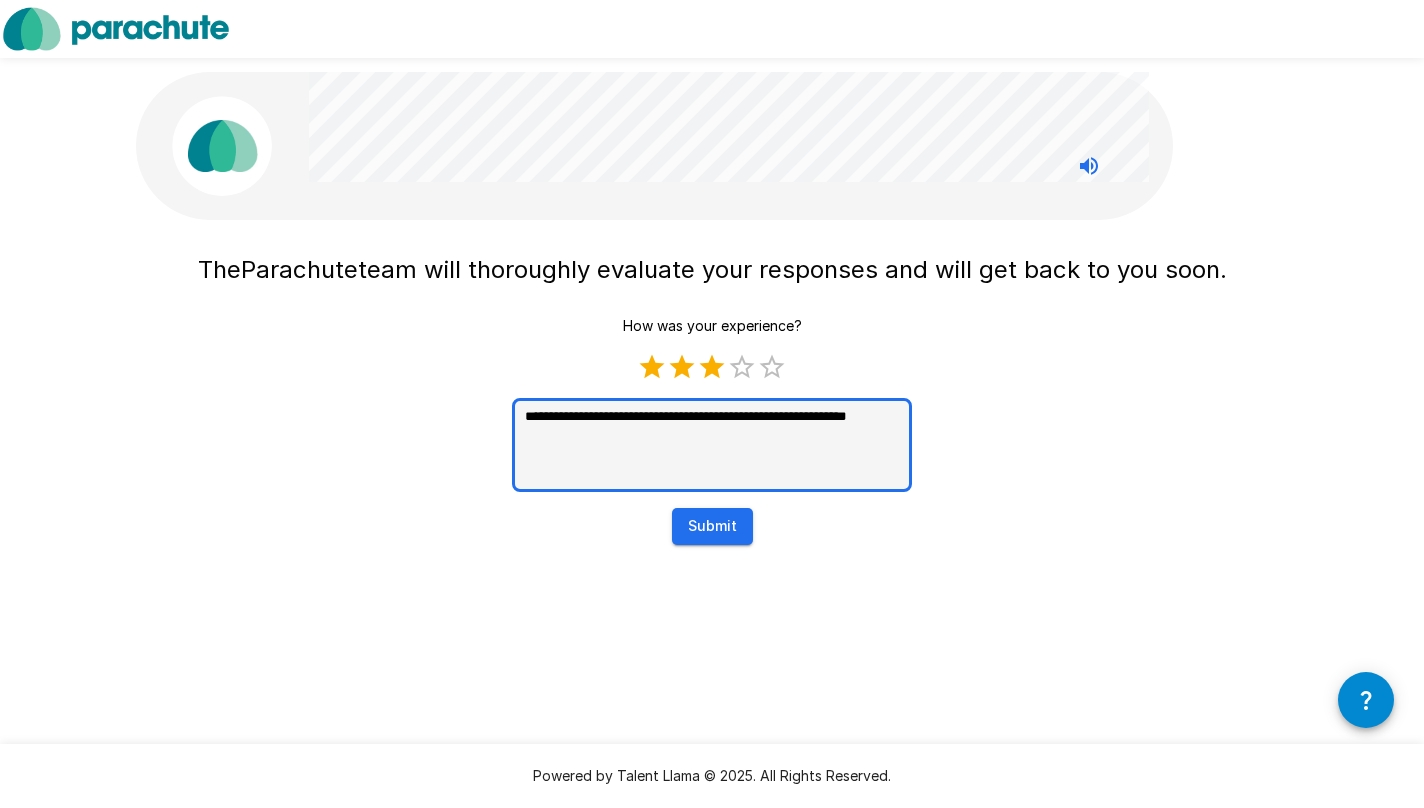 type on "**********" 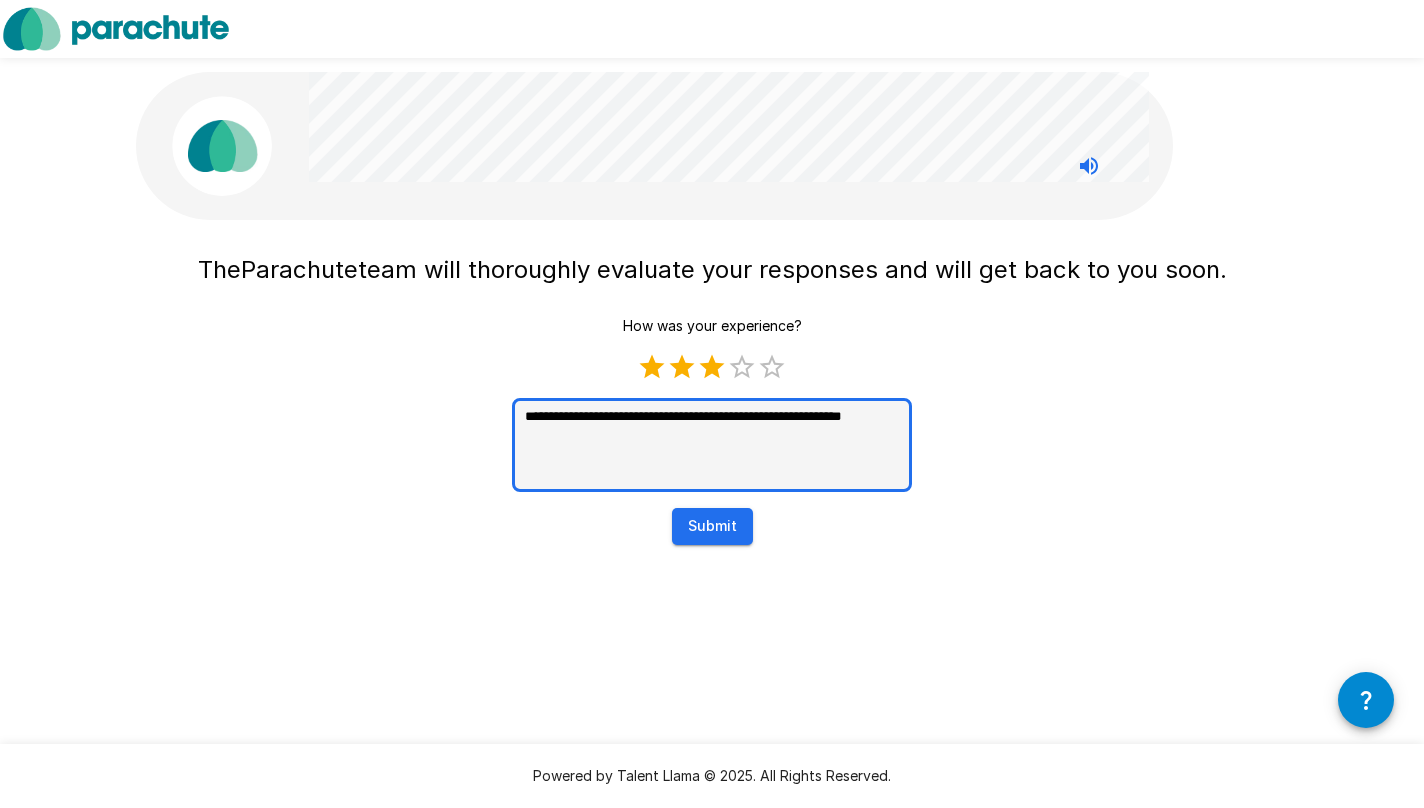 type on "**********" 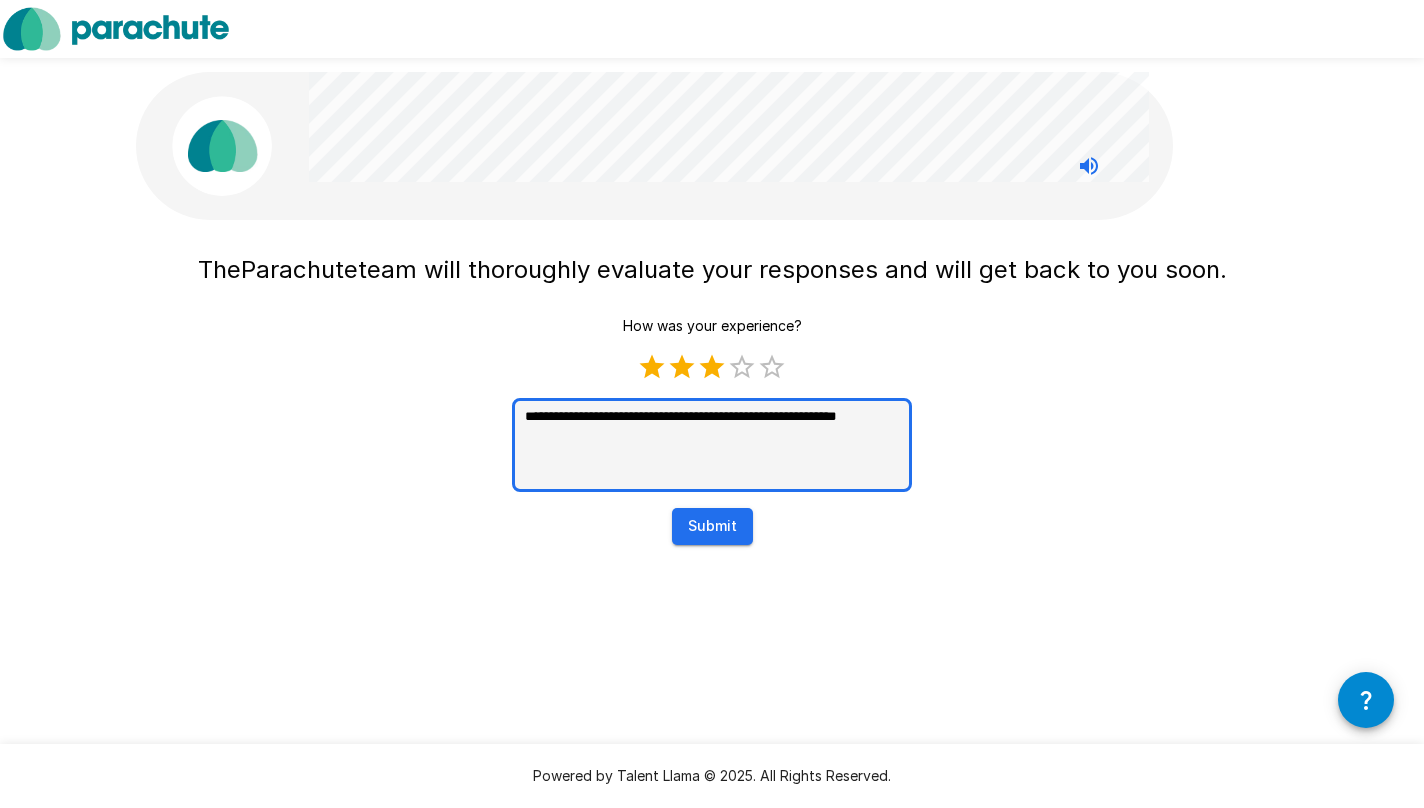 type on "**********" 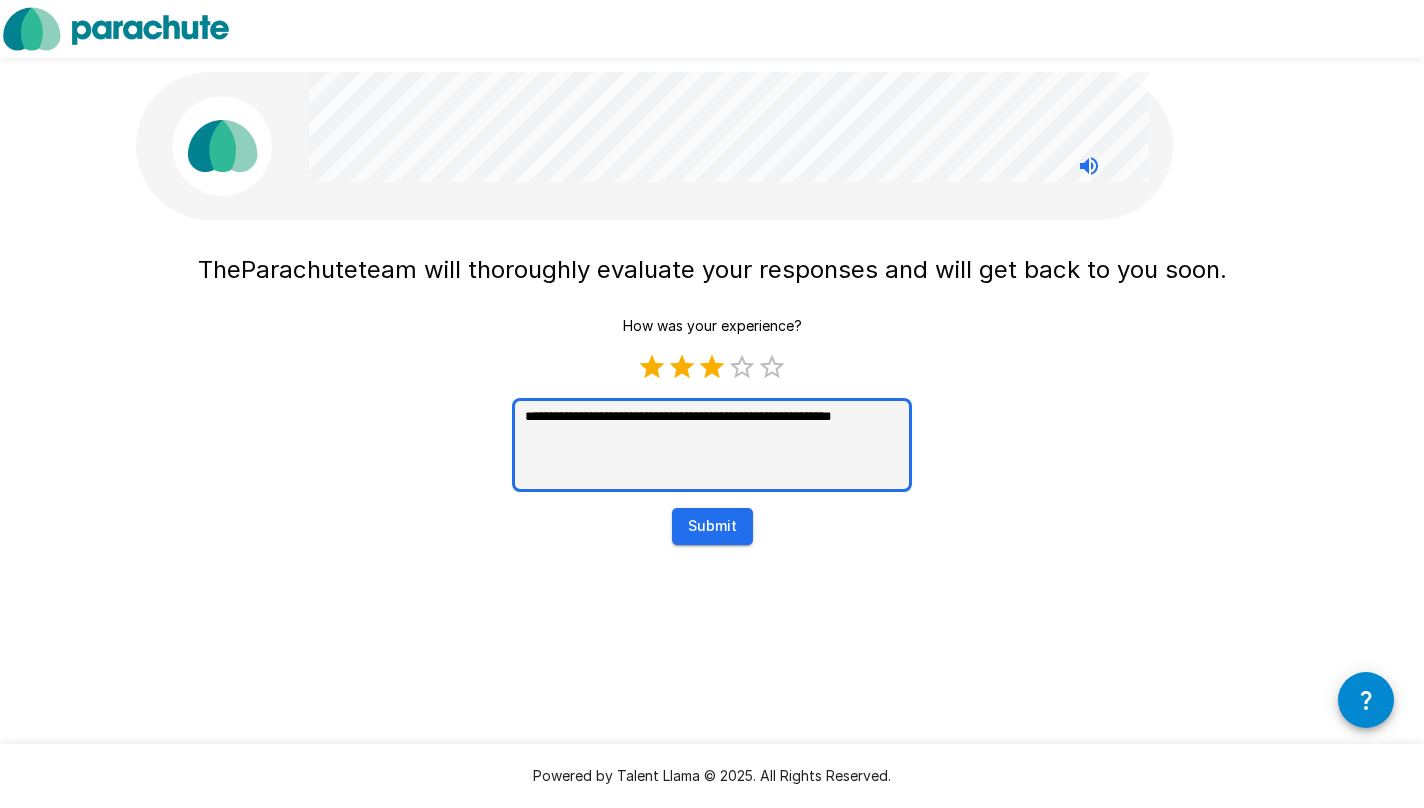 type on "**********" 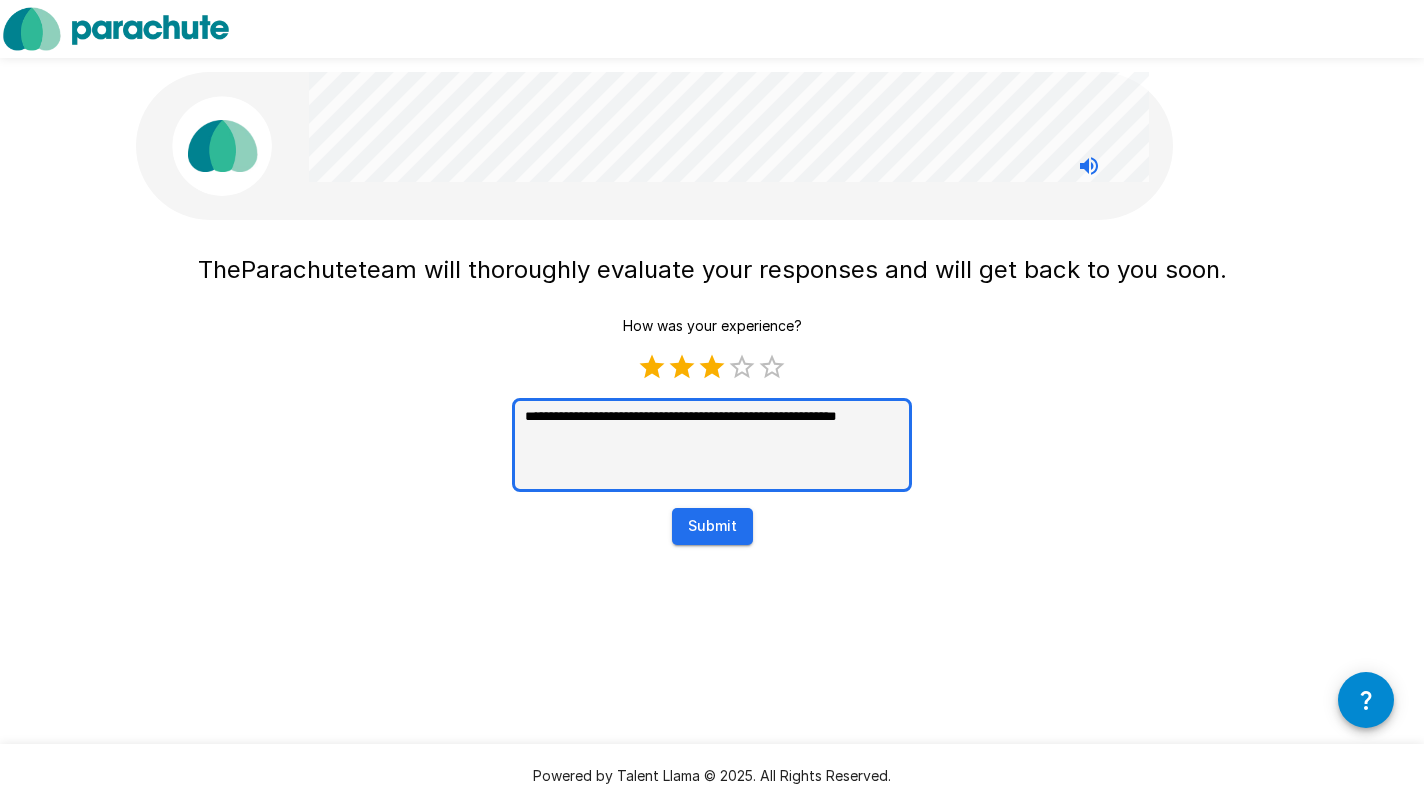 type on "**********" 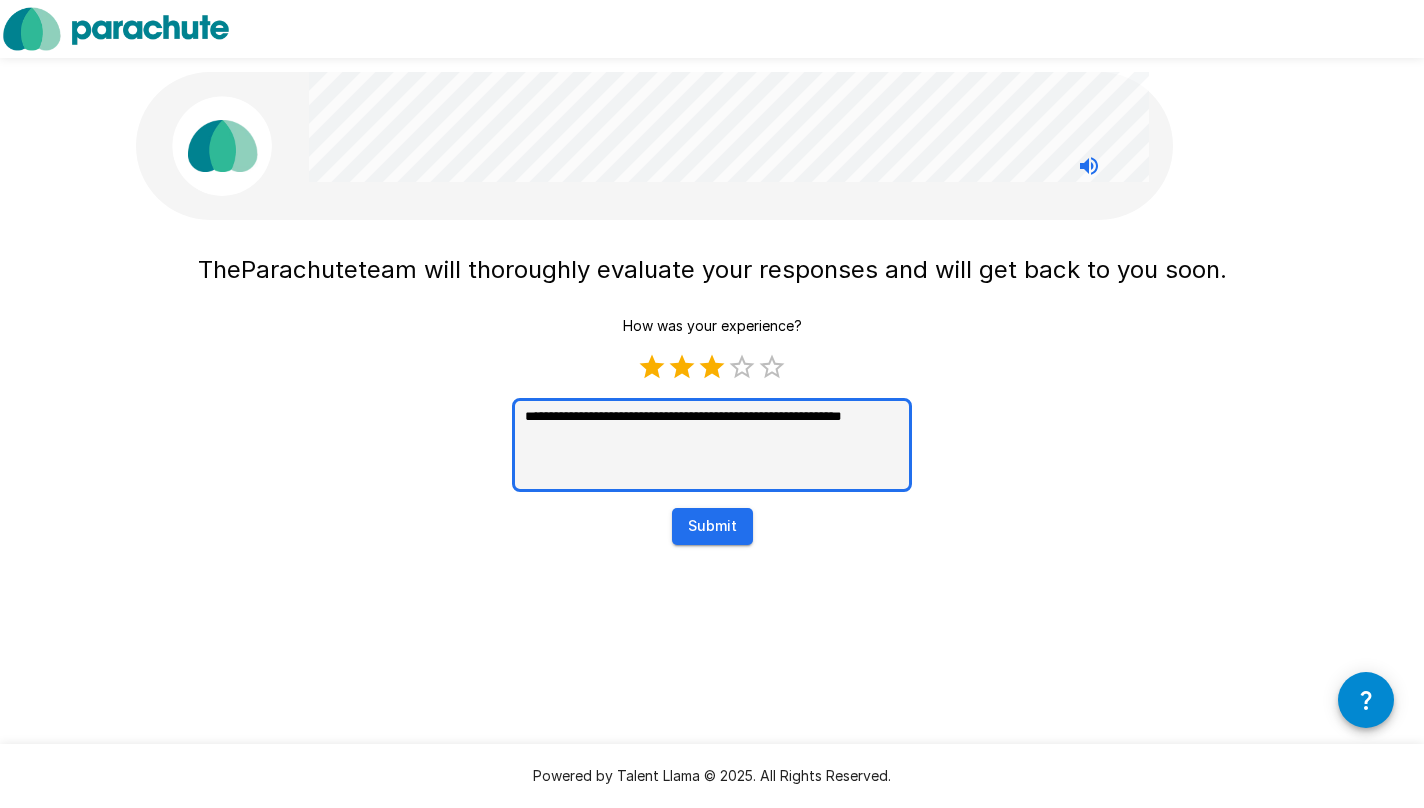 type on "**********" 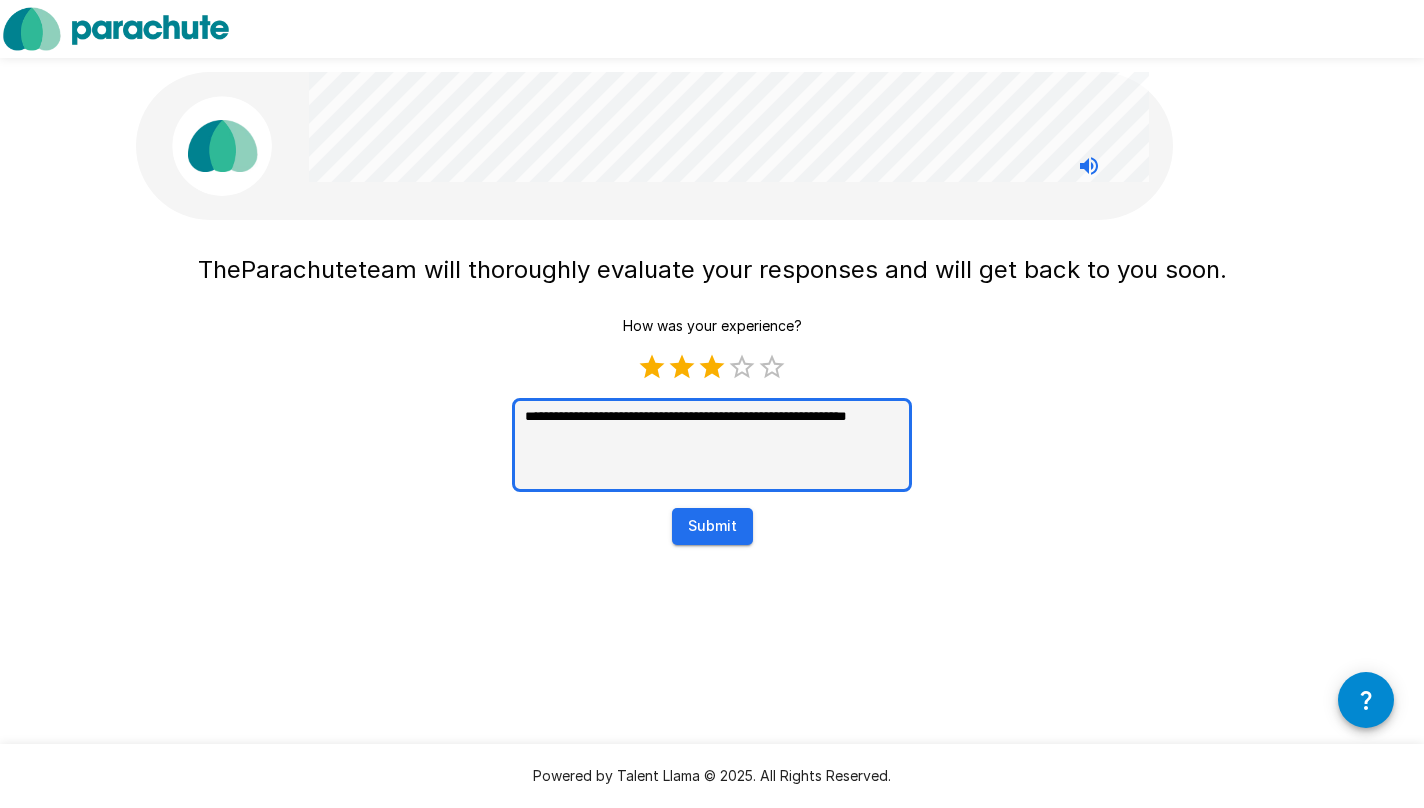 type on "**********" 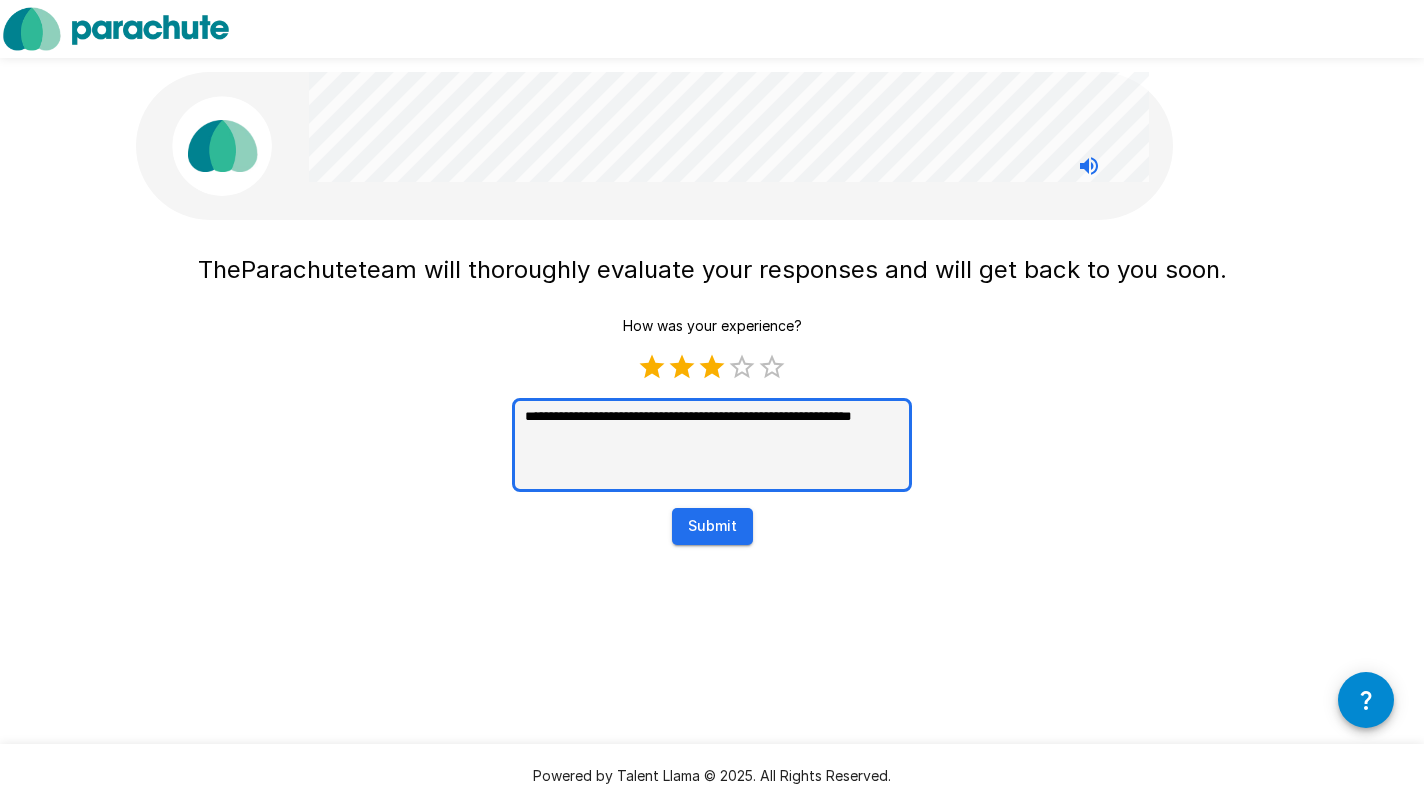 type on "**********" 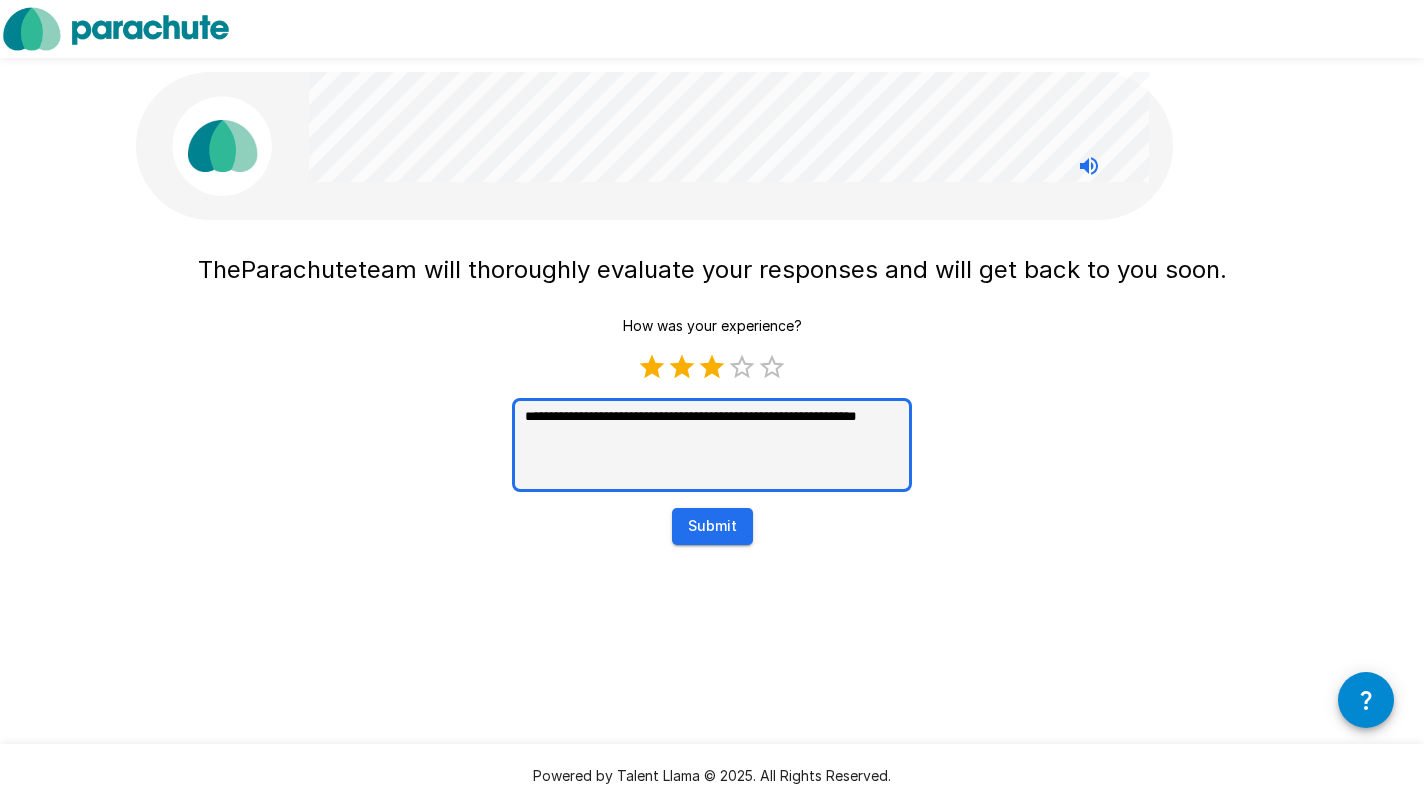 type on "**********" 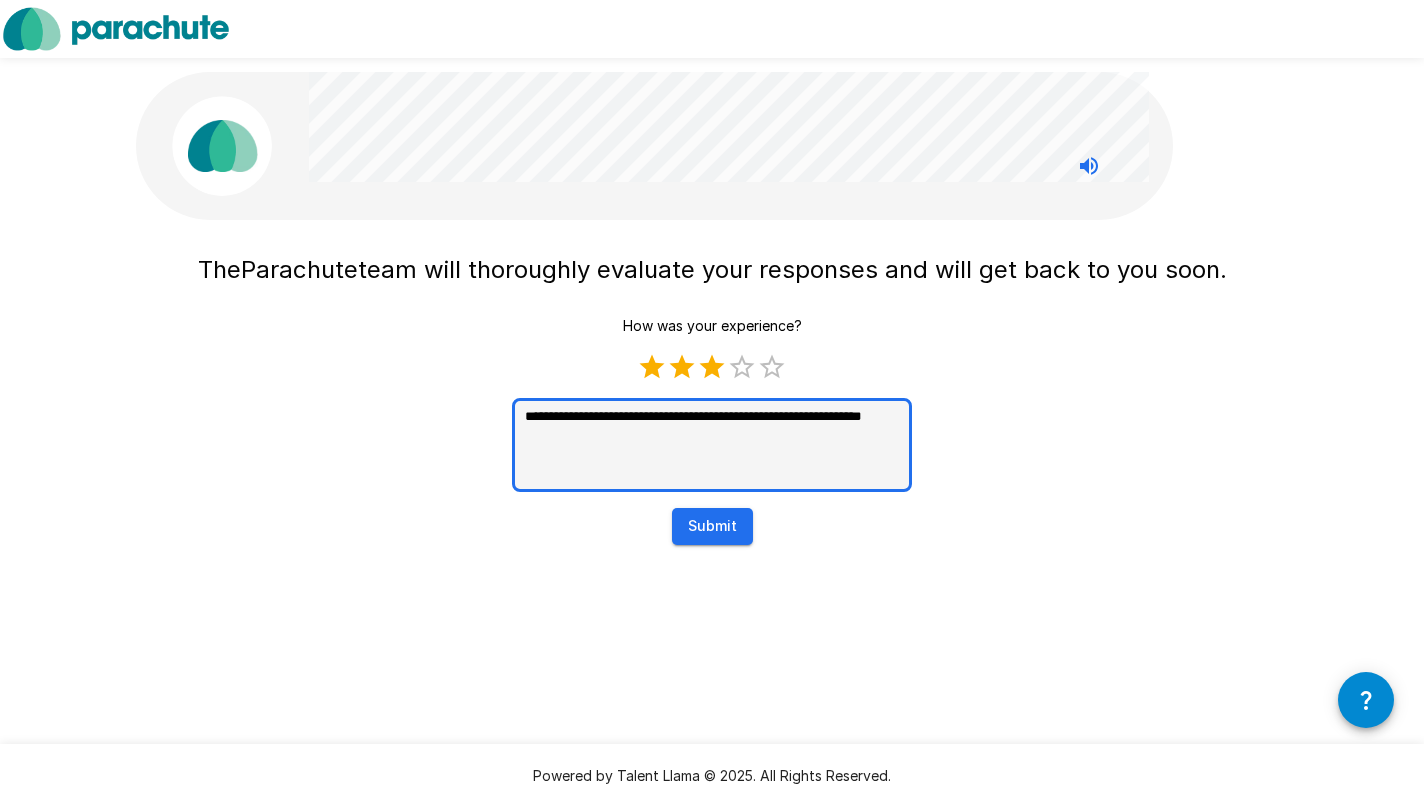 type on "**********" 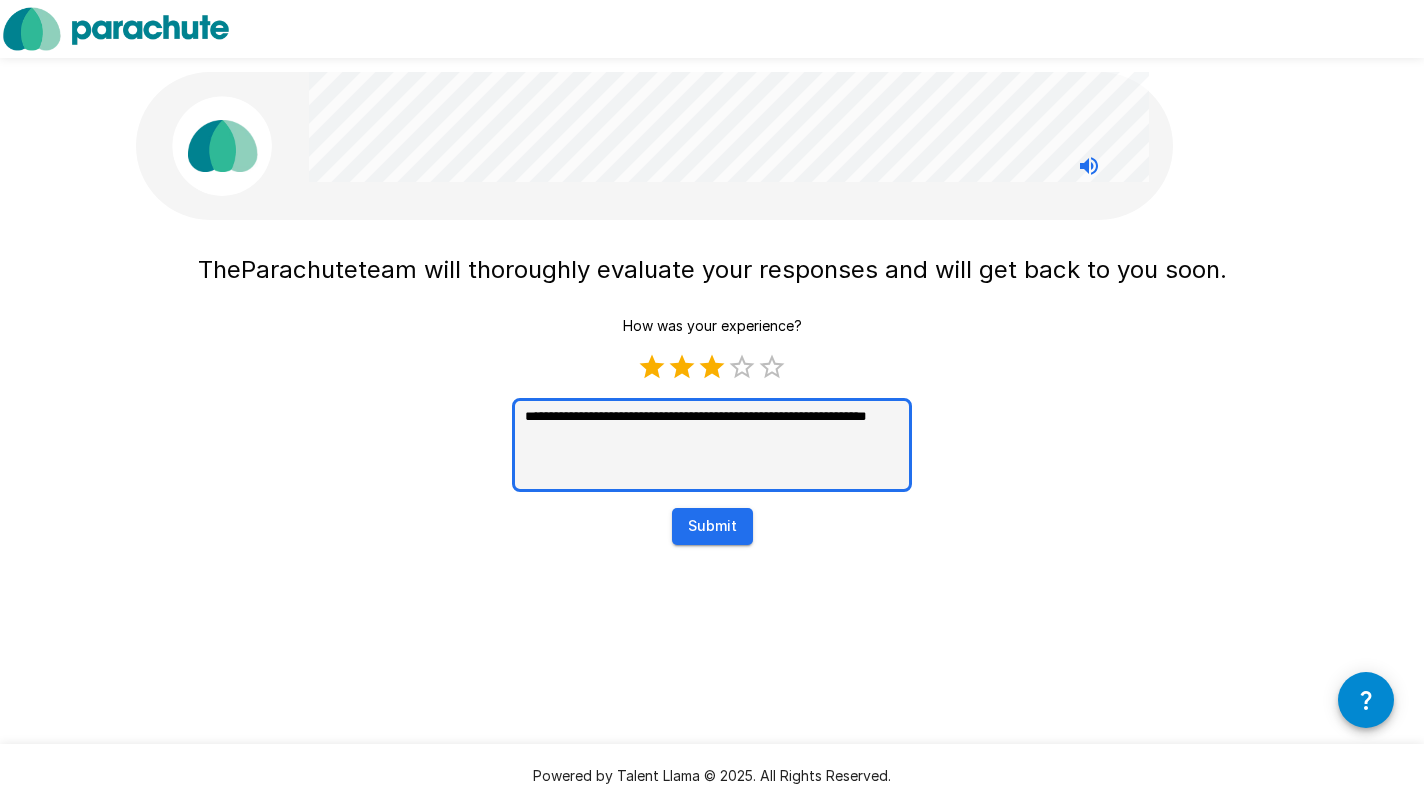 type on "**********" 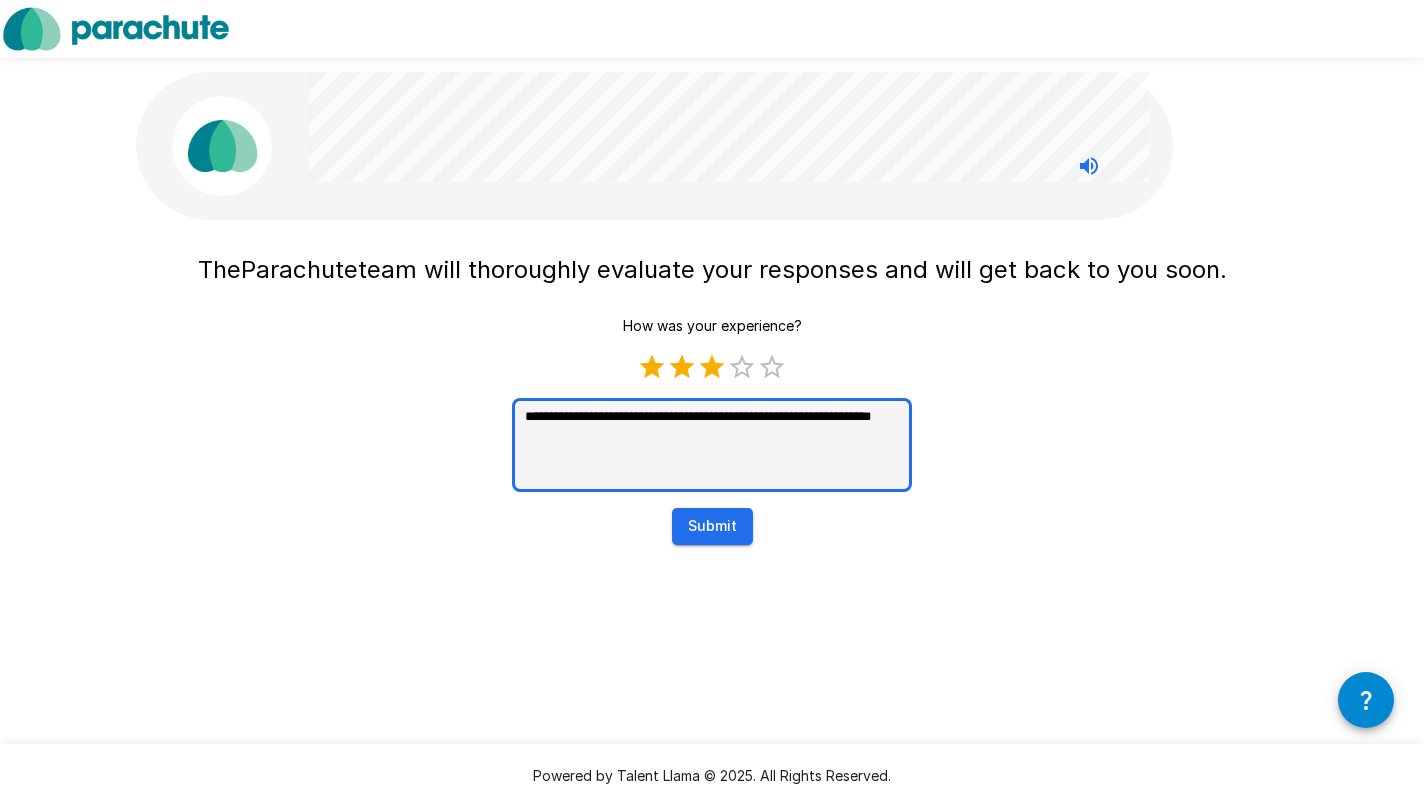 type on "**********" 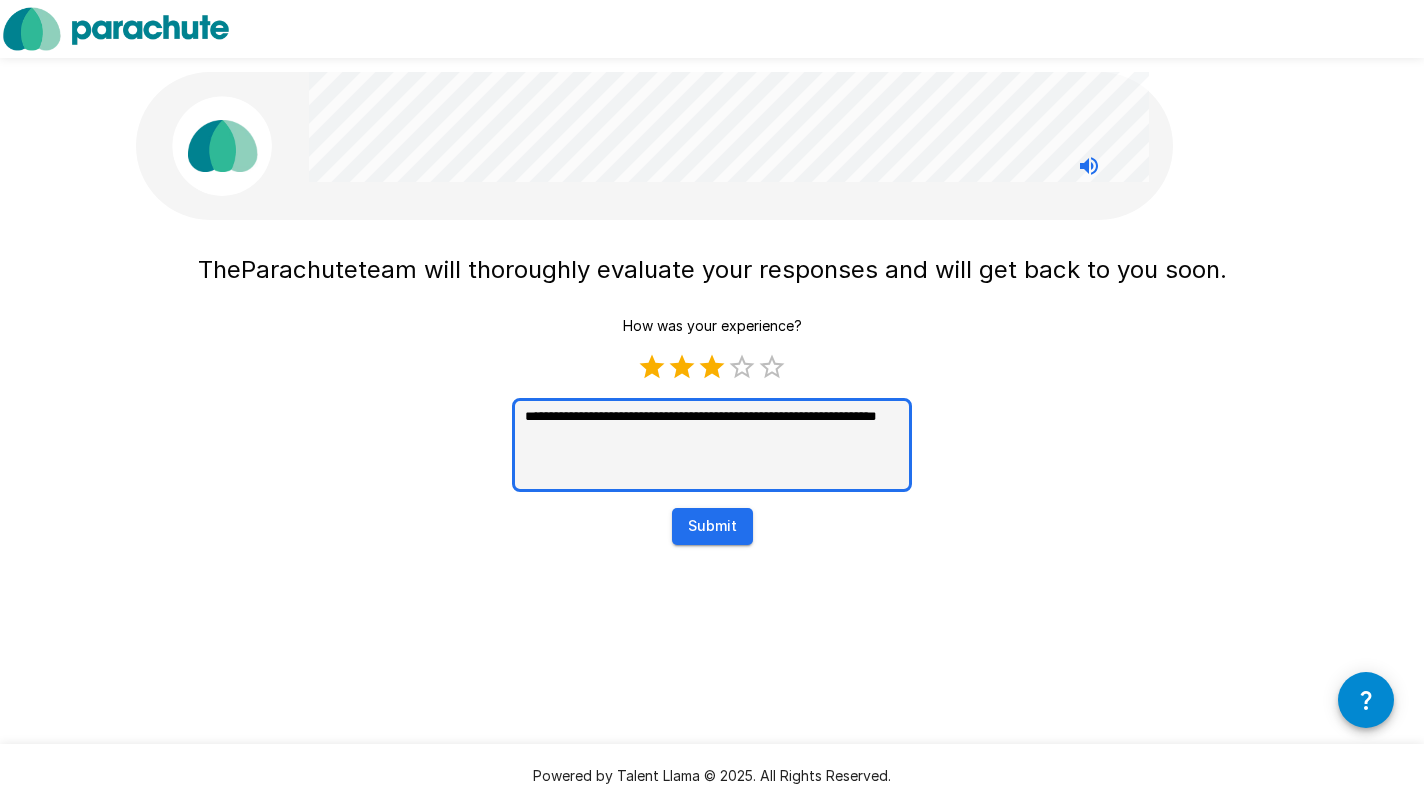 type on "**********" 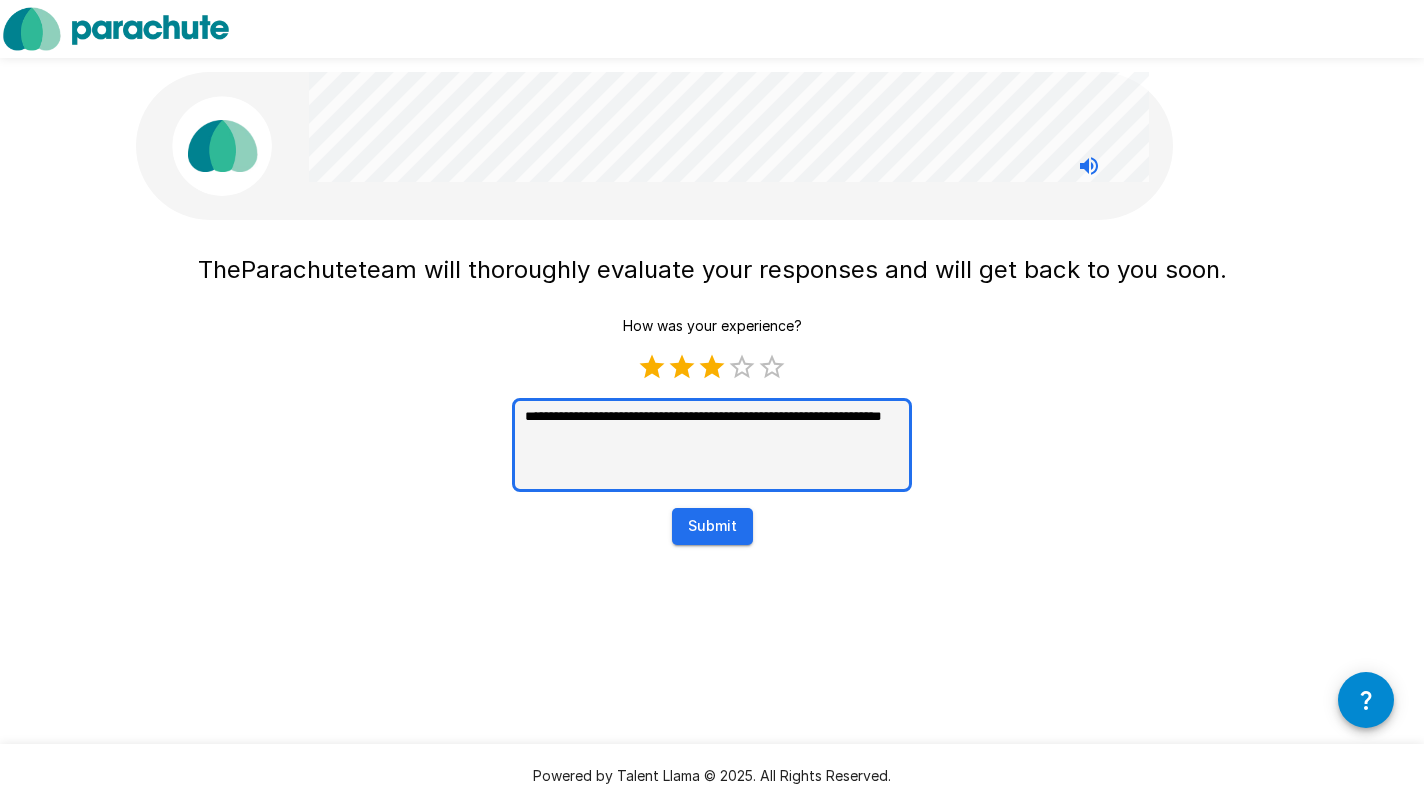 type on "**********" 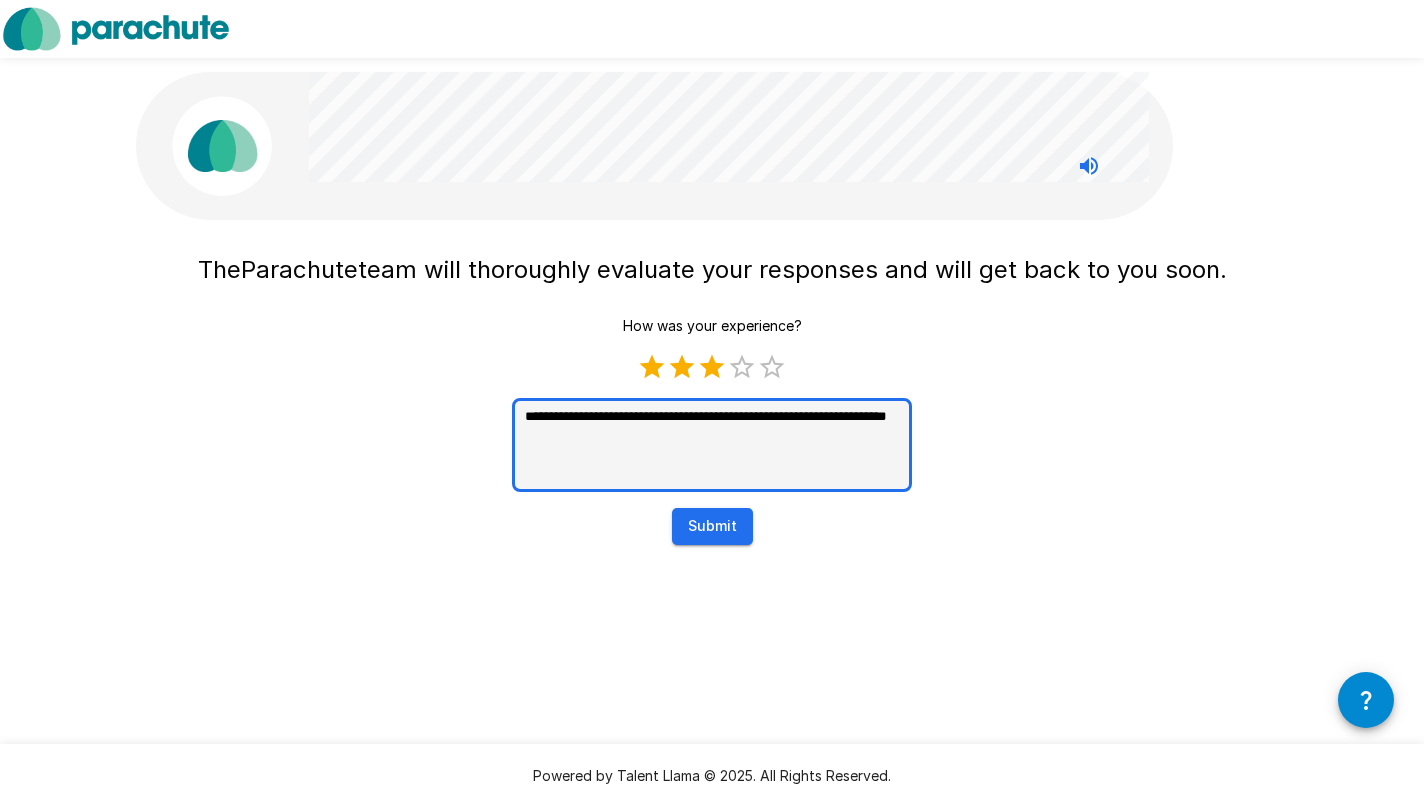 type on "**********" 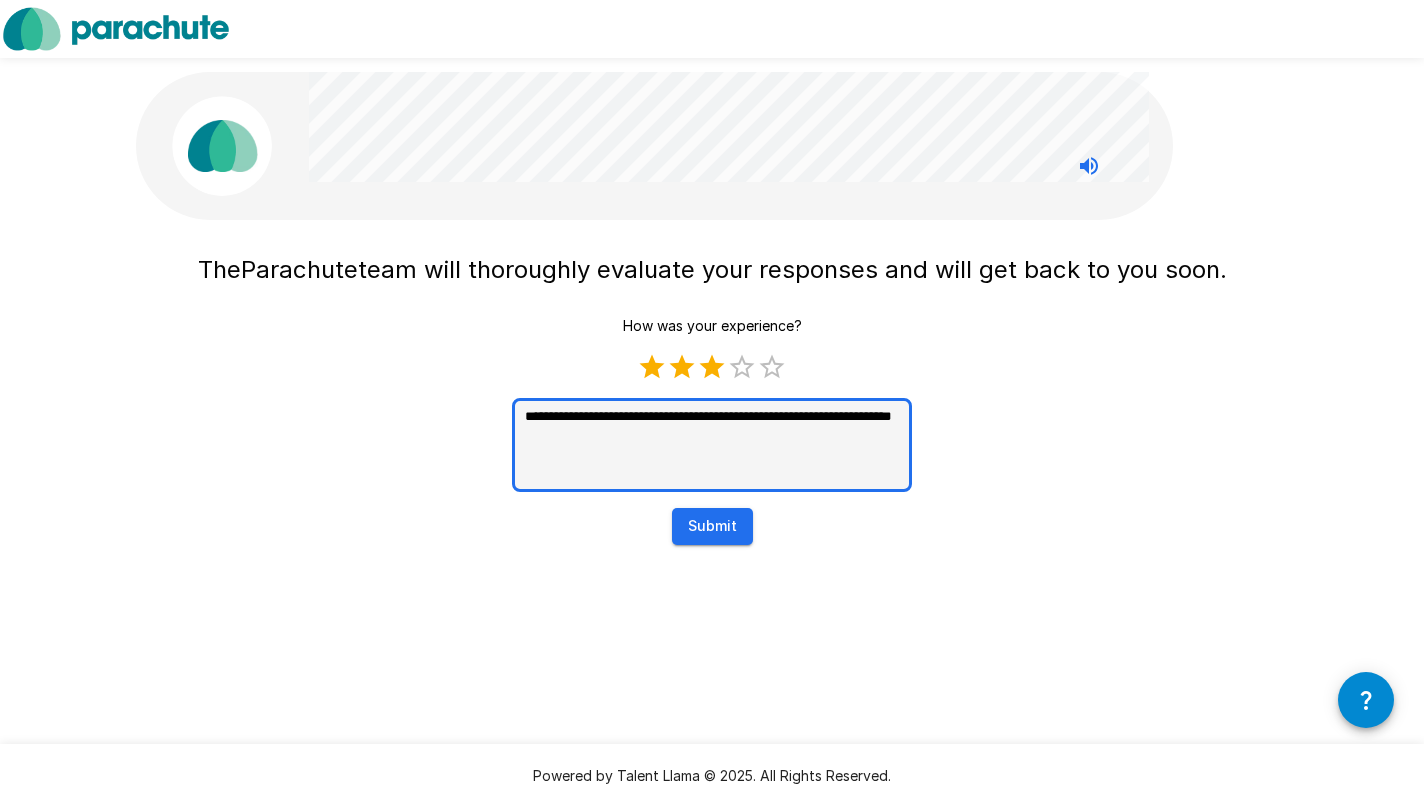 type on "*" 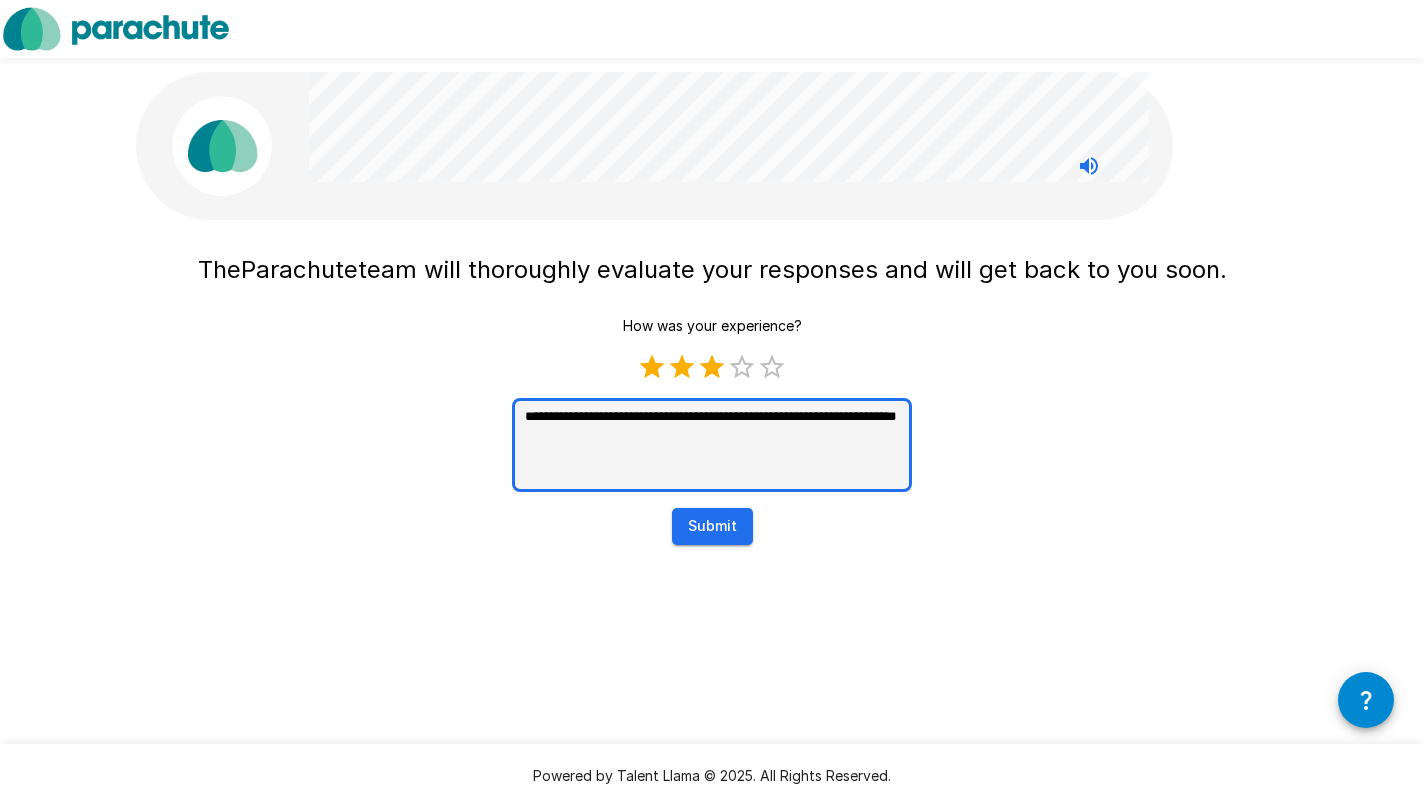 type on "**********" 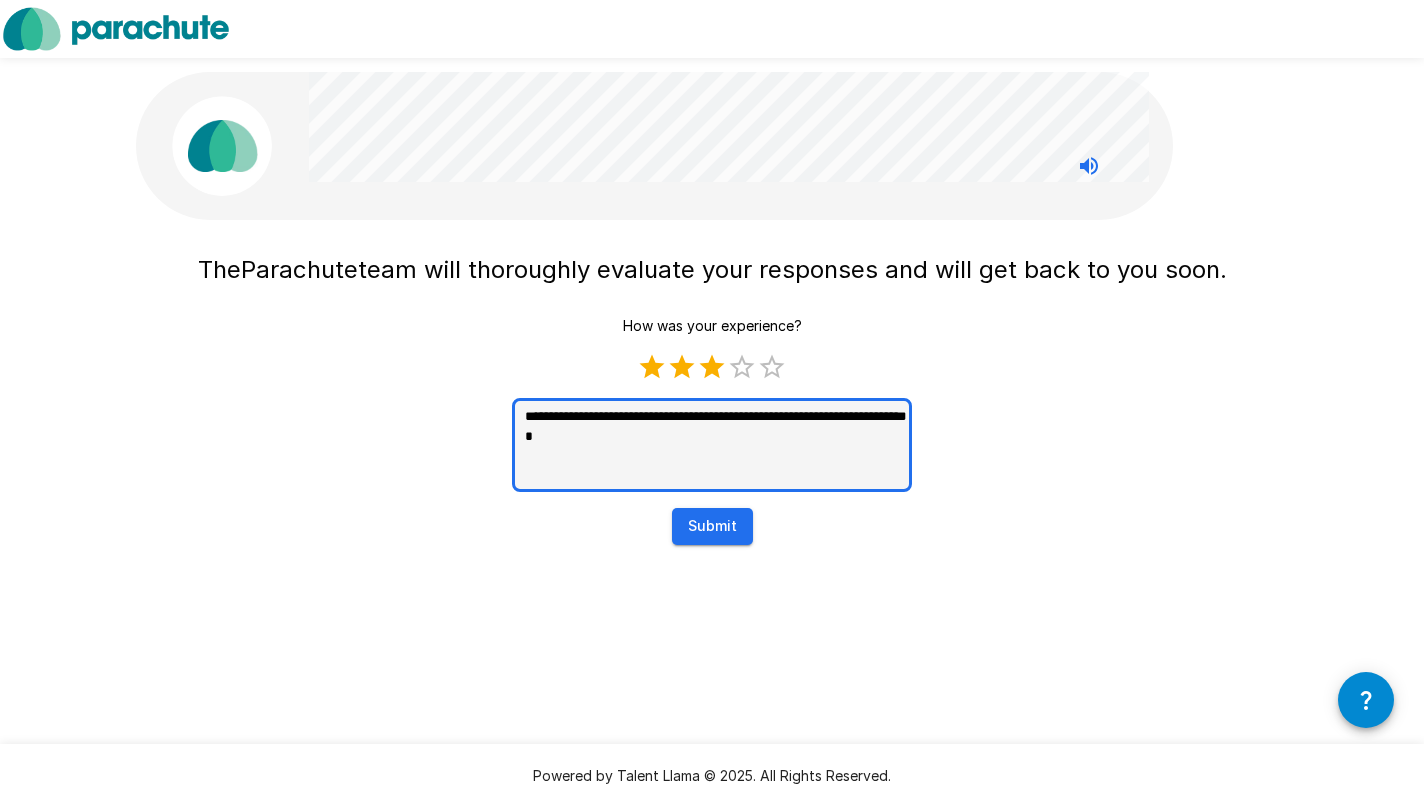 type on "**********" 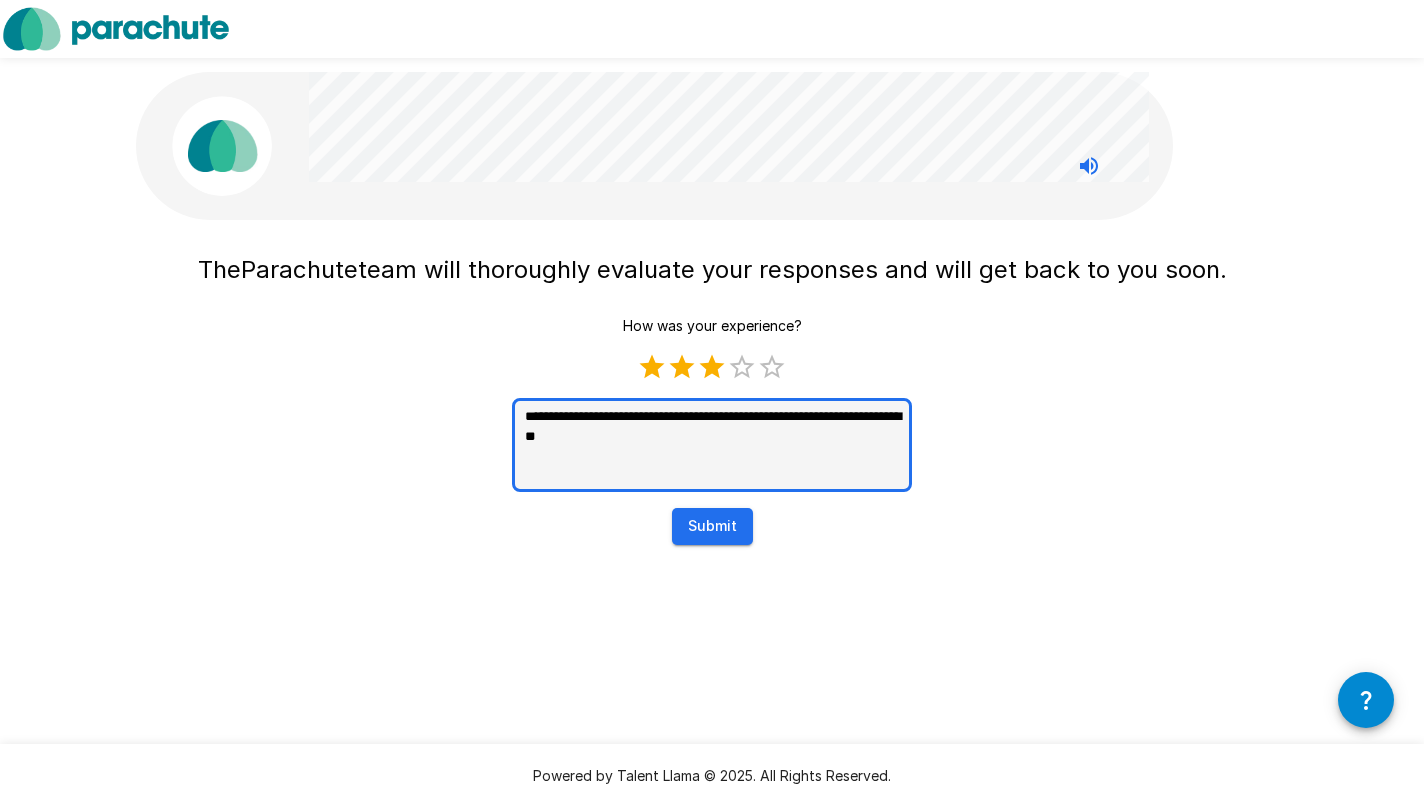 type on "**********" 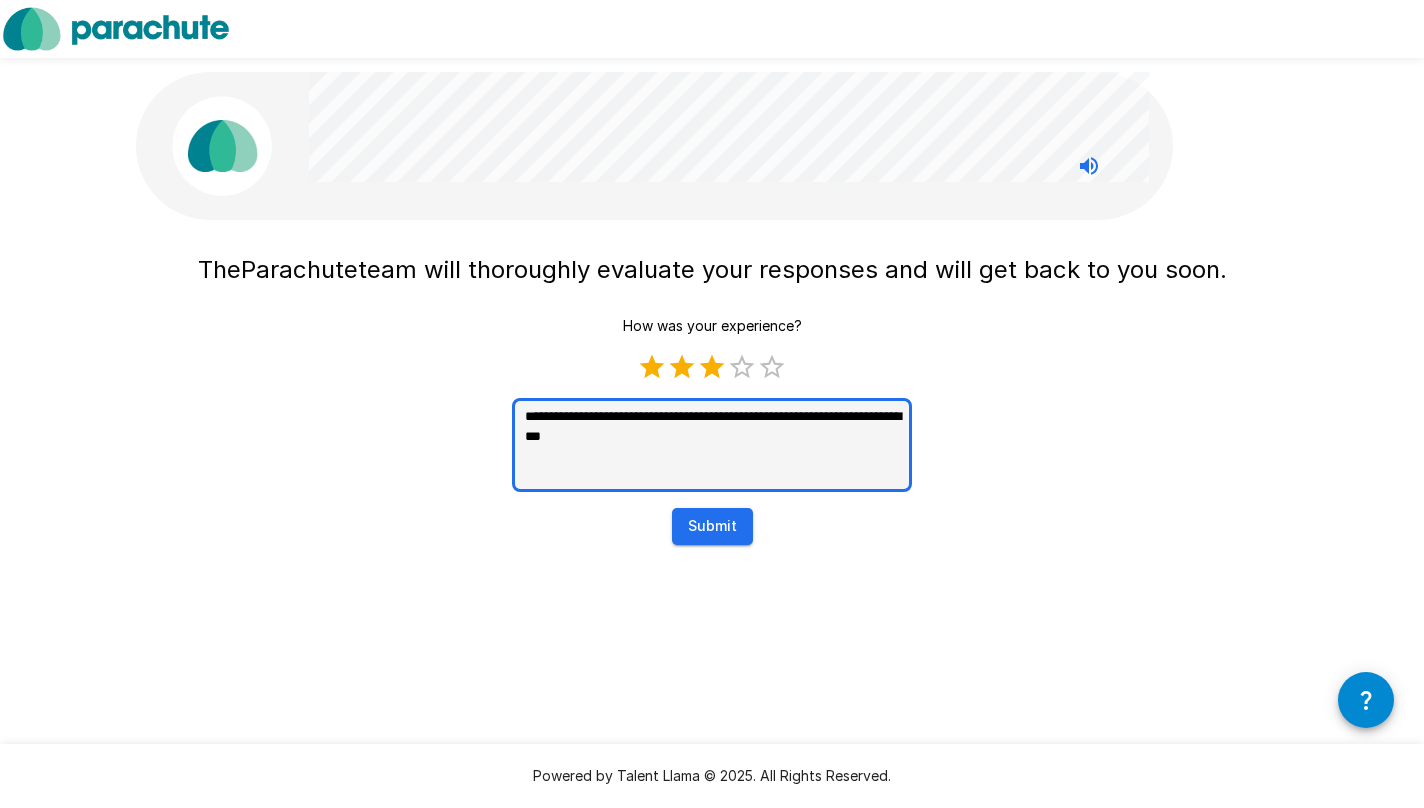 type on "**********" 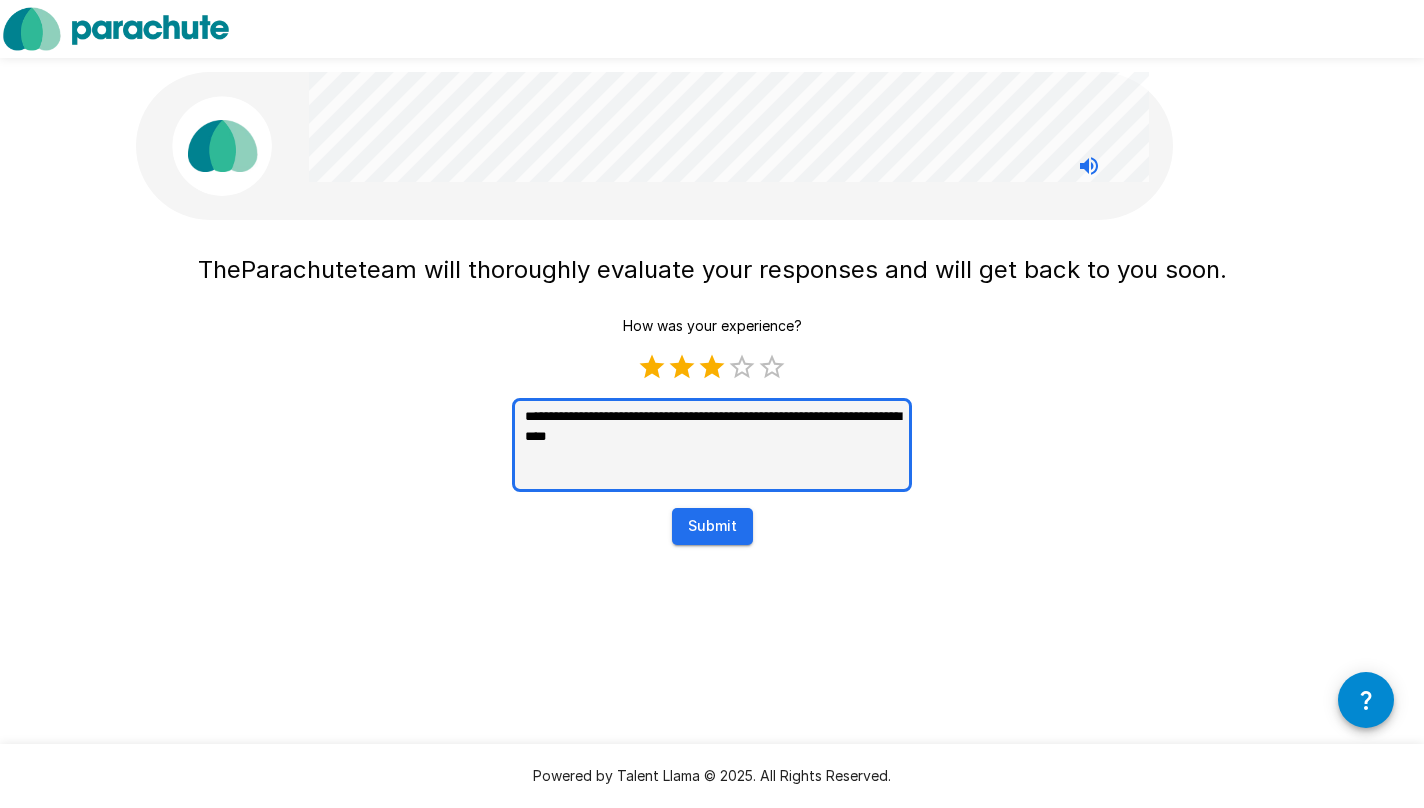 type on "**********" 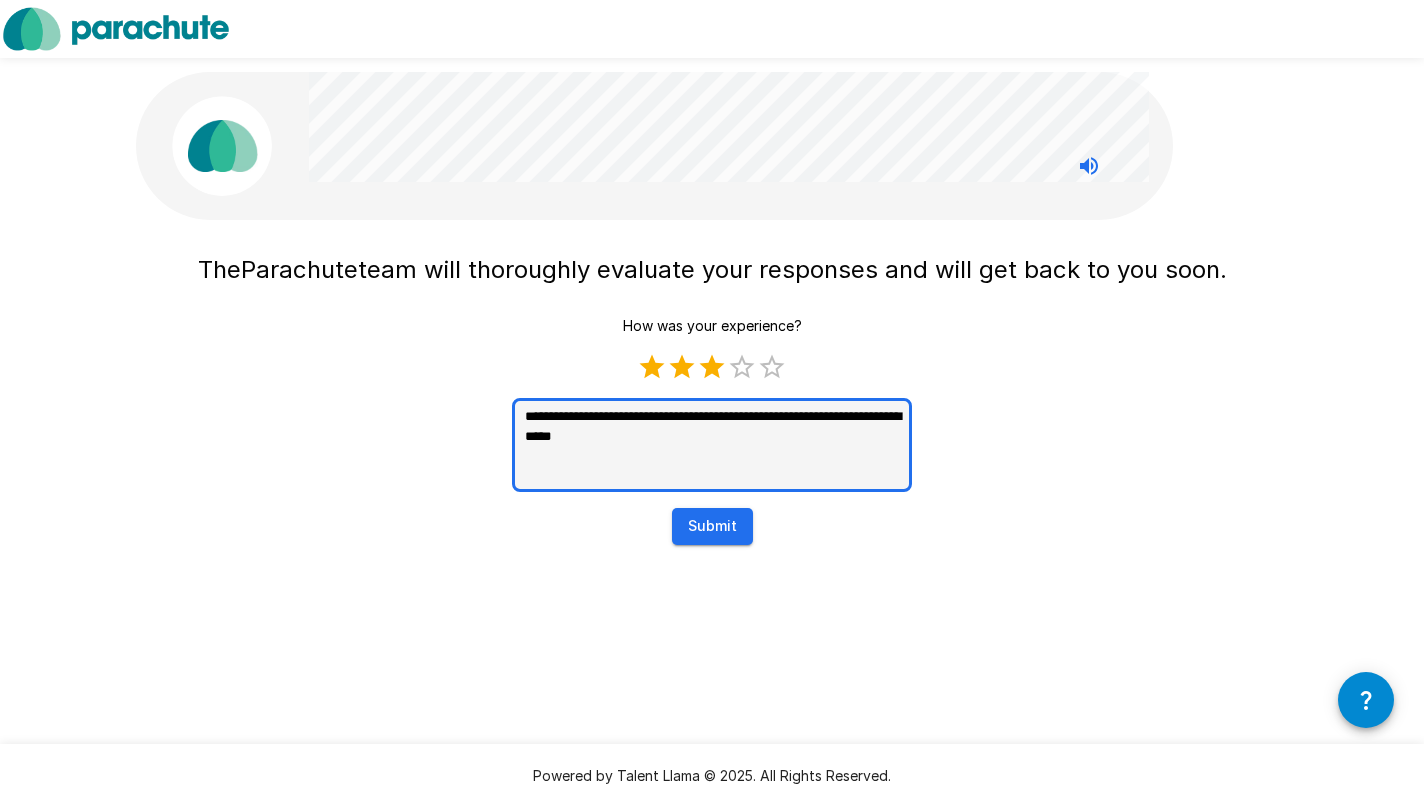 type on "**********" 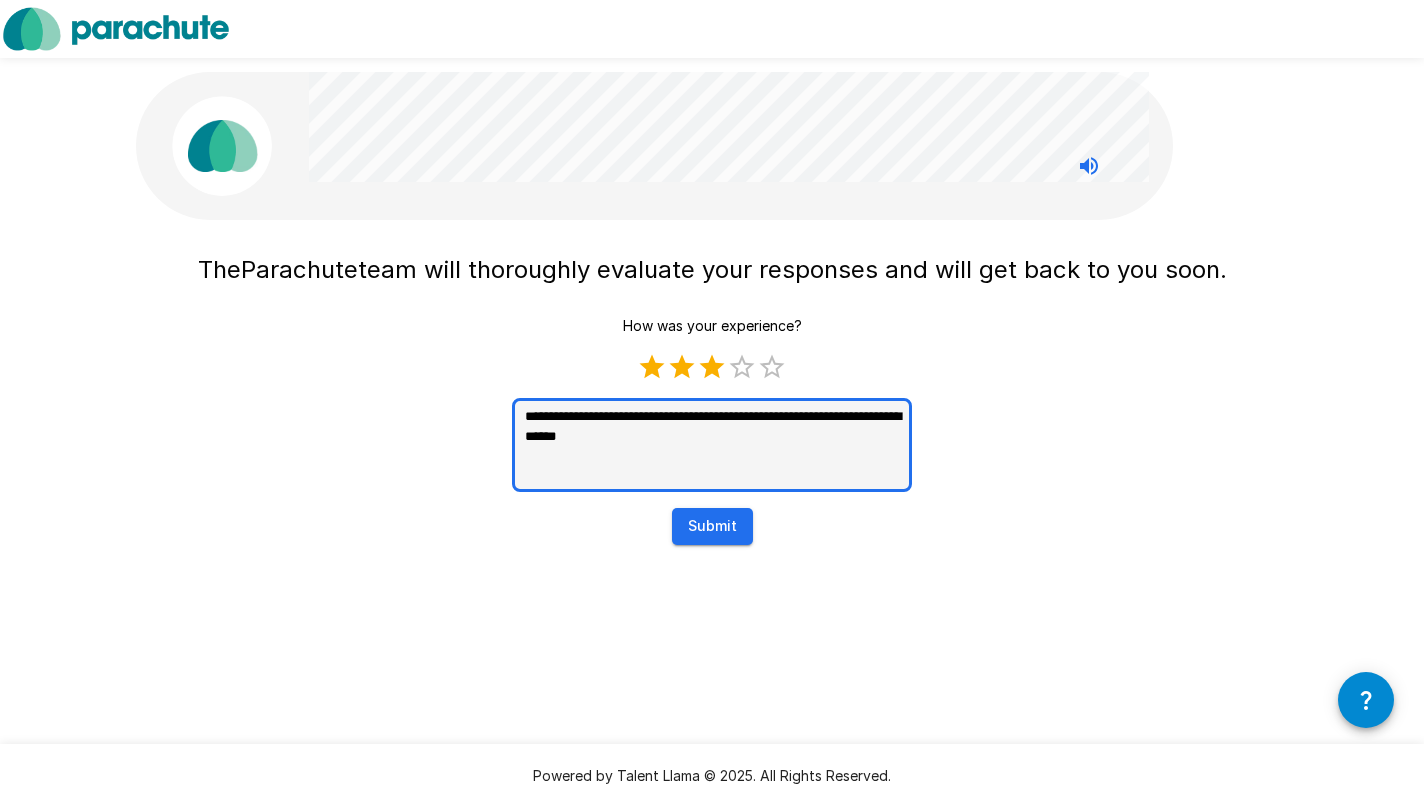 type on "**********" 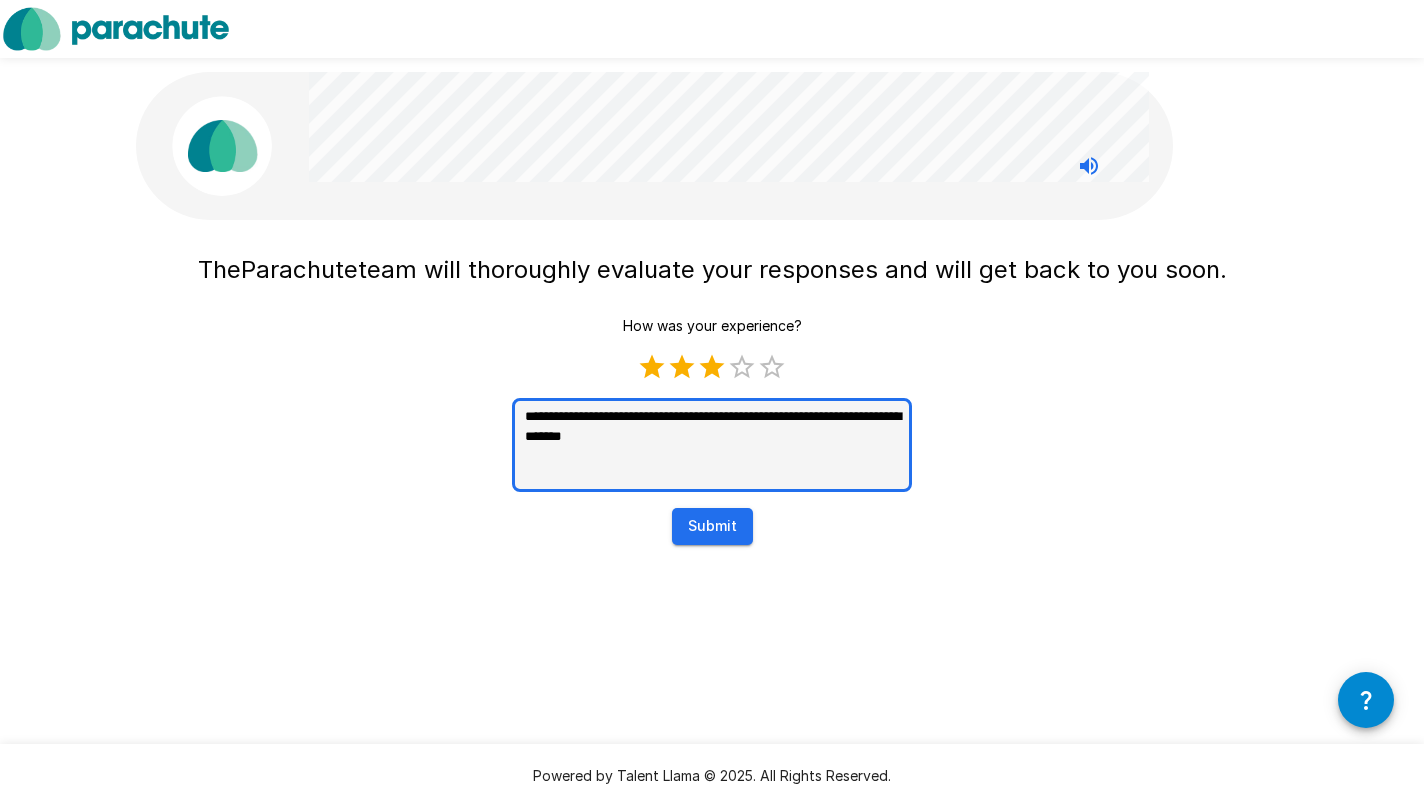 type on "**********" 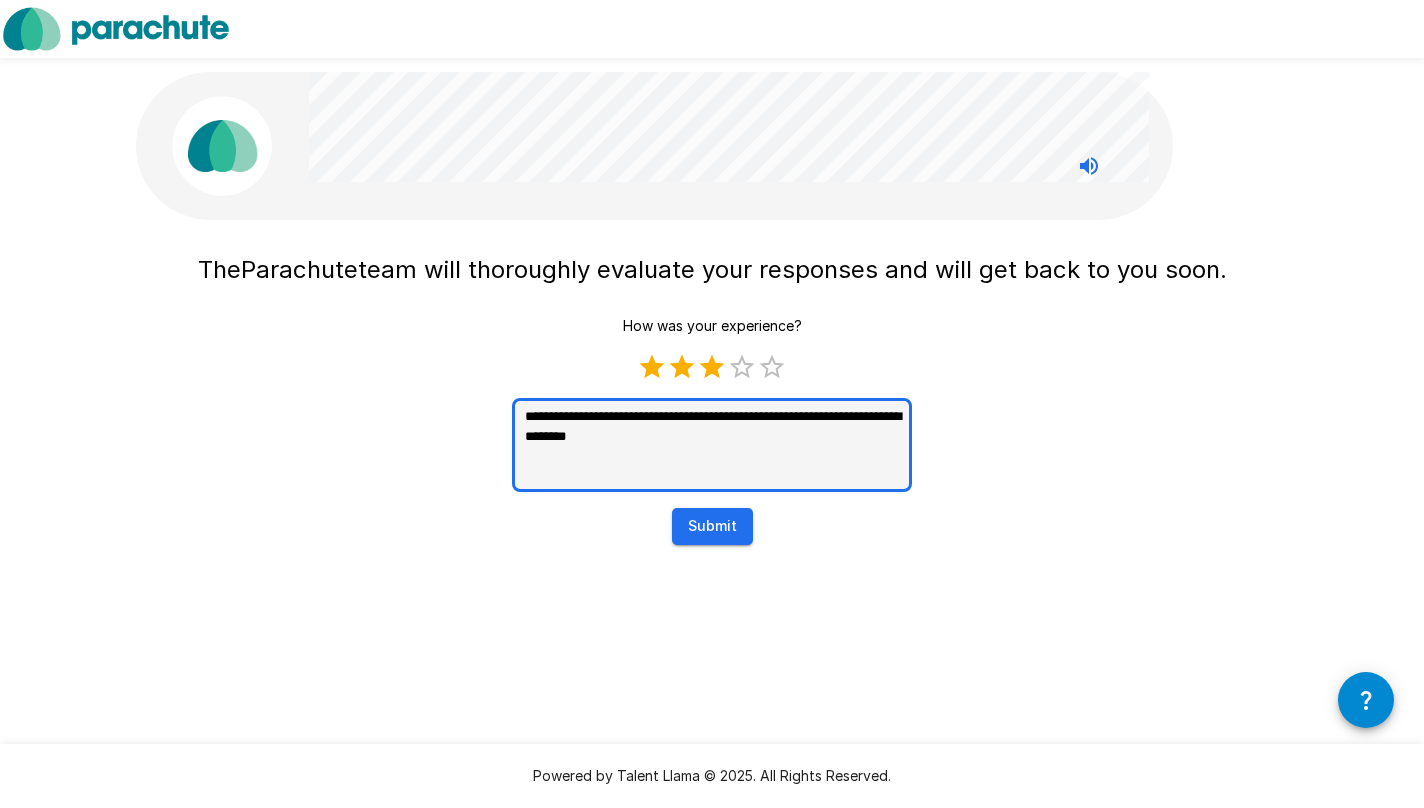 type on "**********" 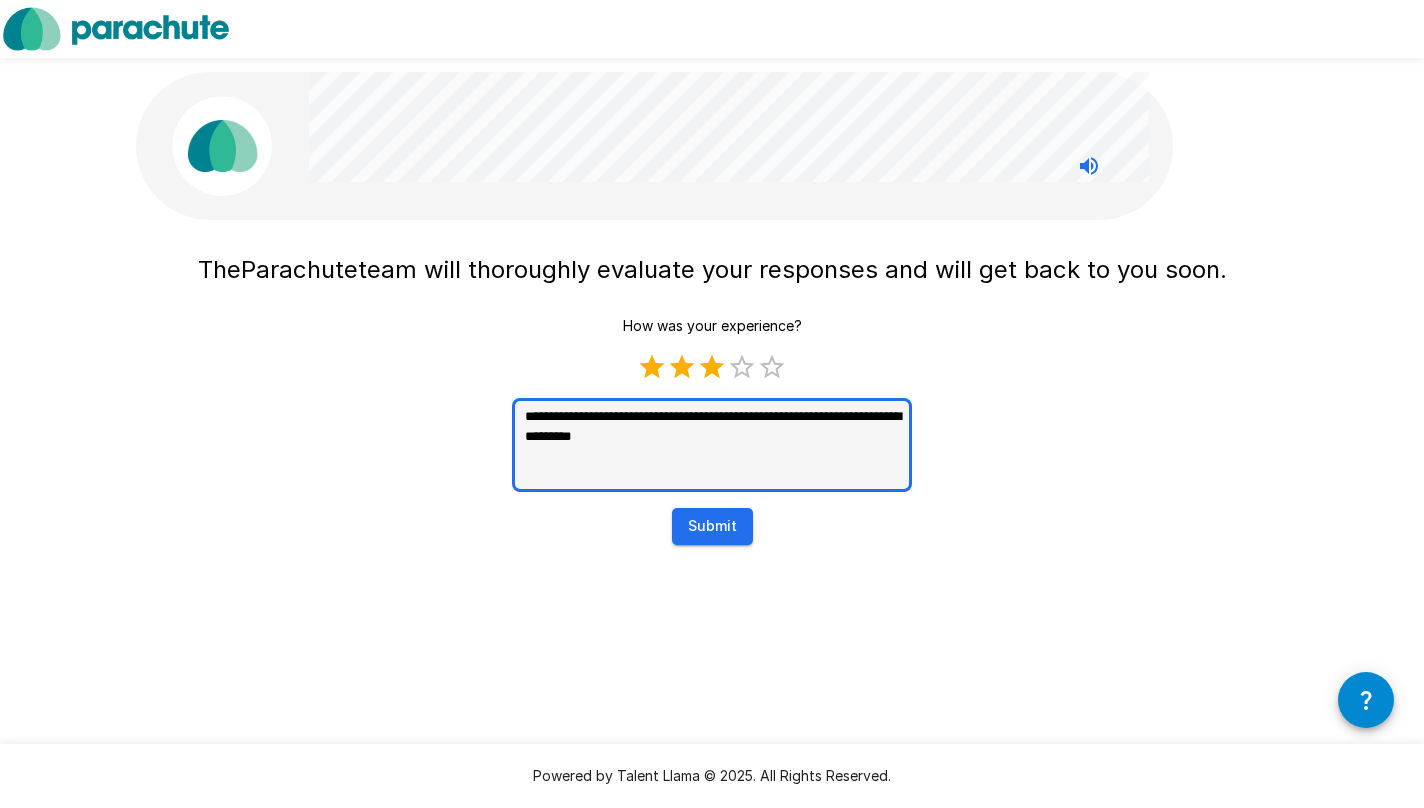 type on "**********" 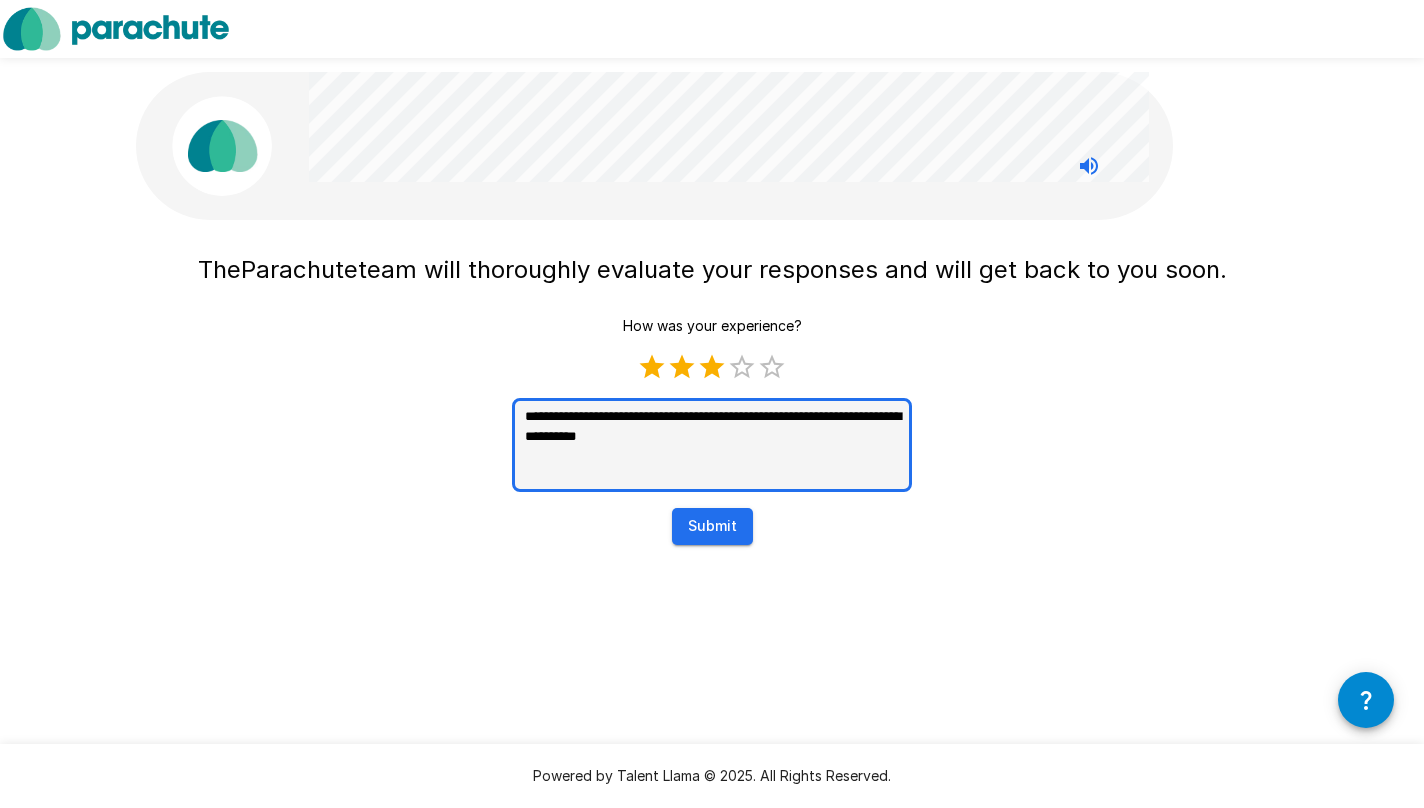 type on "**********" 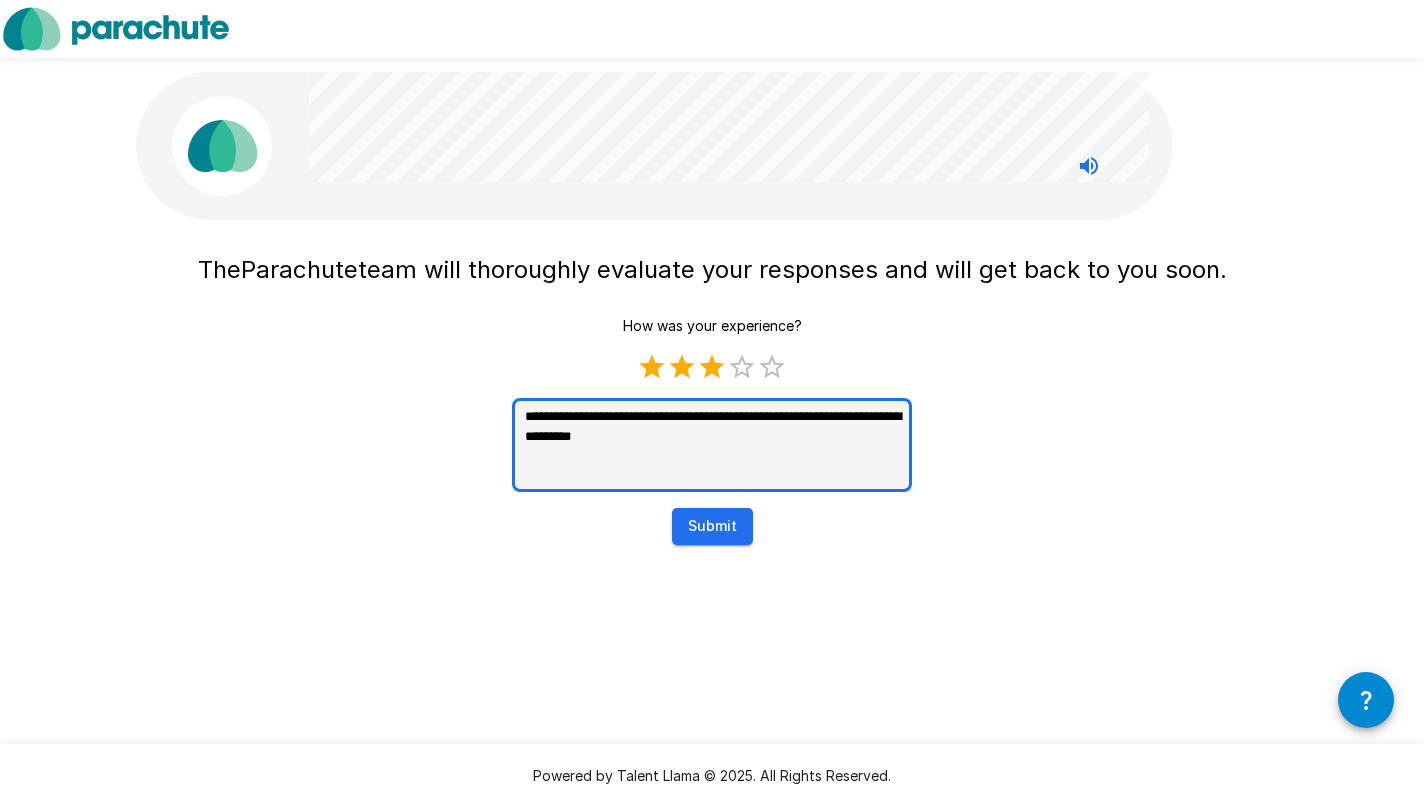 type on "**********" 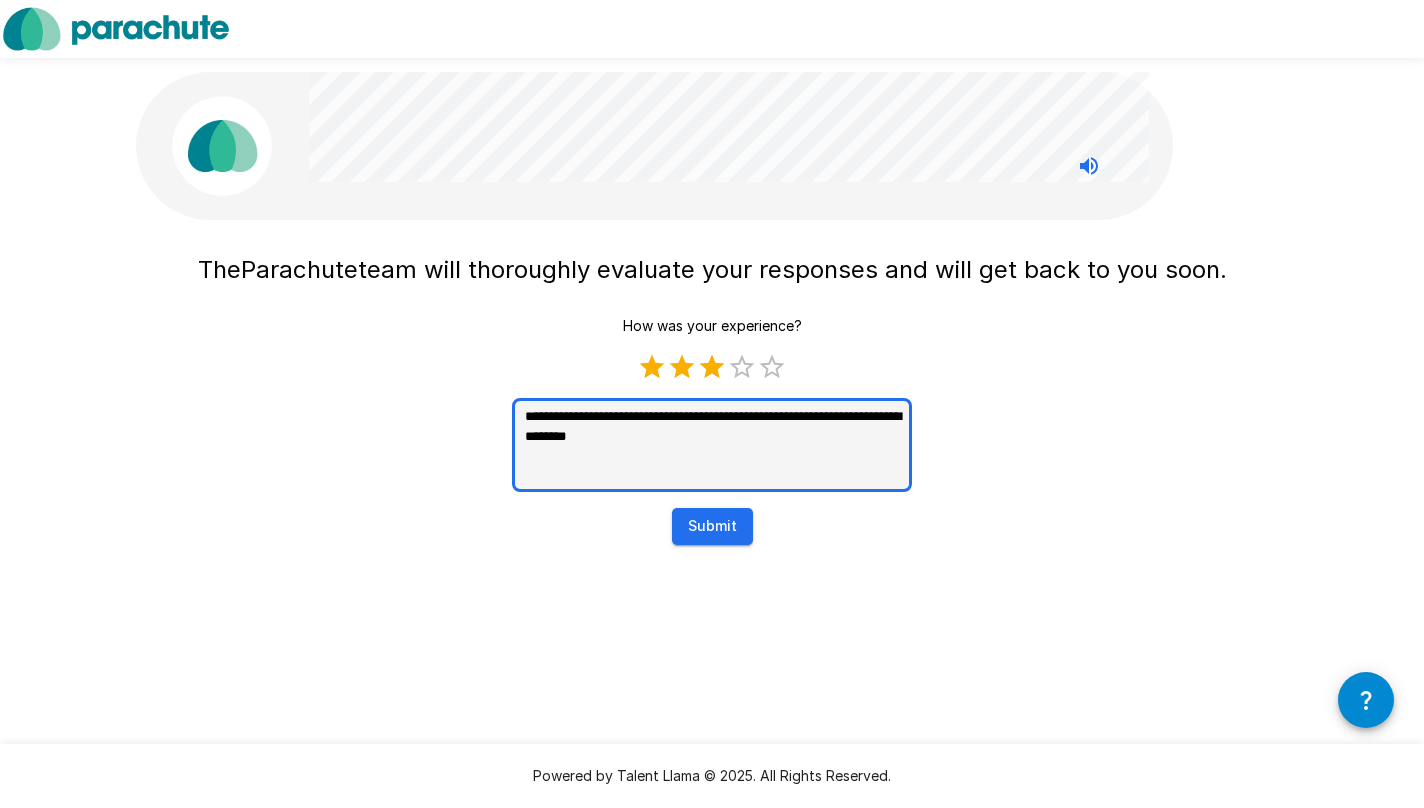 type on "**********" 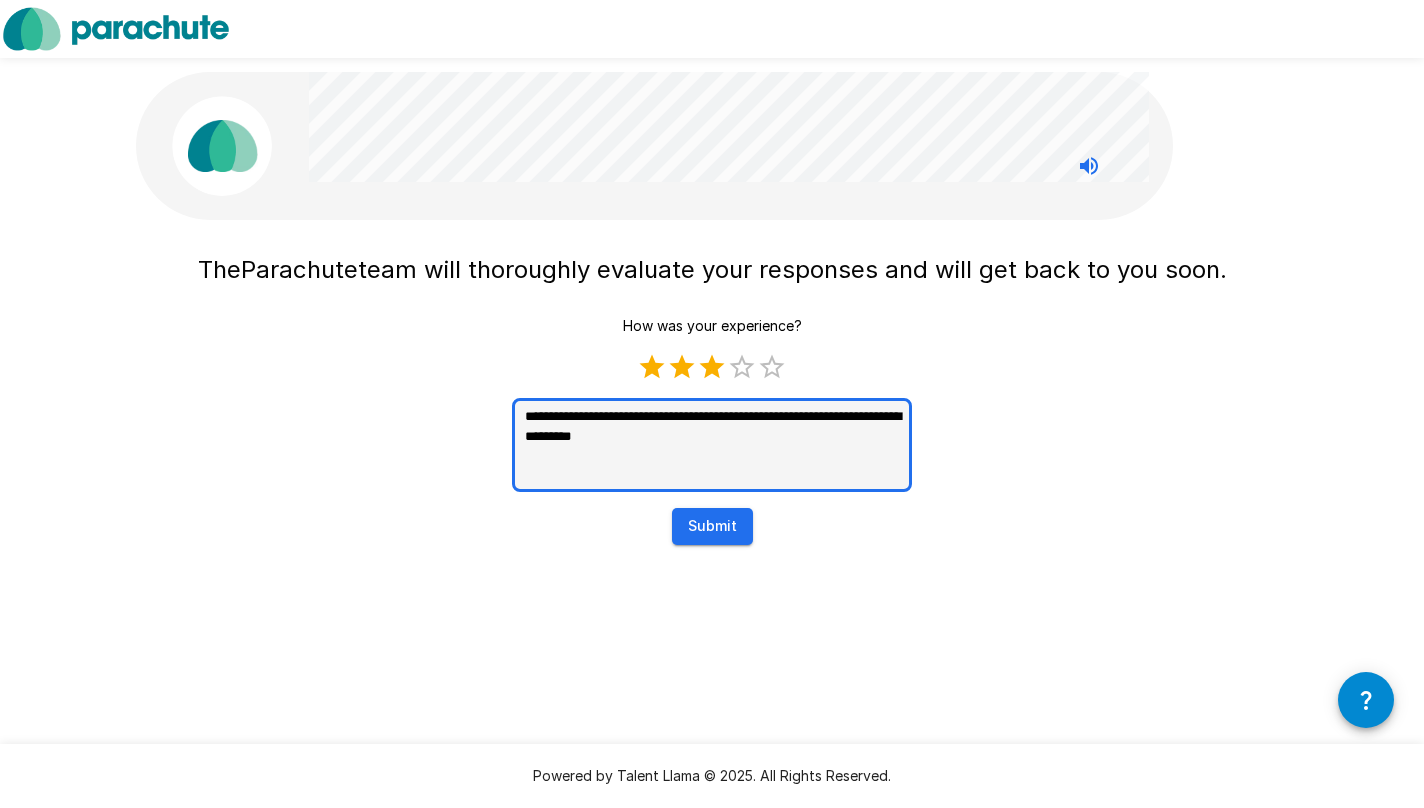 type on "**********" 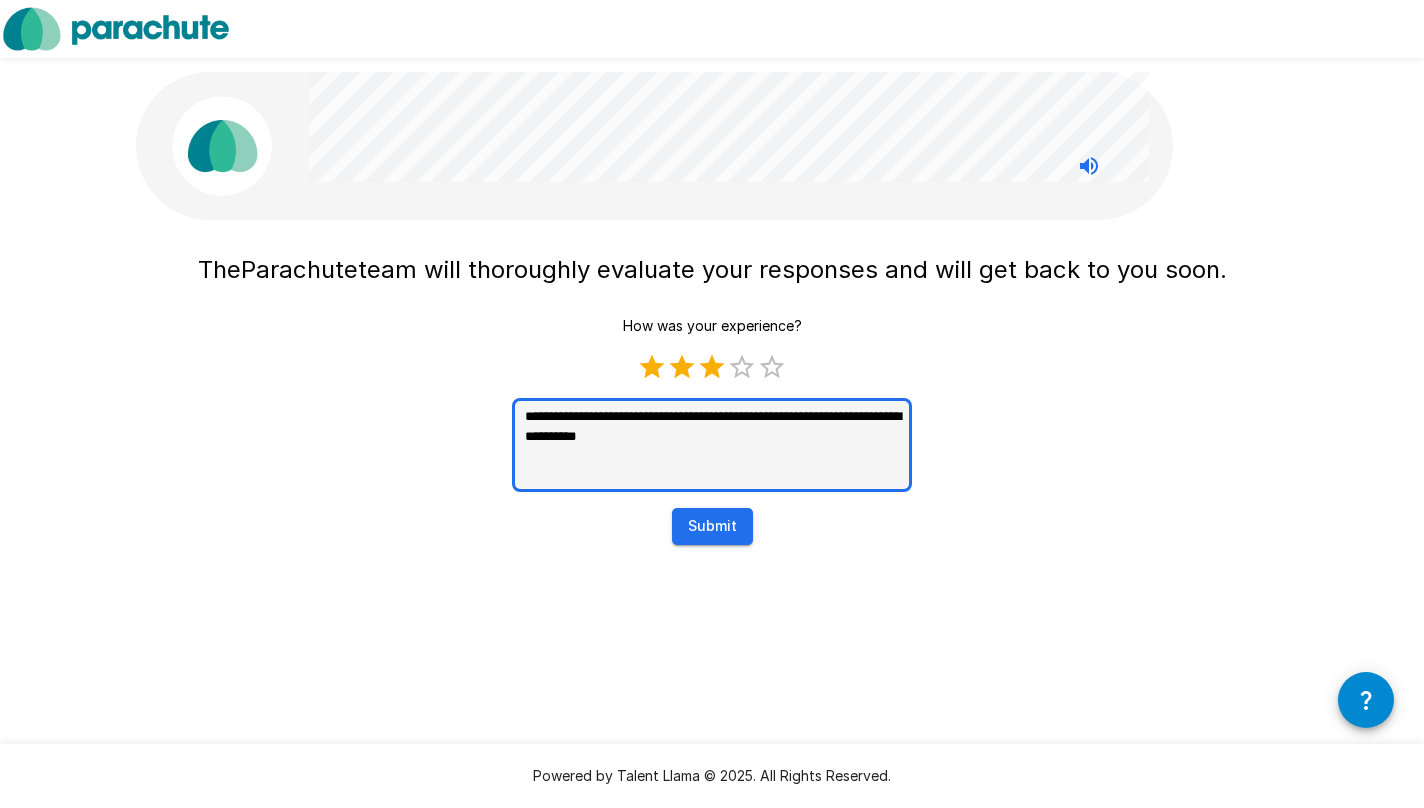 type on "**********" 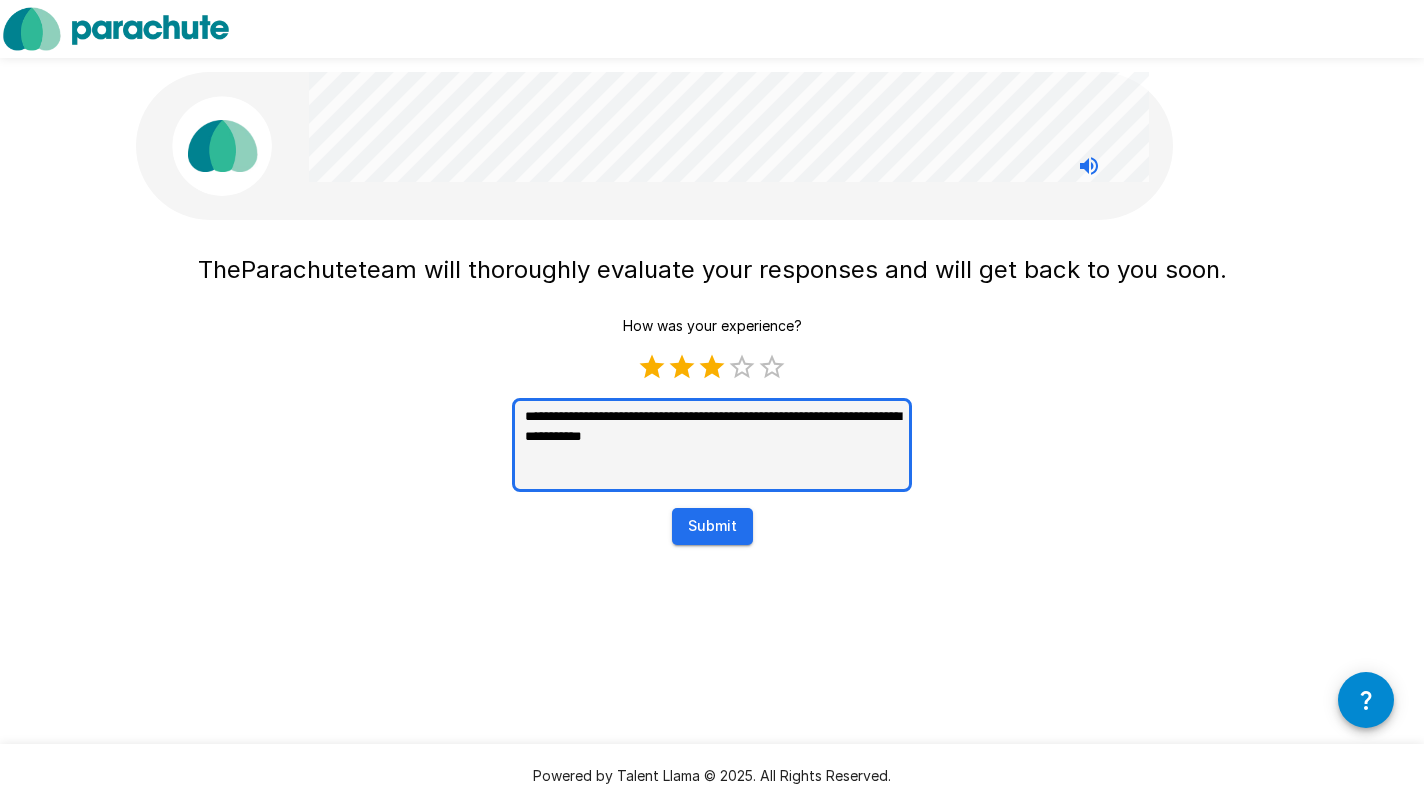 type on "*" 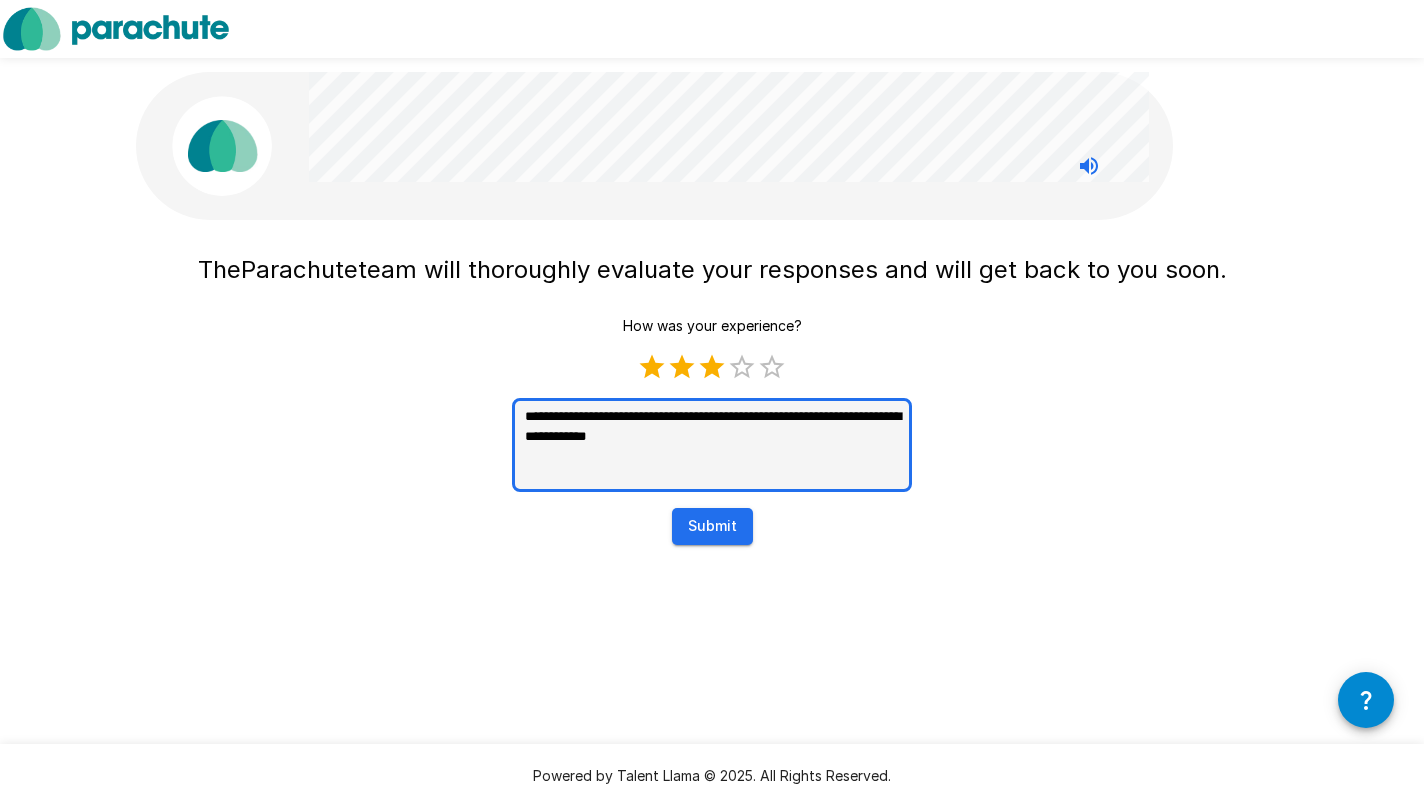 type on "**********" 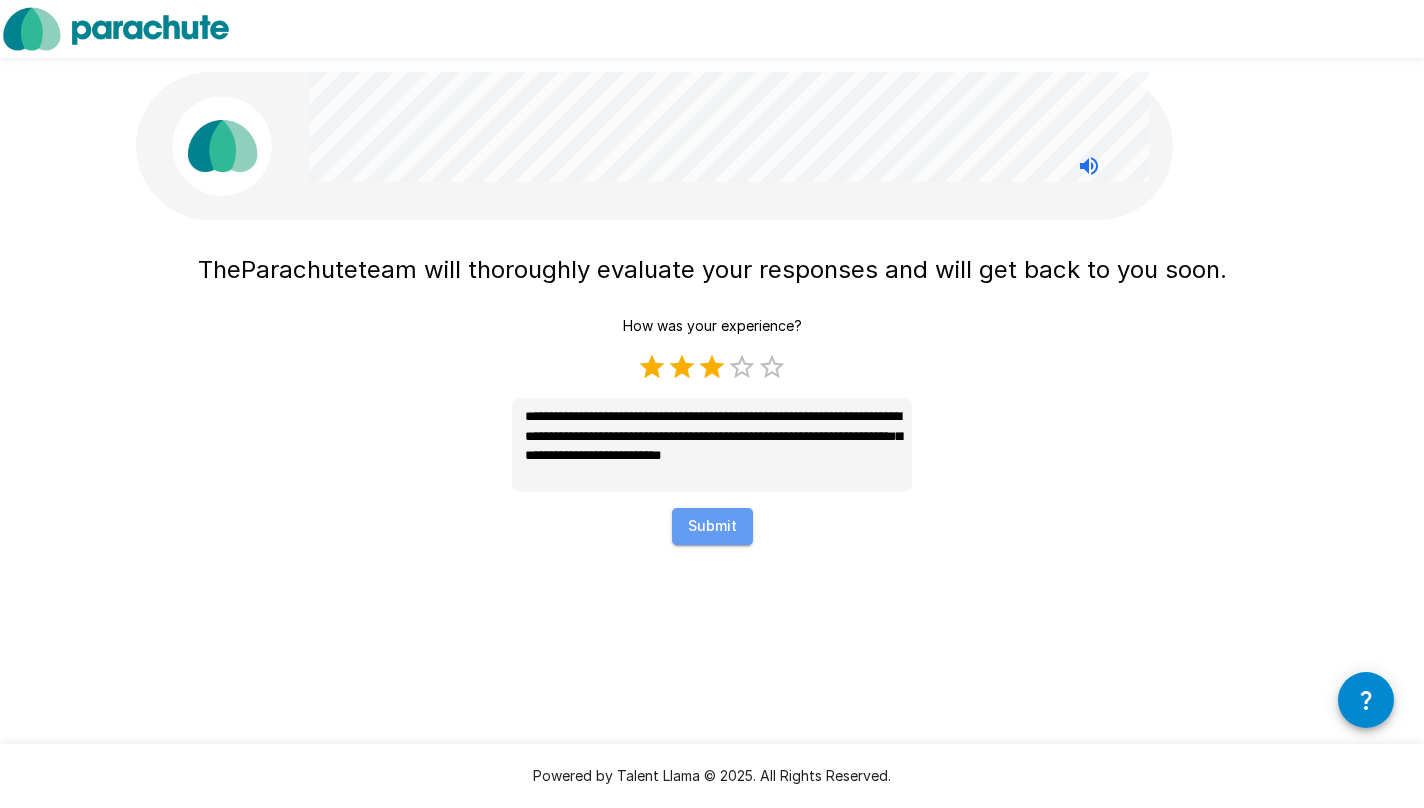 click on "Submit" at bounding box center [712, 526] 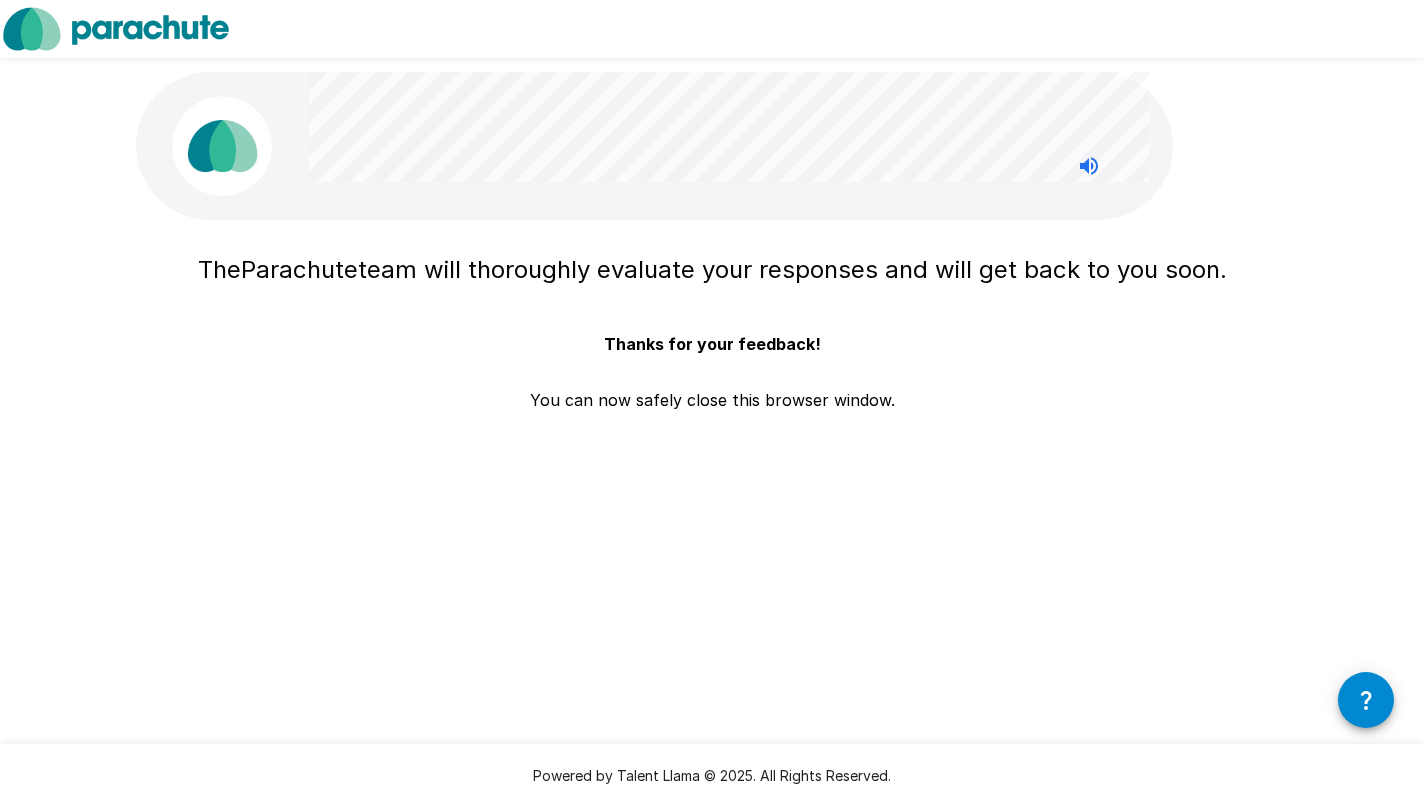 scroll, scrollTop: 0, scrollLeft: 0, axis: both 